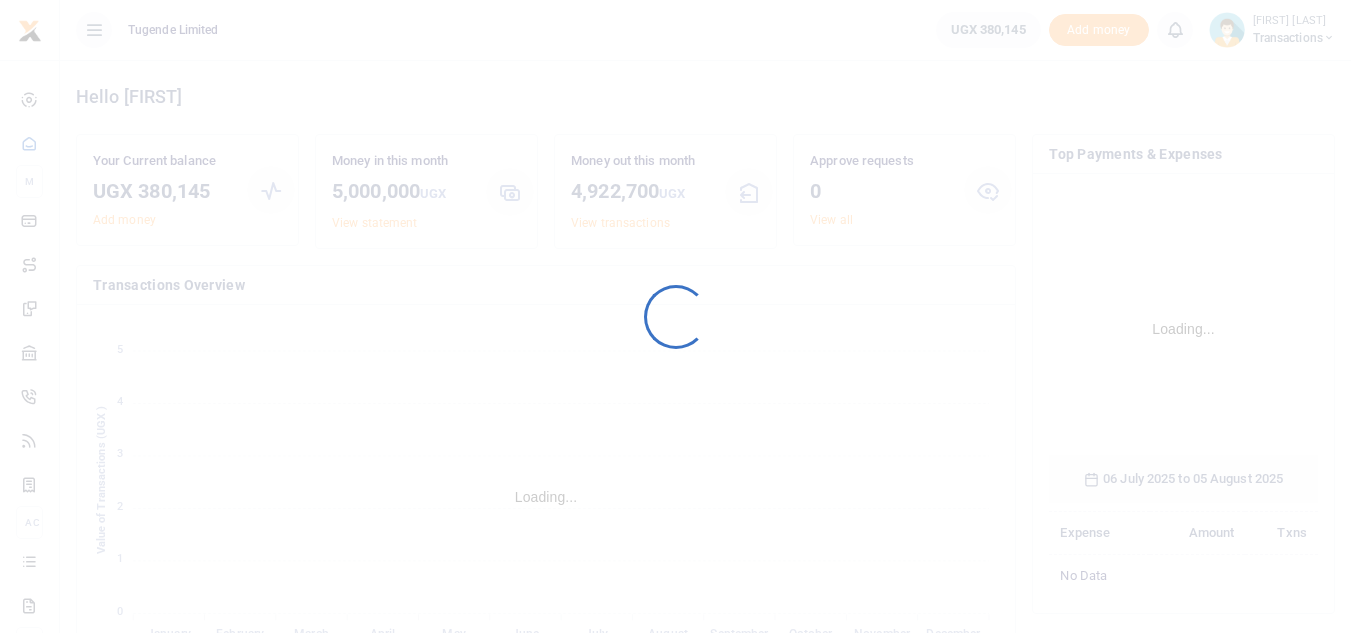 scroll, scrollTop: 0, scrollLeft: 0, axis: both 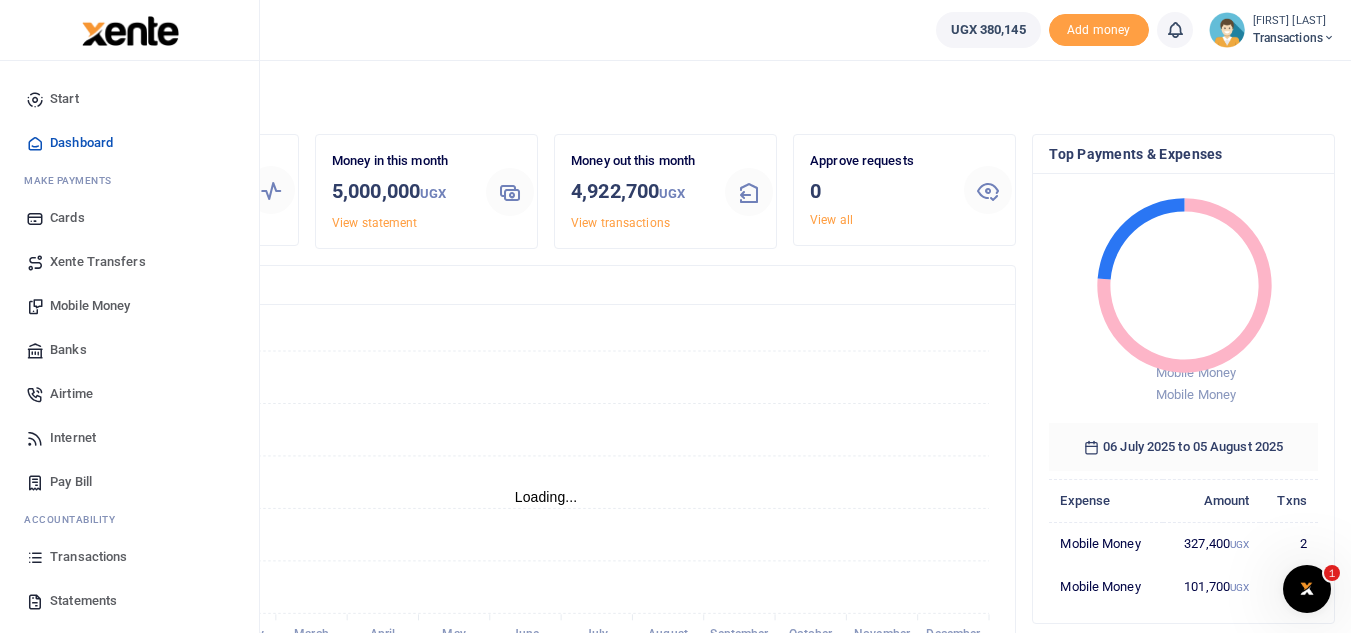 click on "Mobile Money" at bounding box center (129, 306) 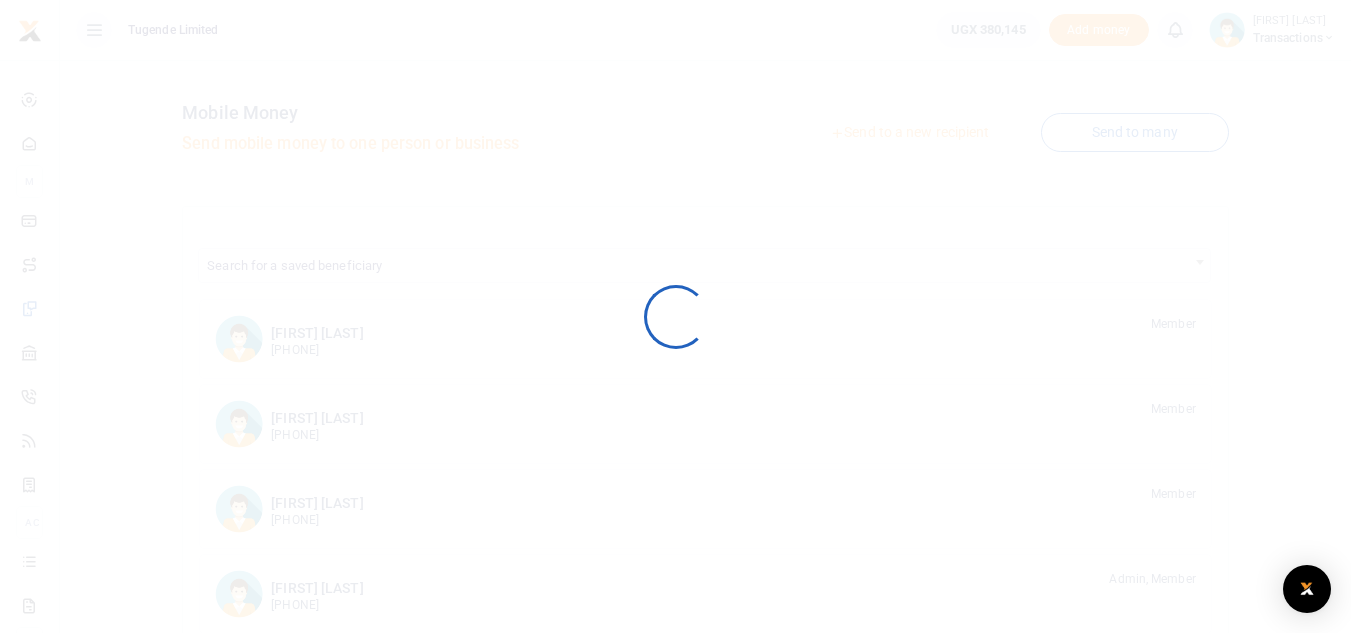 scroll, scrollTop: 0, scrollLeft: 0, axis: both 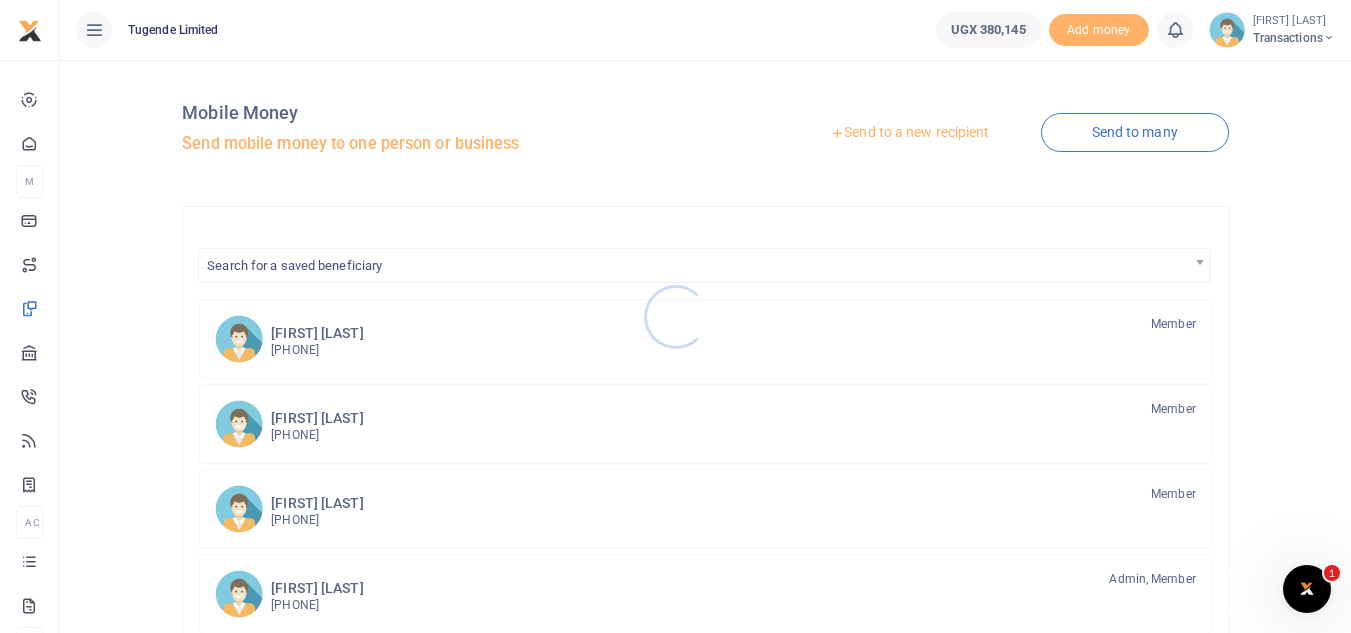 click at bounding box center [675, 316] 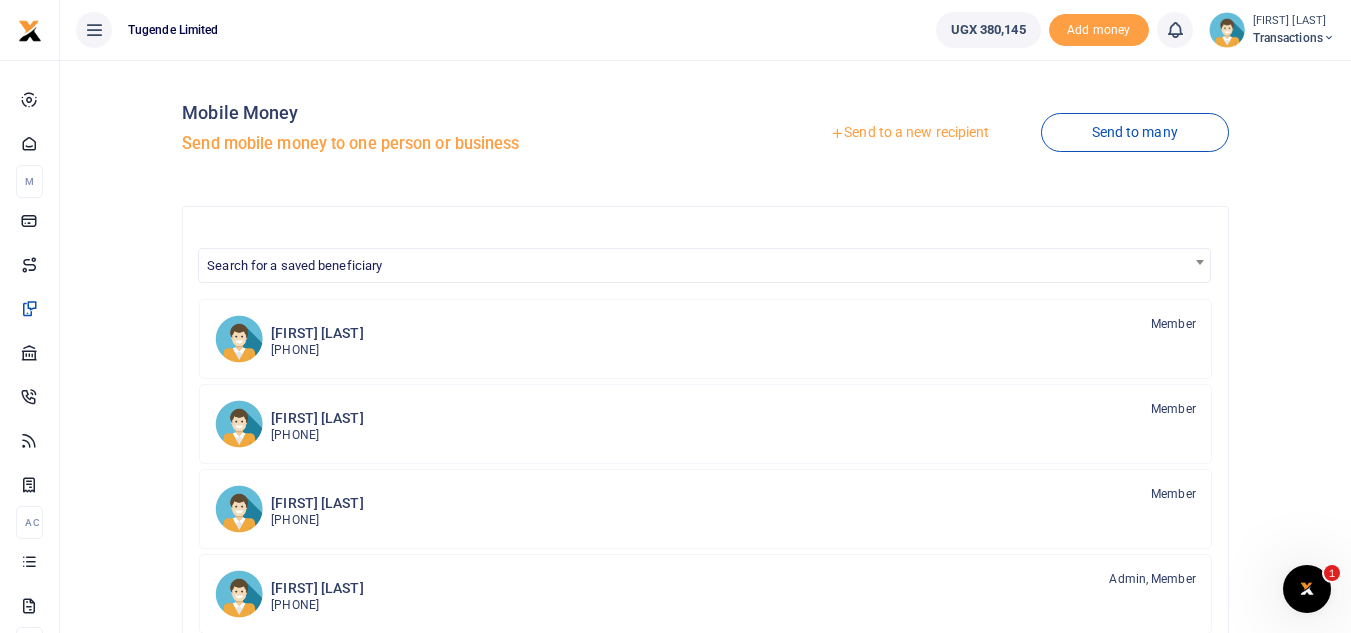 click at bounding box center (837, 133) 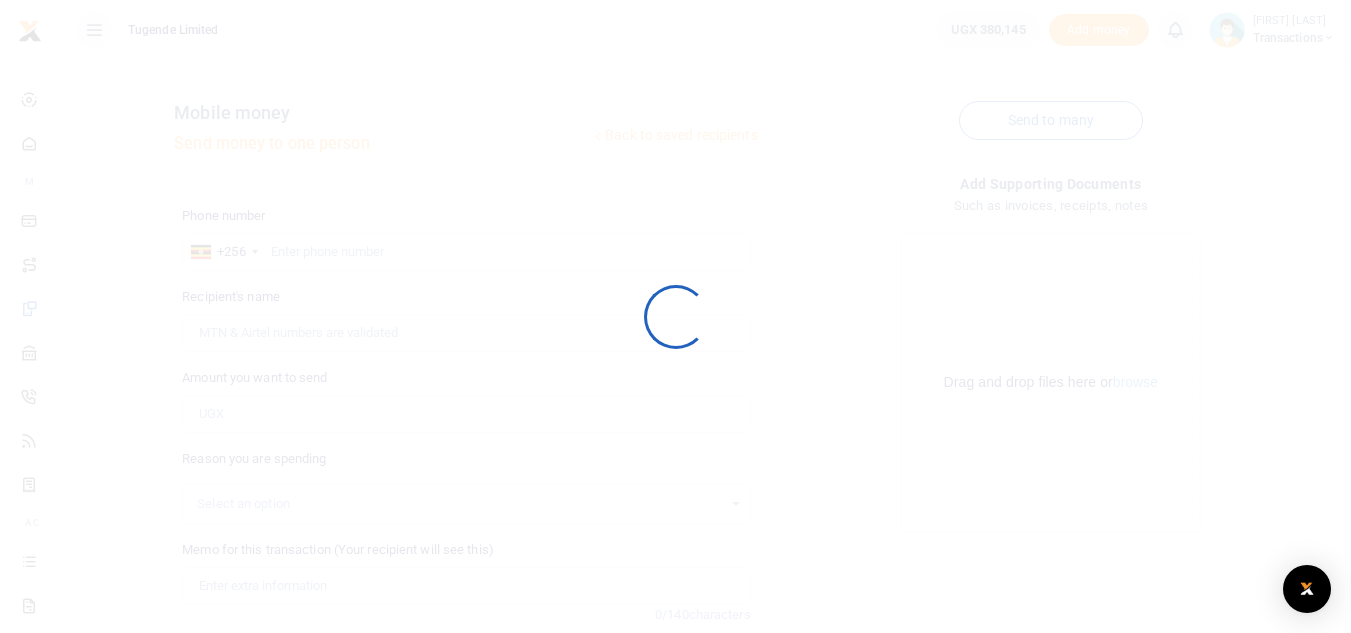 scroll, scrollTop: 0, scrollLeft: 0, axis: both 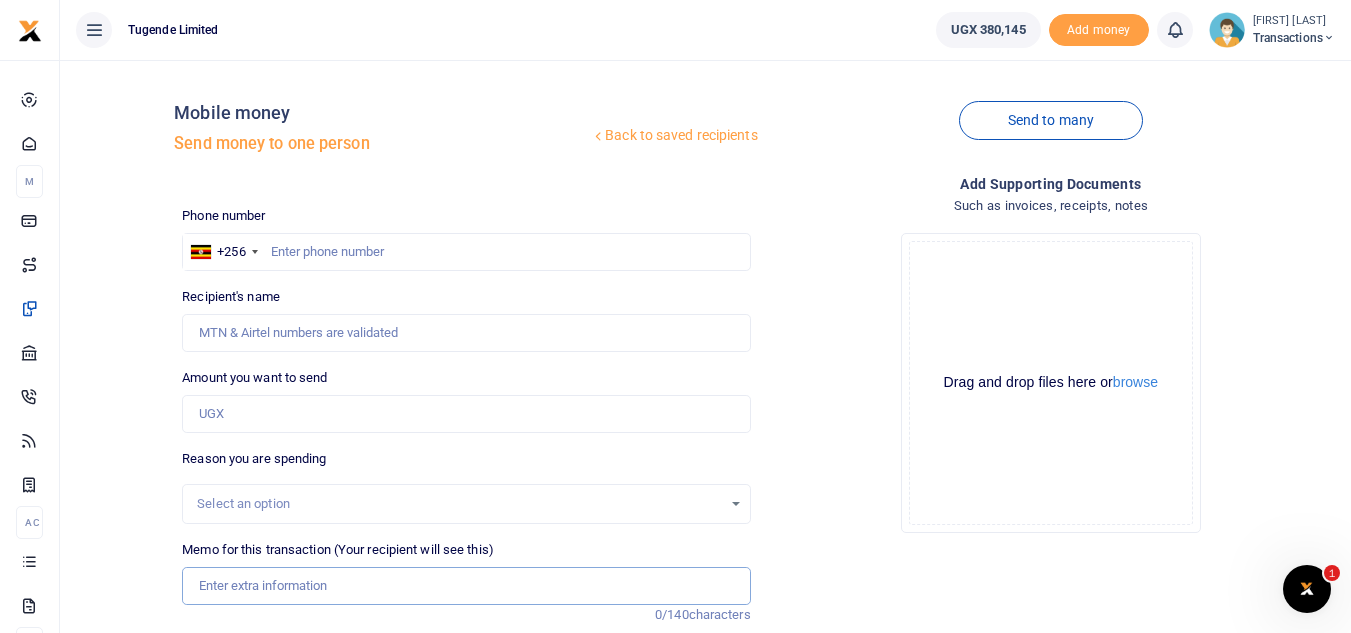 click on "Memo for this transaction (Your recipient will see this)" at bounding box center [466, 586] 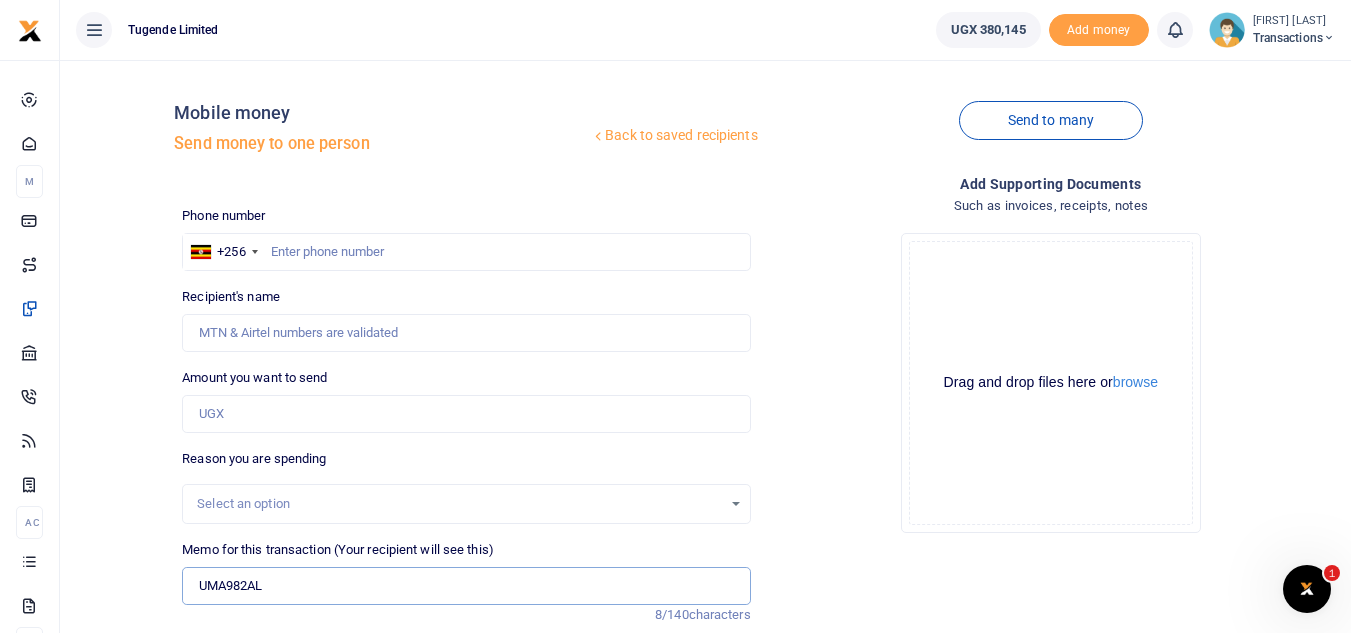 type on "UMA982AL" 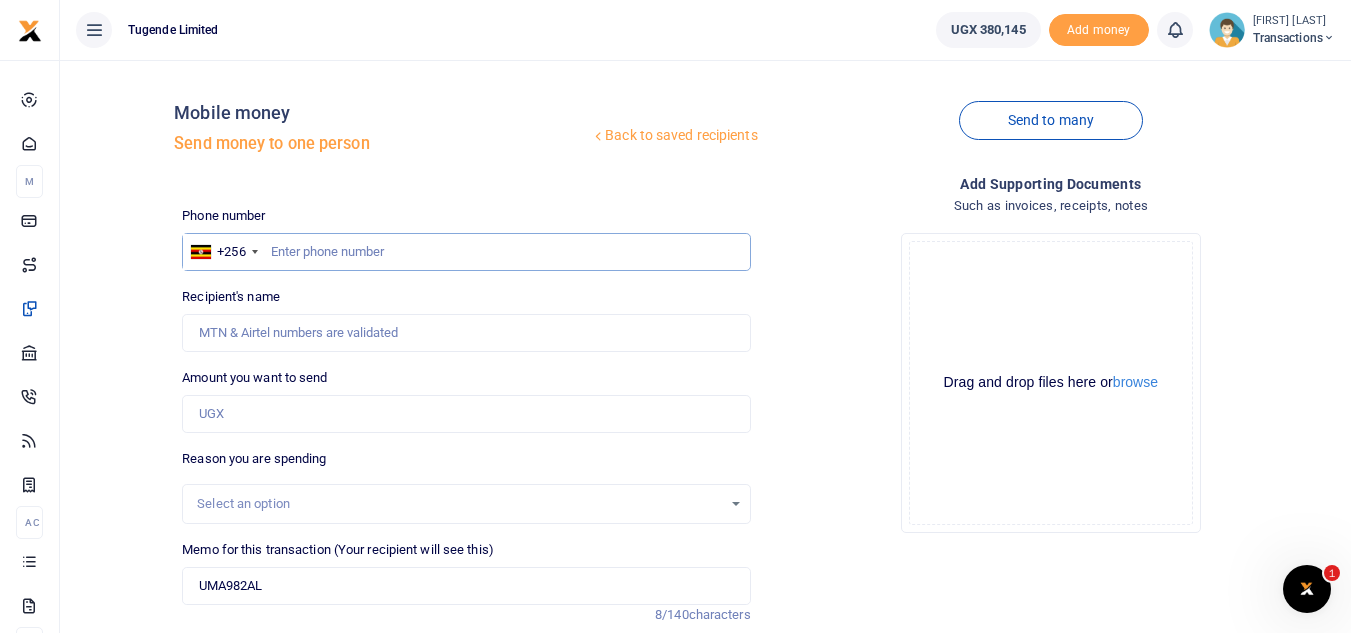 click at bounding box center [466, 252] 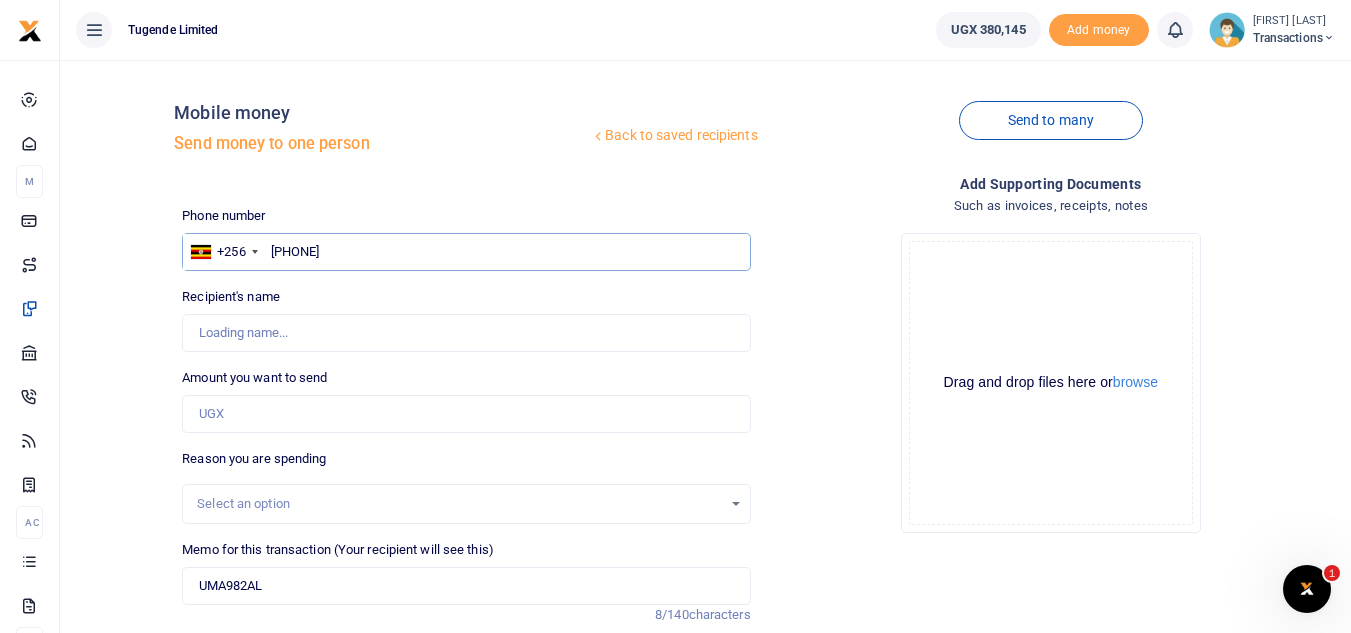 type on "Brian Muhindo" 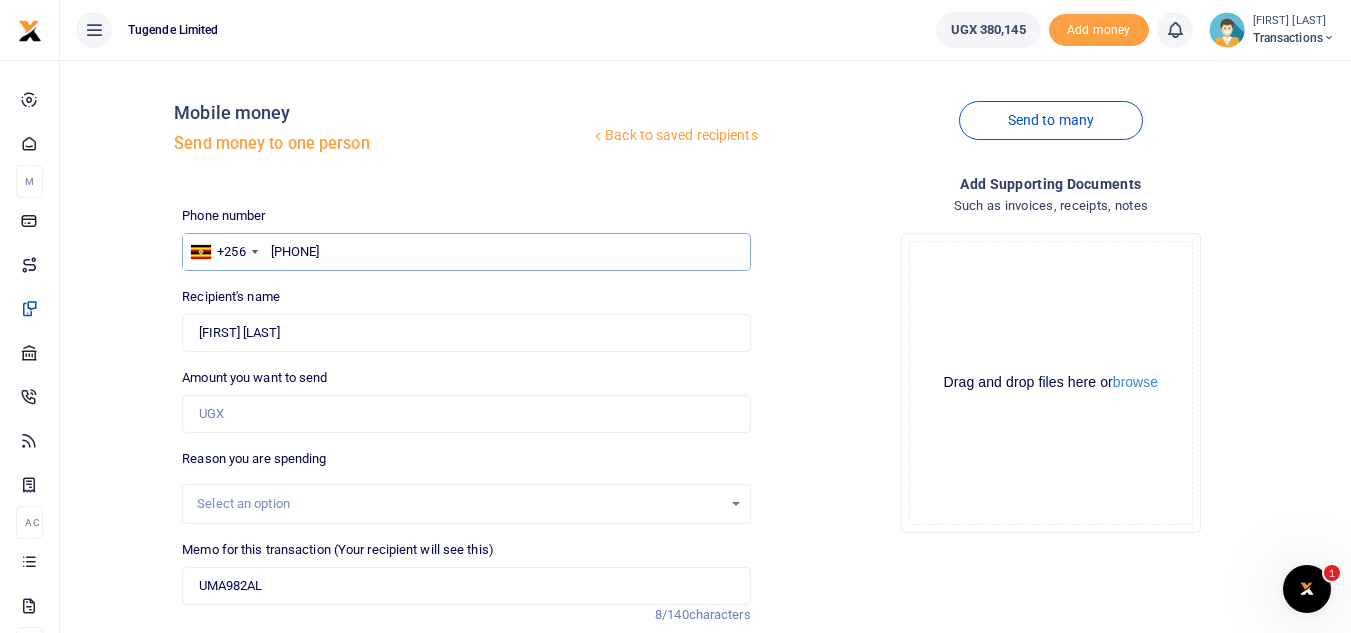 type on "773596170" 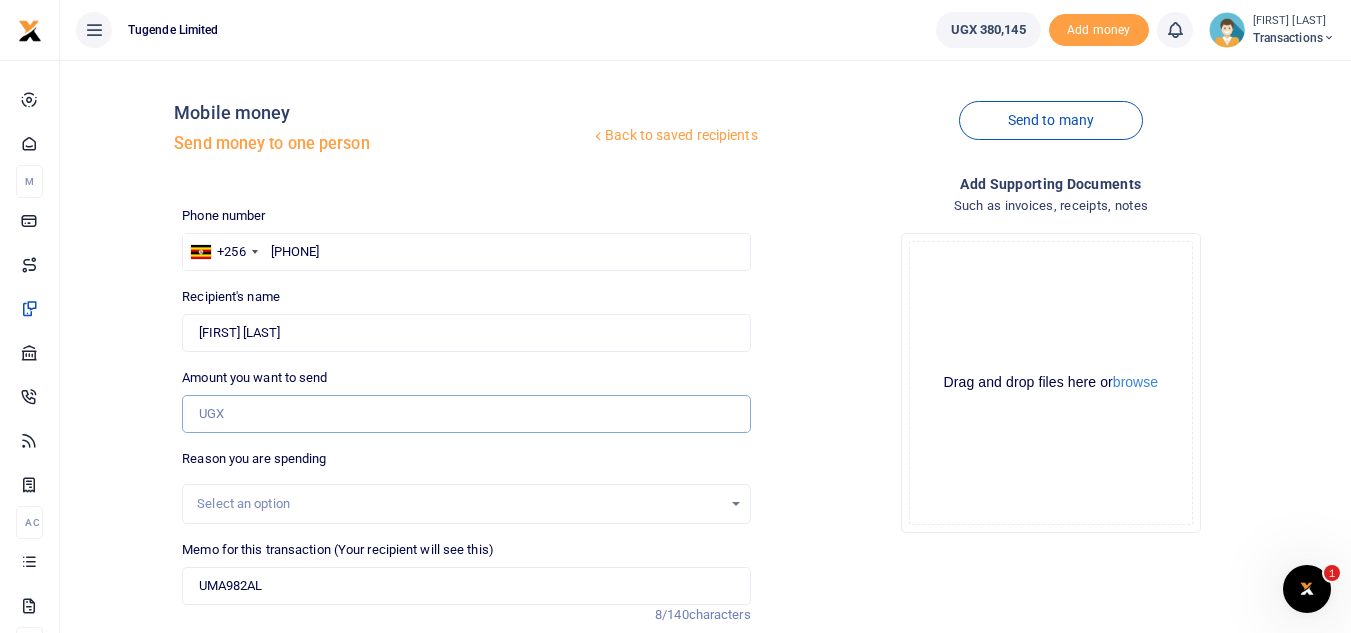 click on "Amount you want to send" at bounding box center [466, 414] 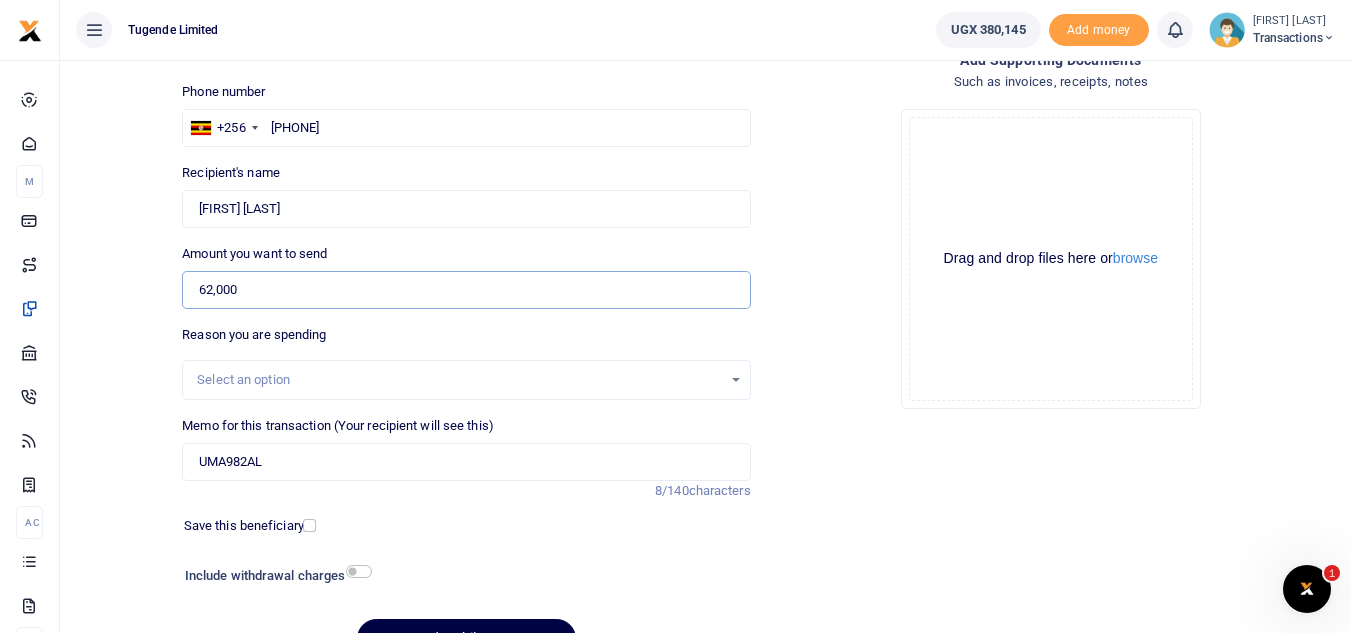 scroll, scrollTop: 120, scrollLeft: 0, axis: vertical 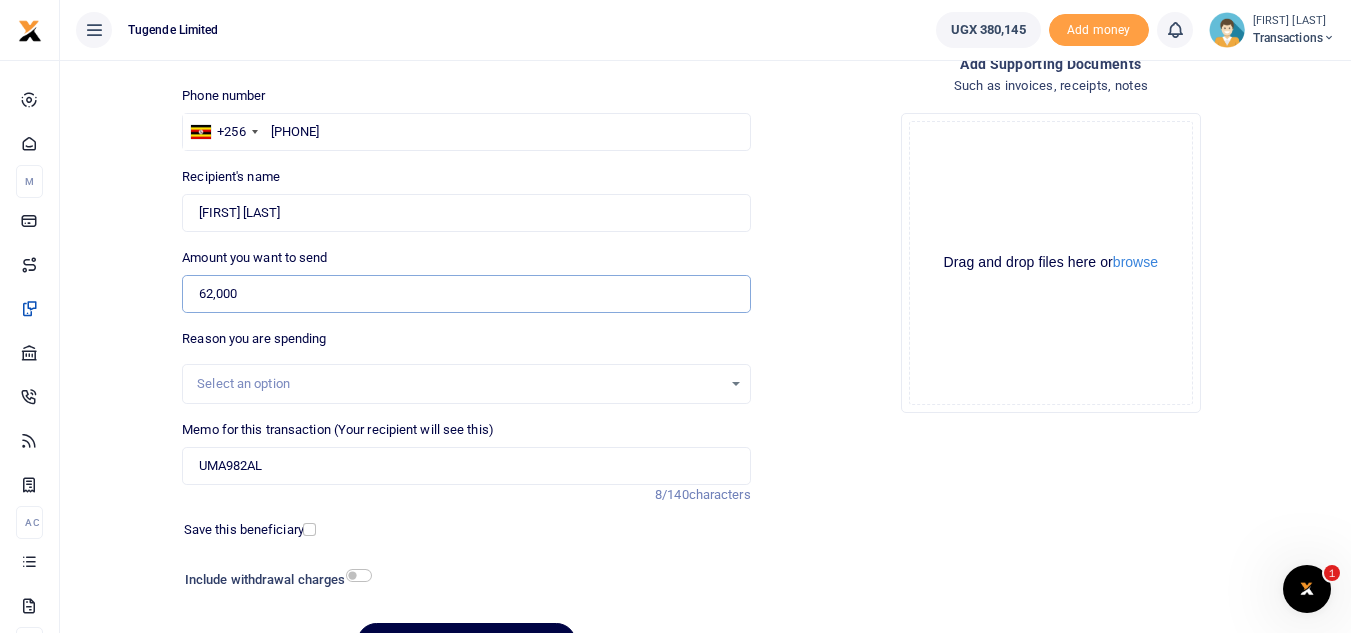 type on "62,000" 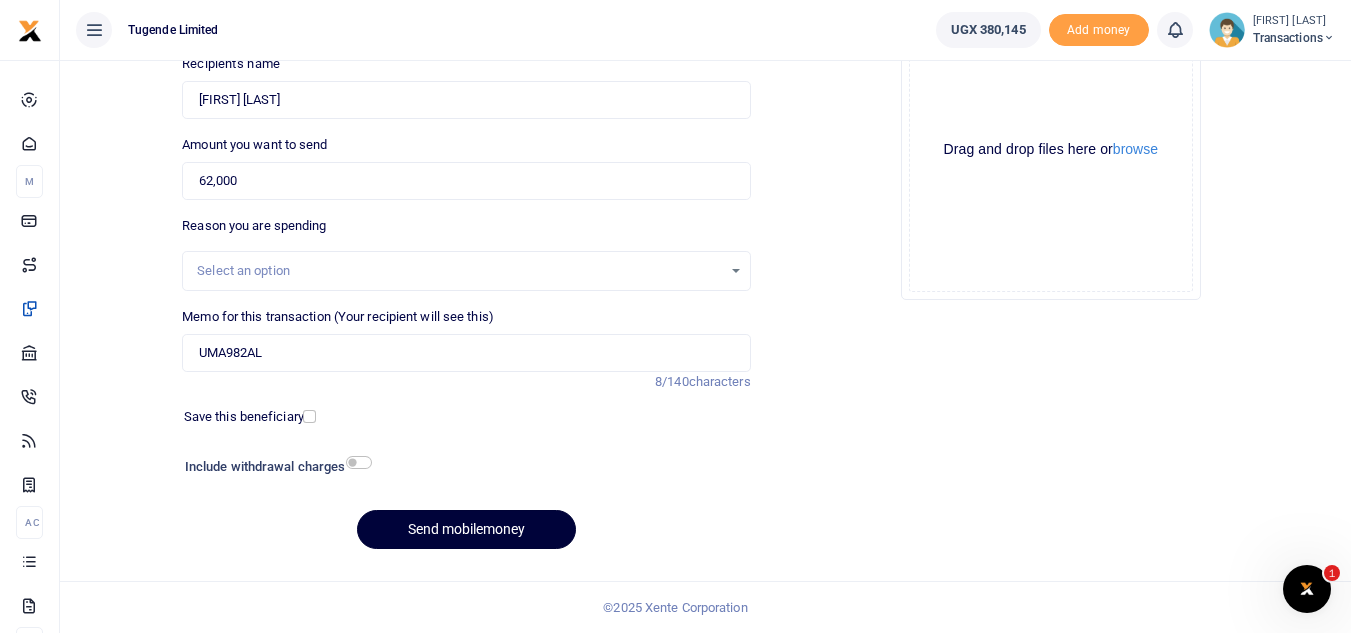 click on "Send mobilemoney" at bounding box center (466, 529) 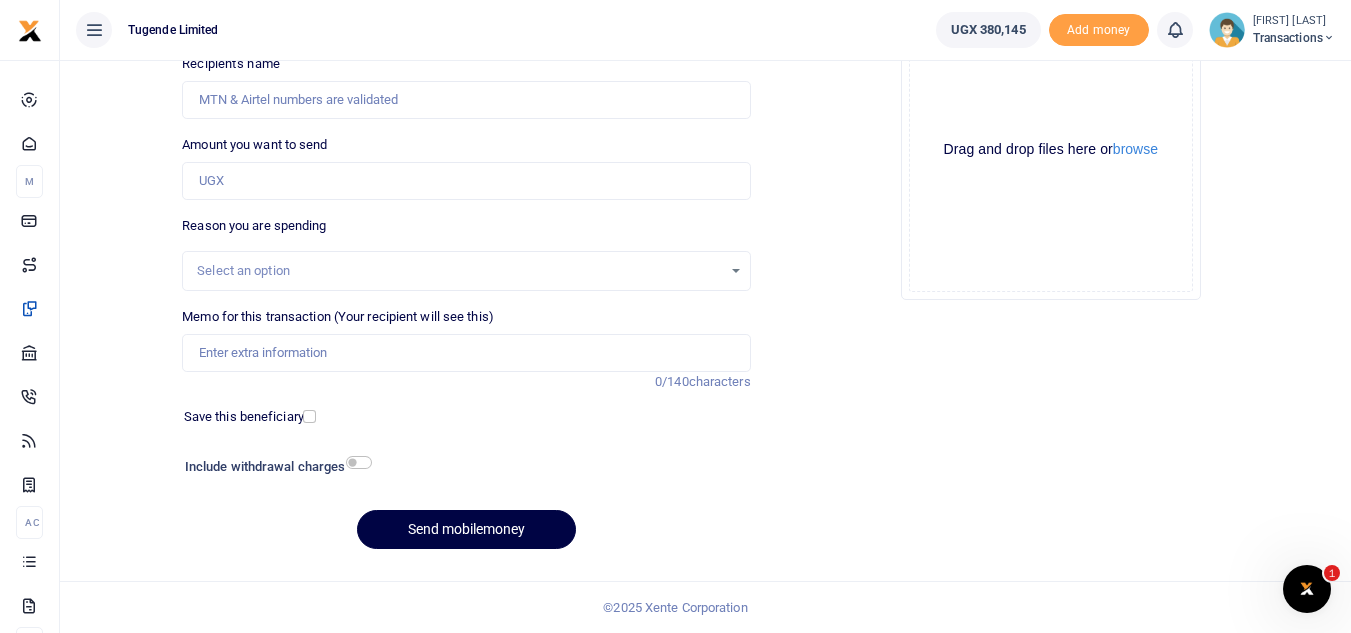 scroll, scrollTop: 233, scrollLeft: 0, axis: vertical 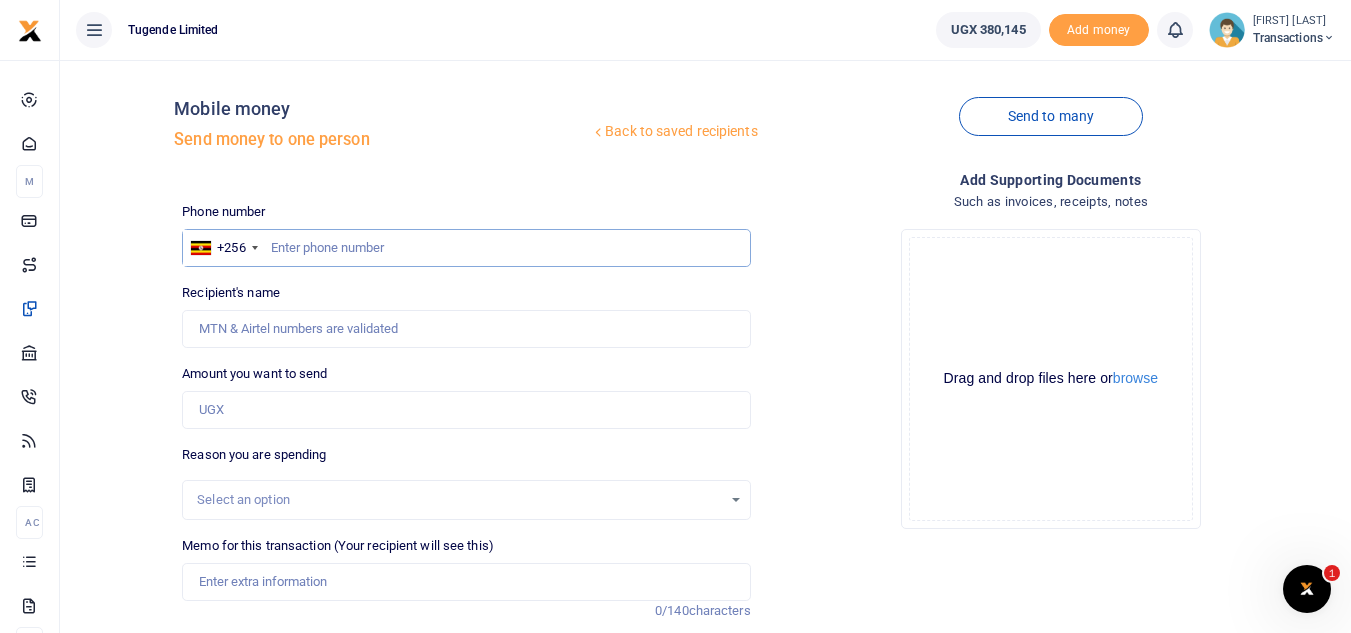click at bounding box center (466, 248) 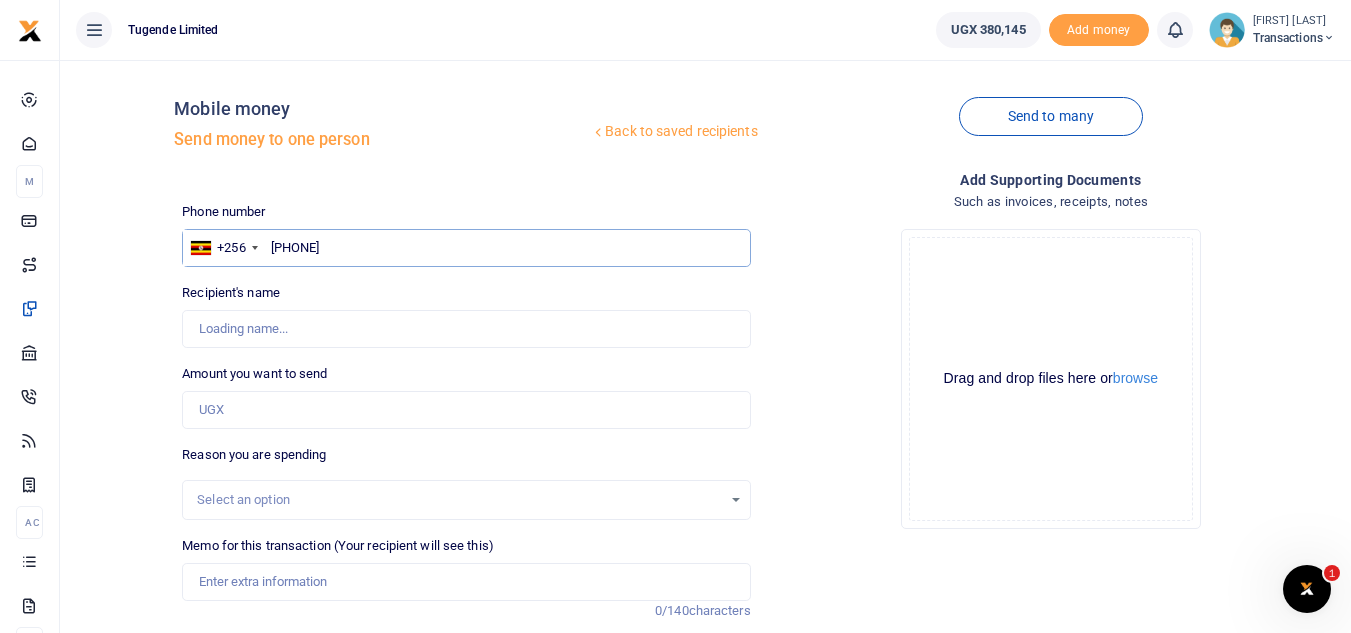 type on "778515183" 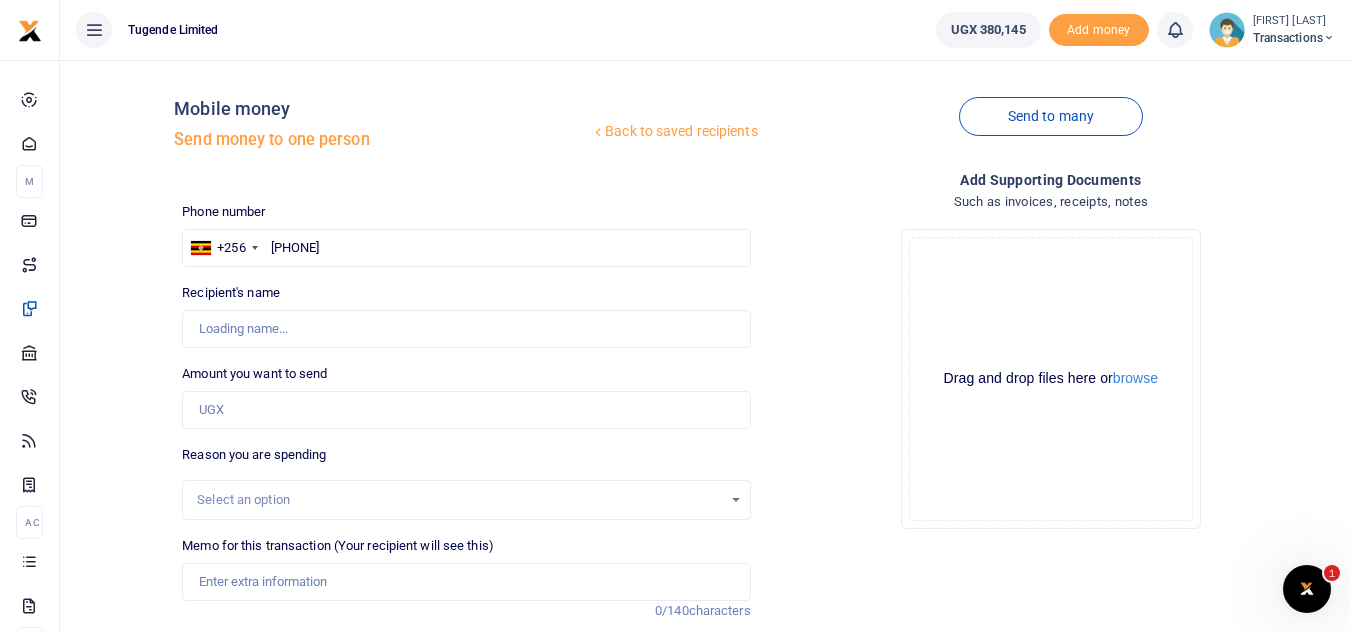 type on "Evarist Kwiringira" 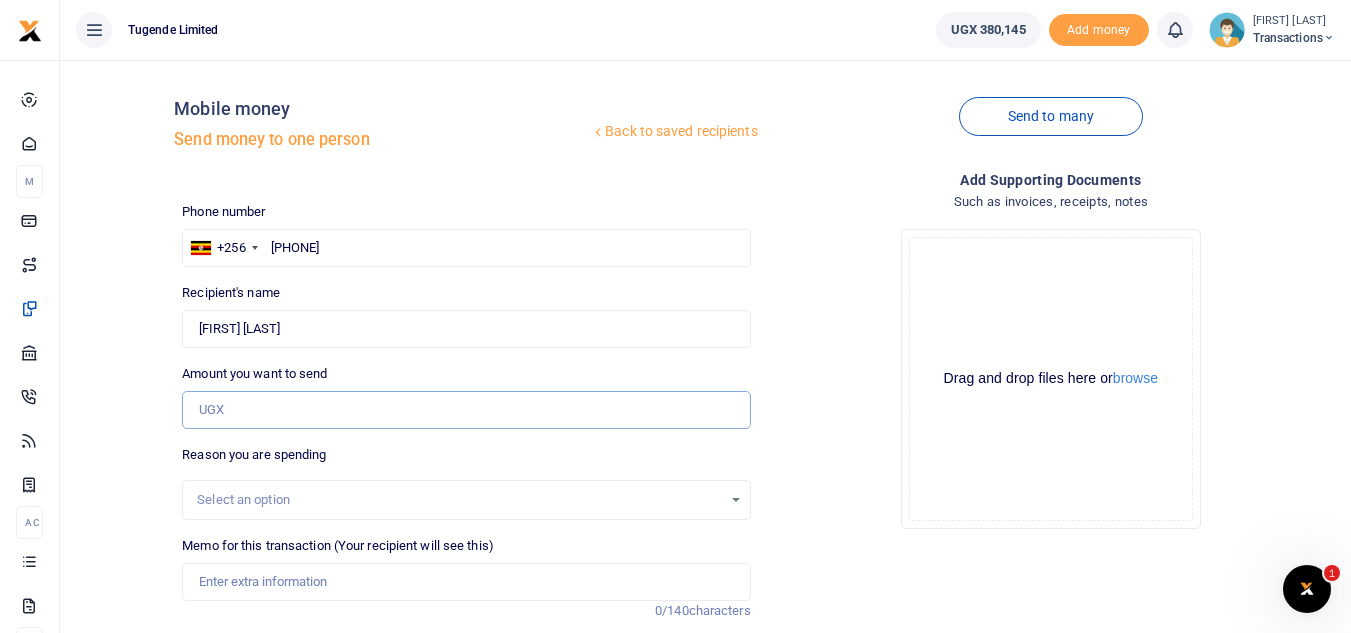 click on "Amount you want to send" at bounding box center (466, 410) 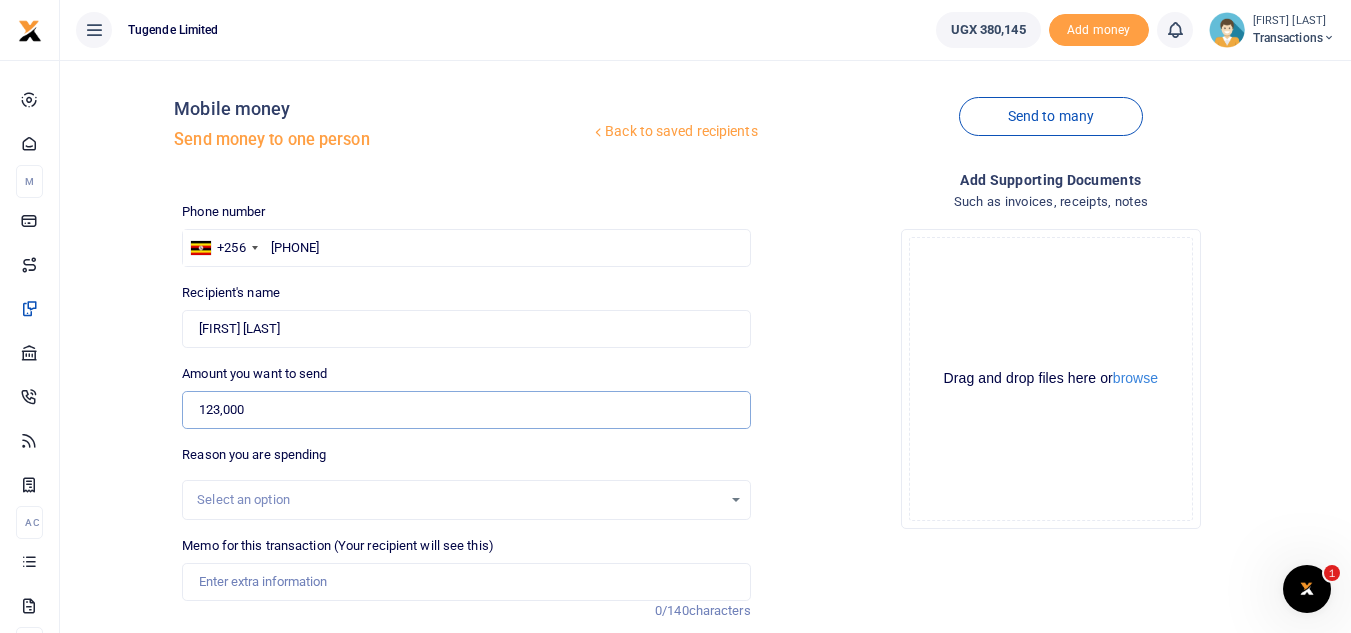 type on "123,000" 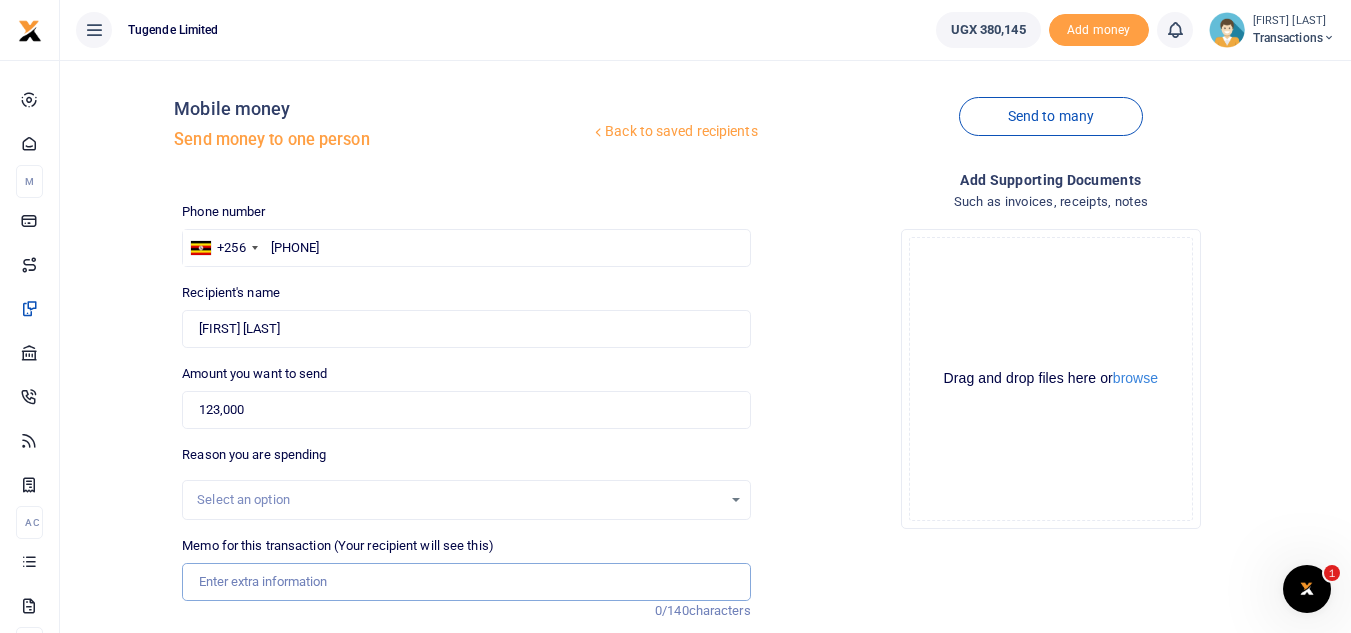 click on "Memo for this transaction (Your recipient will see this)" at bounding box center (466, 582) 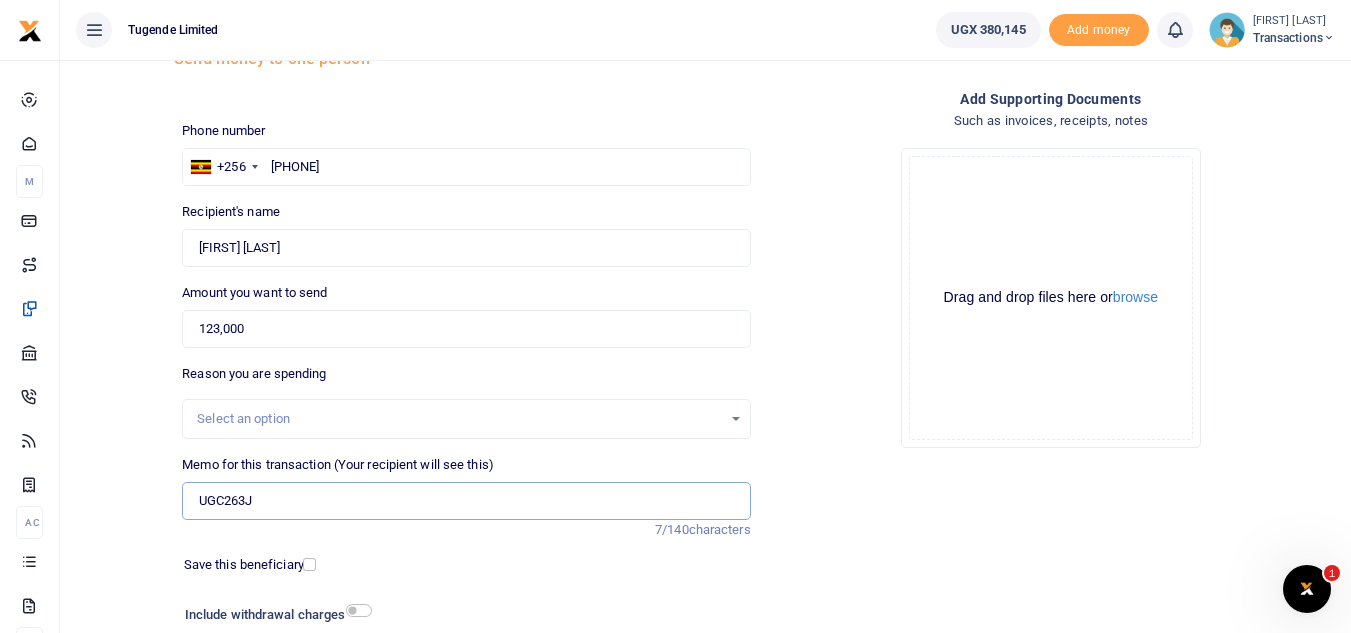scroll, scrollTop: 84, scrollLeft: 0, axis: vertical 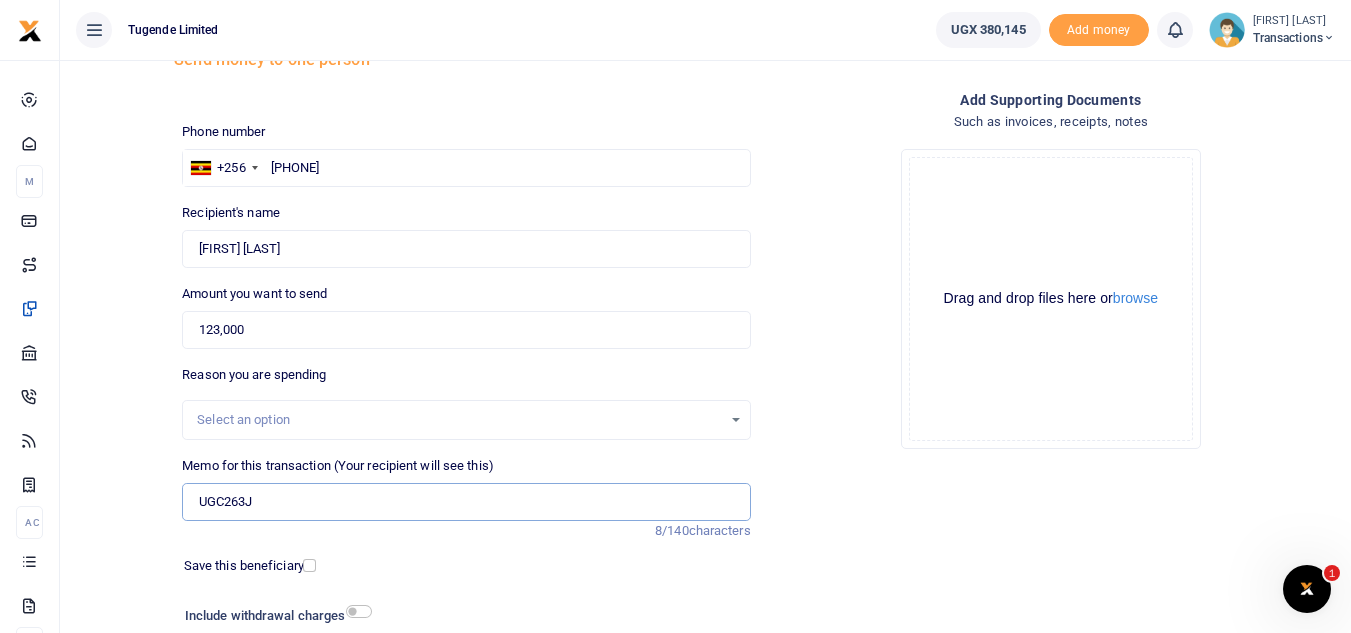 paste on "TLUG-015965" 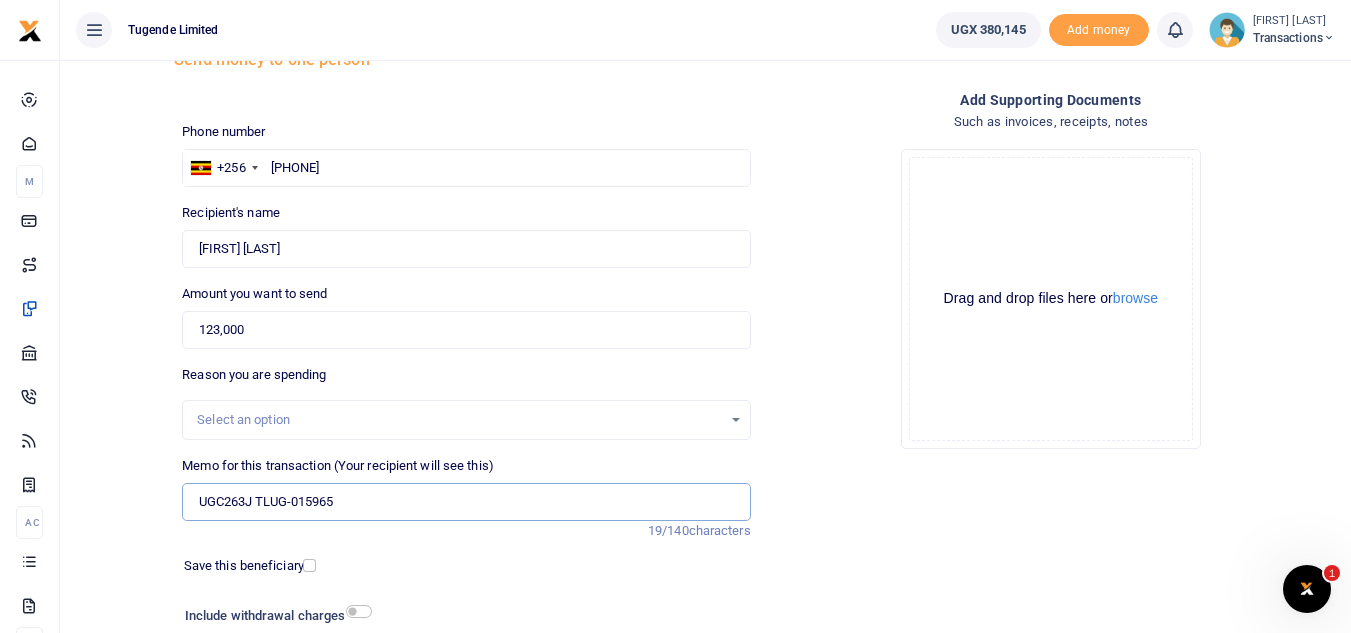 click on "UGC263J TLUG-015965" at bounding box center (466, 502) 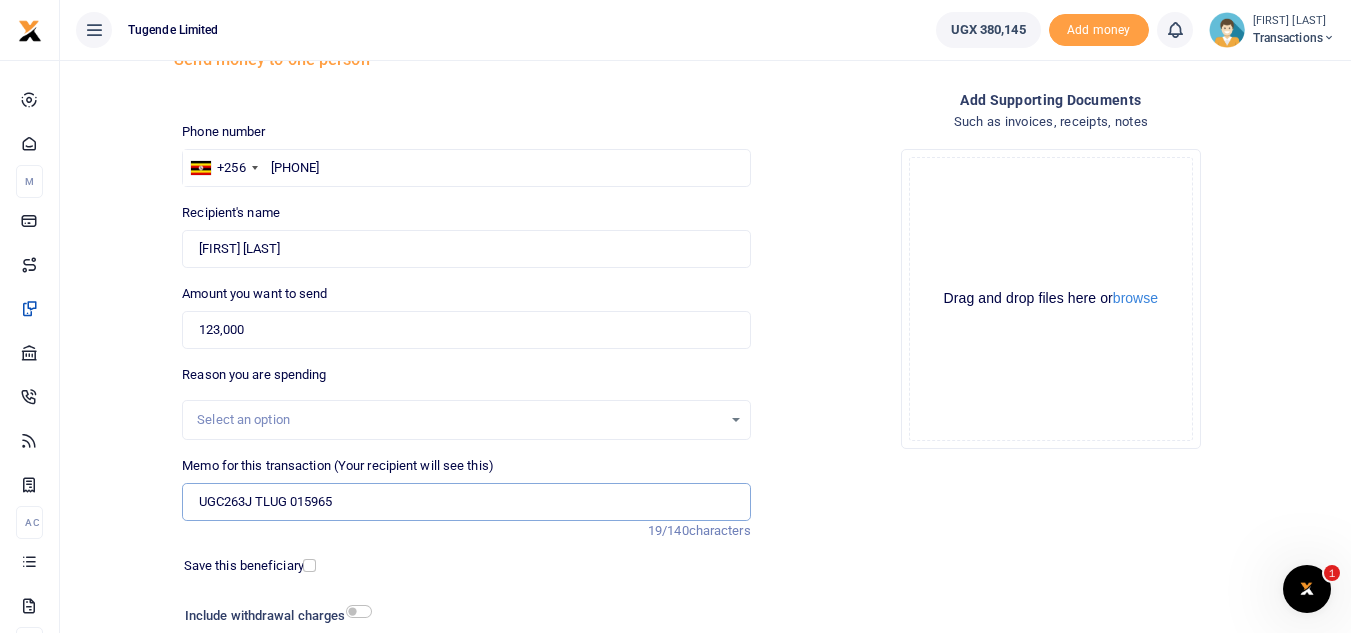 scroll, scrollTop: 233, scrollLeft: 0, axis: vertical 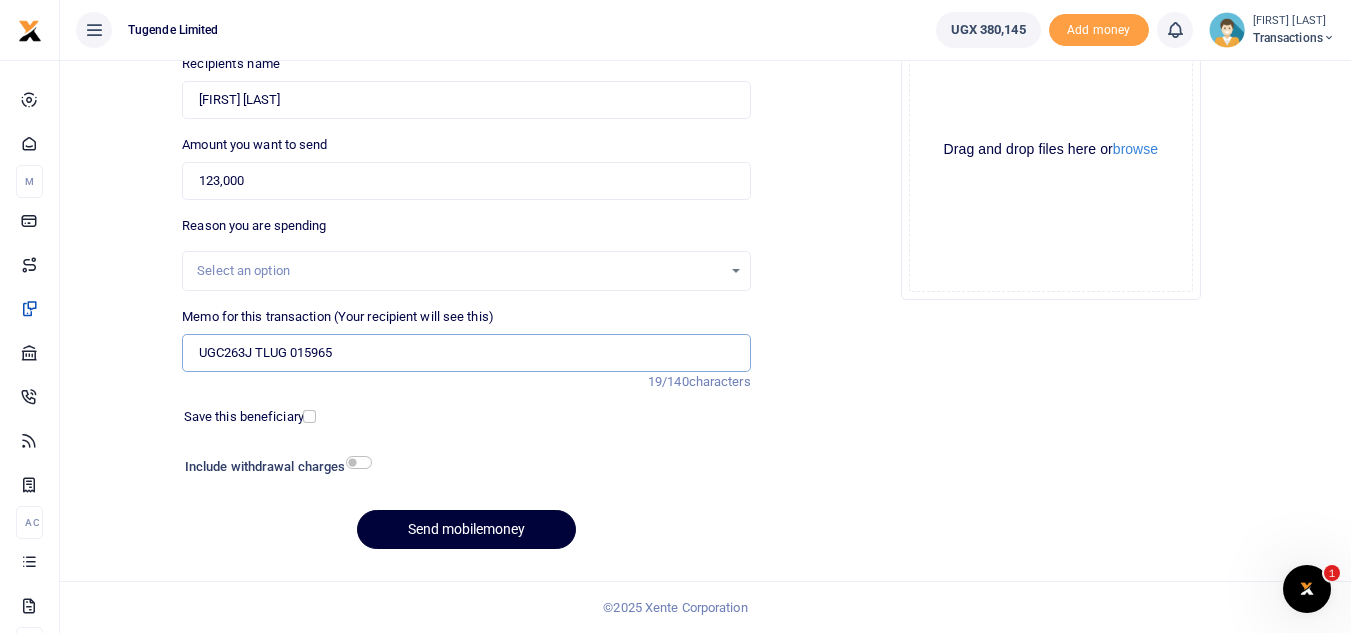 type on "UGC263J TLUG 015965" 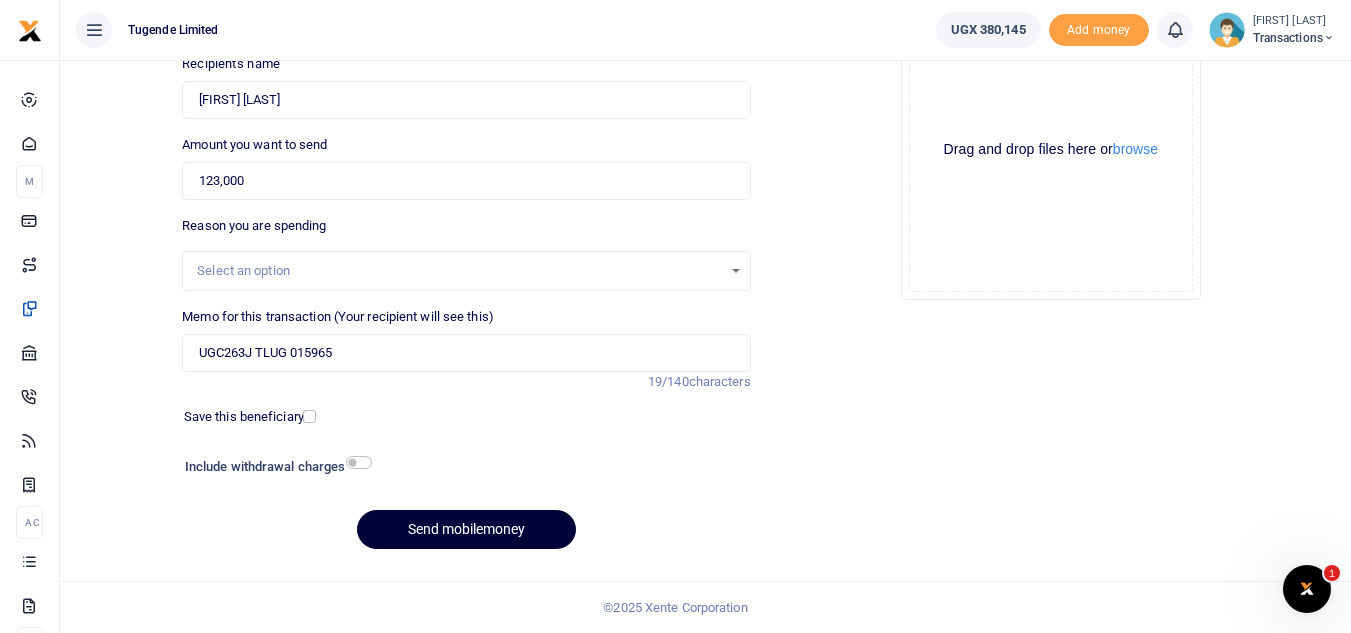 click on "Send mobilemoney" at bounding box center [466, 529] 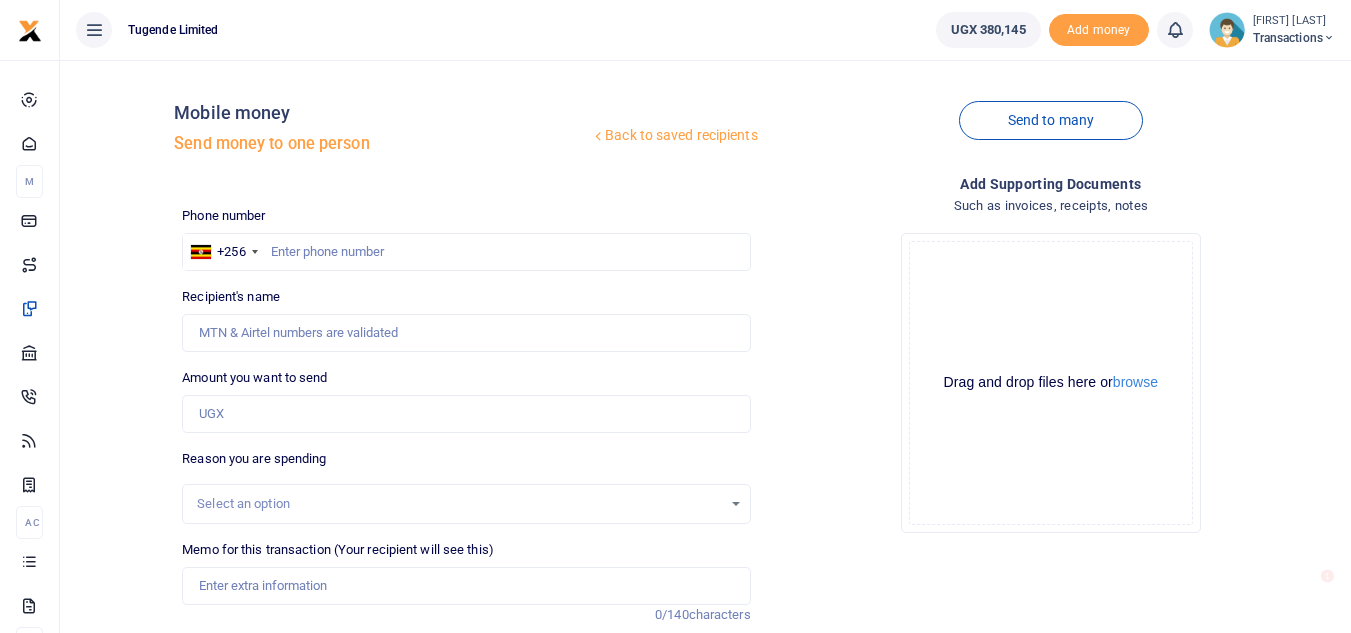 scroll, scrollTop: 233, scrollLeft: 0, axis: vertical 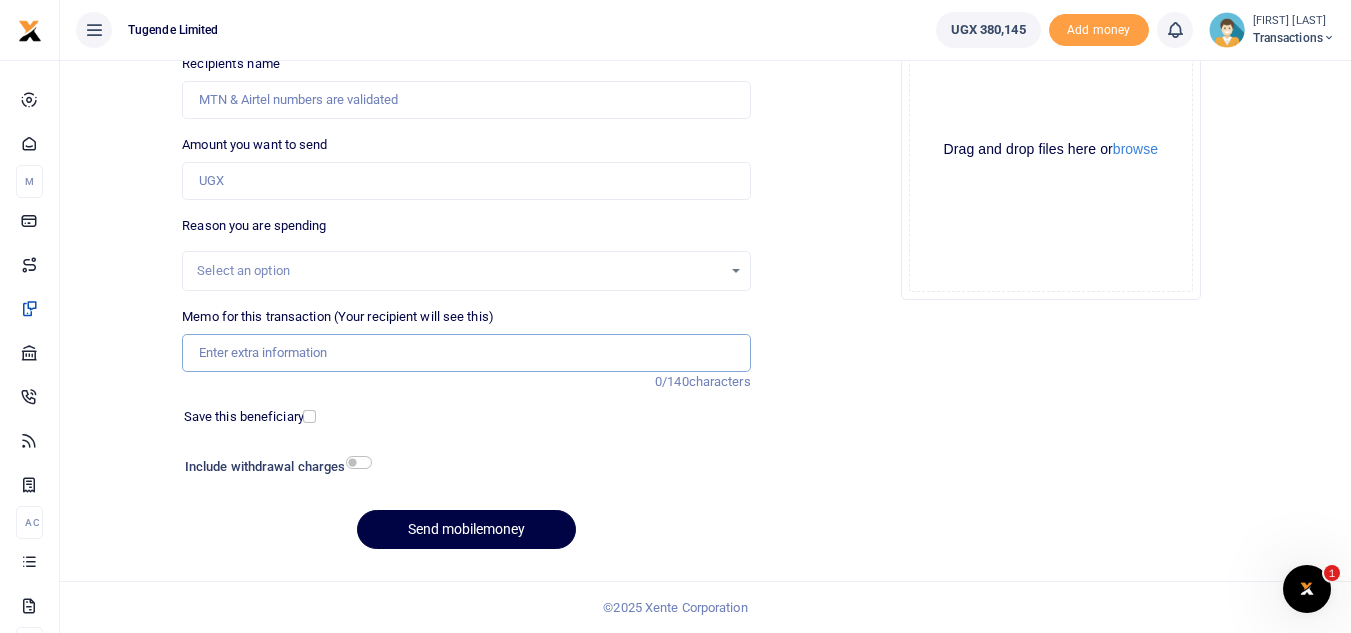 click on "Memo for this transaction (Your recipient will see this)" at bounding box center [466, 353] 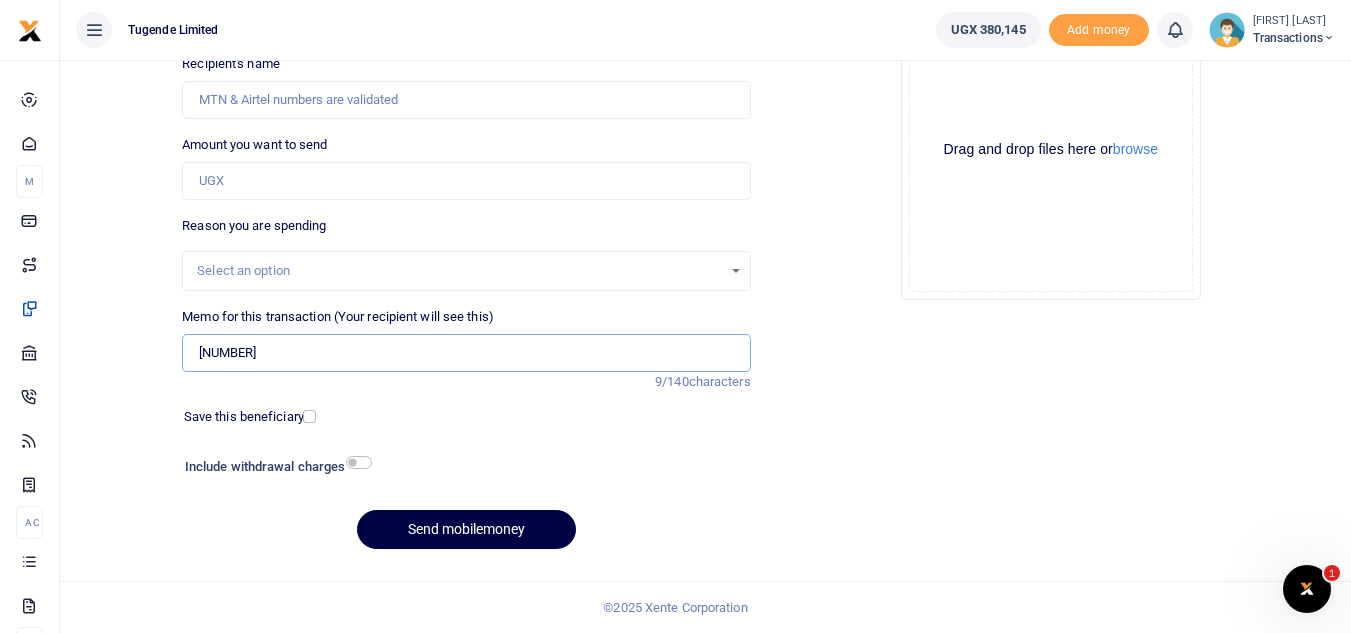 drag, startPoint x: 367, startPoint y: 352, endPoint x: 196, endPoint y: 357, distance: 171.07309 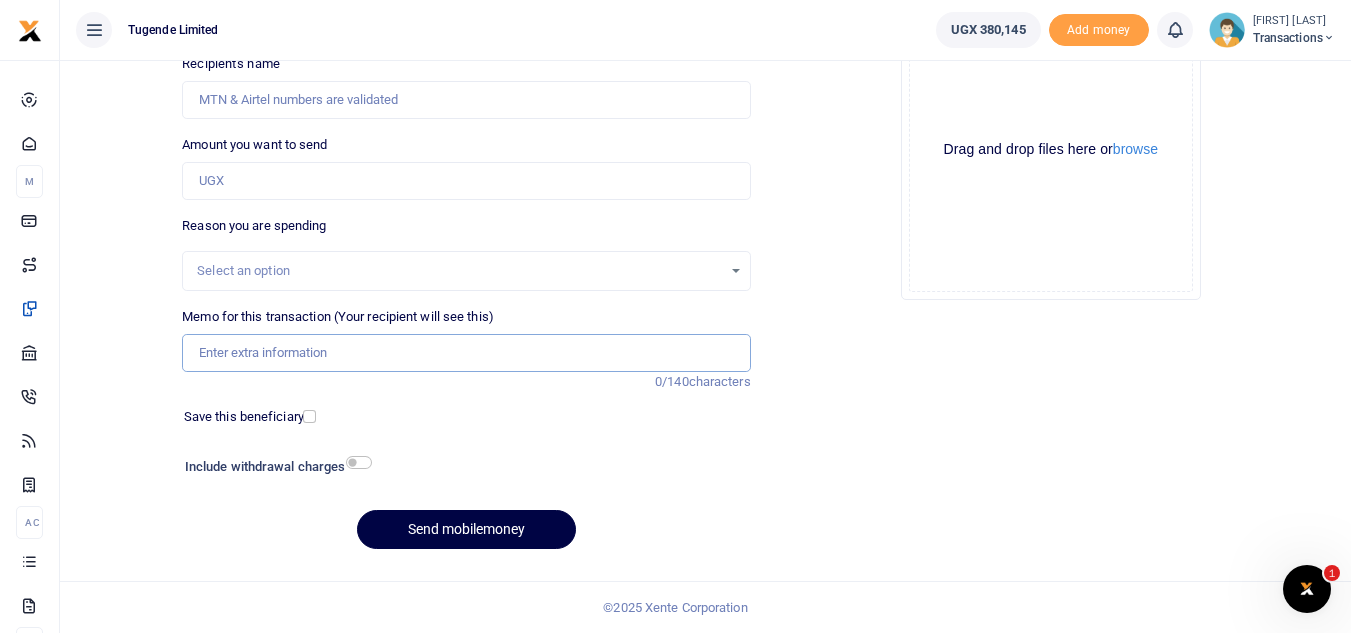 scroll, scrollTop: 0, scrollLeft: 0, axis: both 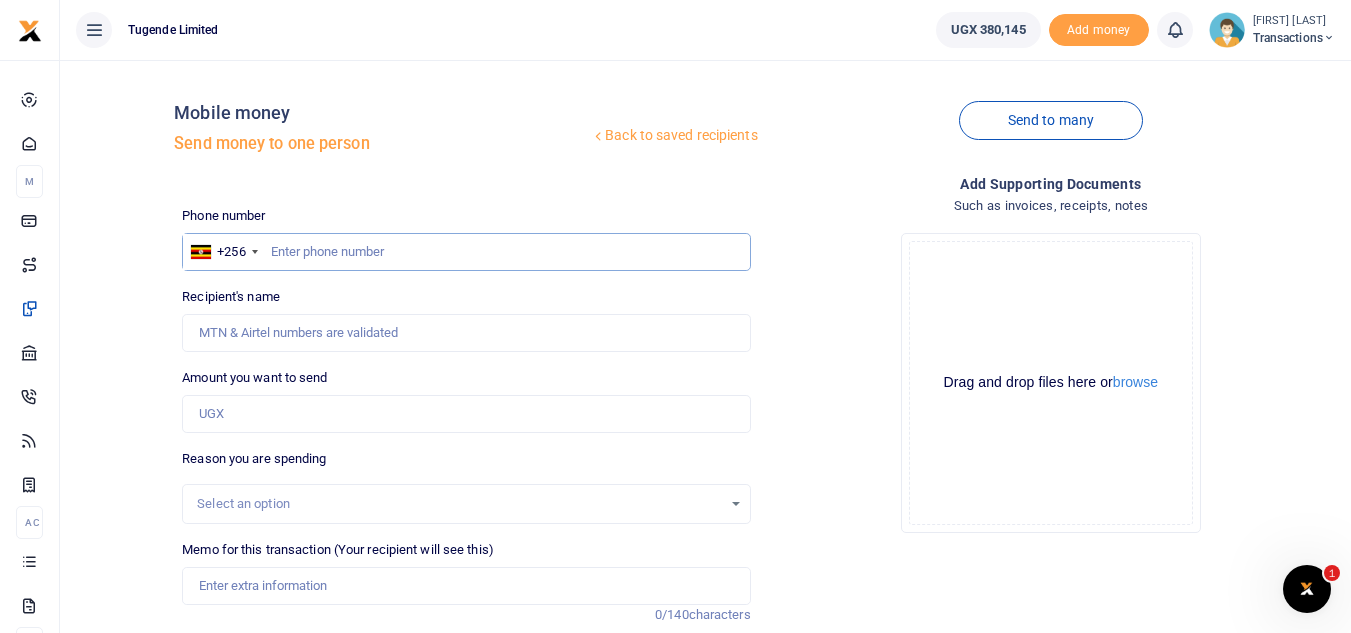 click at bounding box center [466, 252] 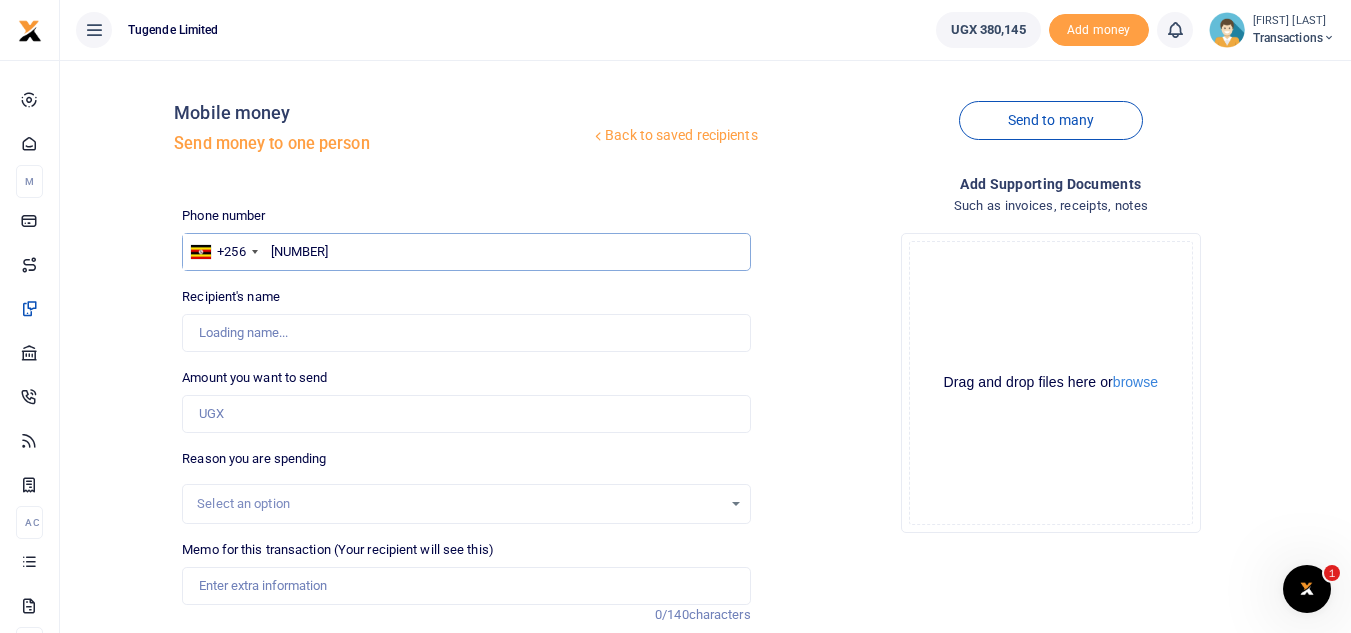 type on "750236626" 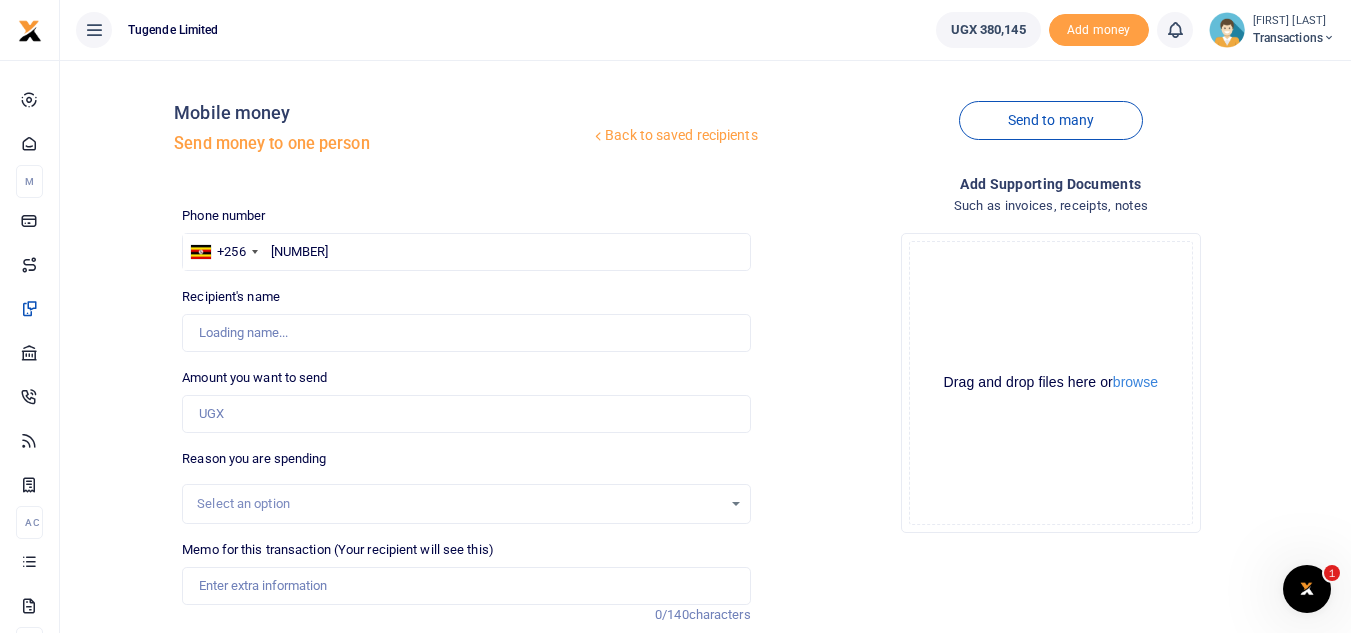 type on "Bakali Magumba" 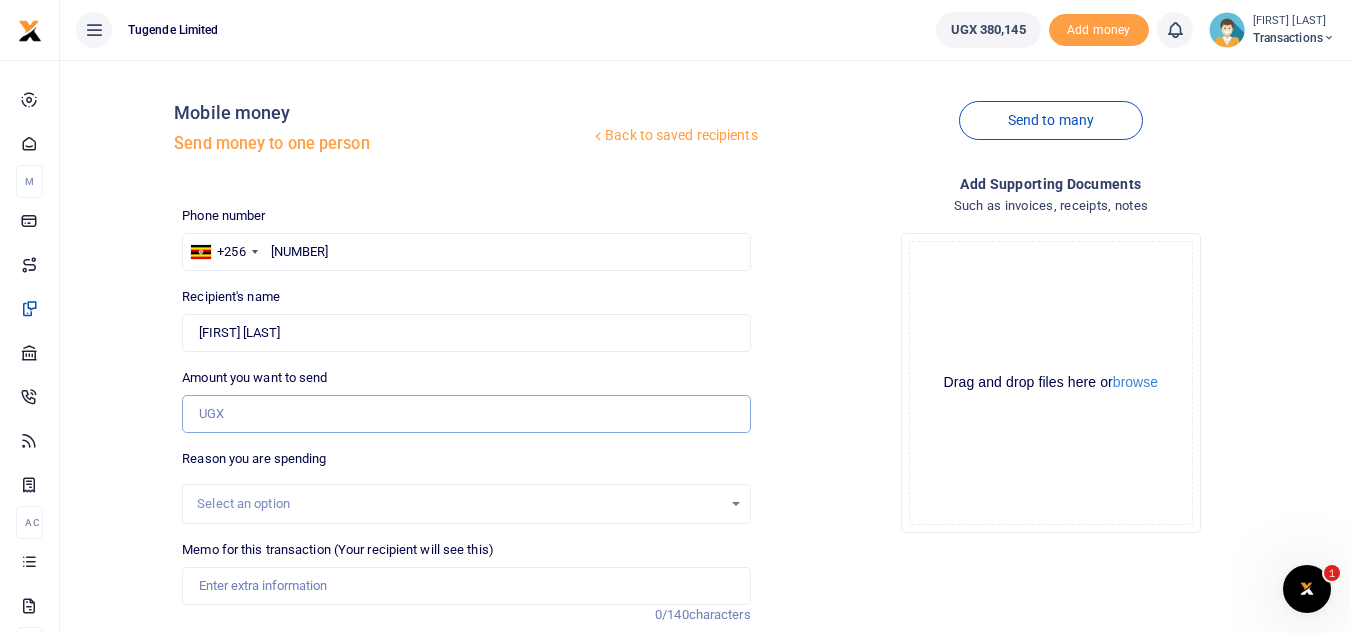 click on "Amount you want to send" at bounding box center (466, 414) 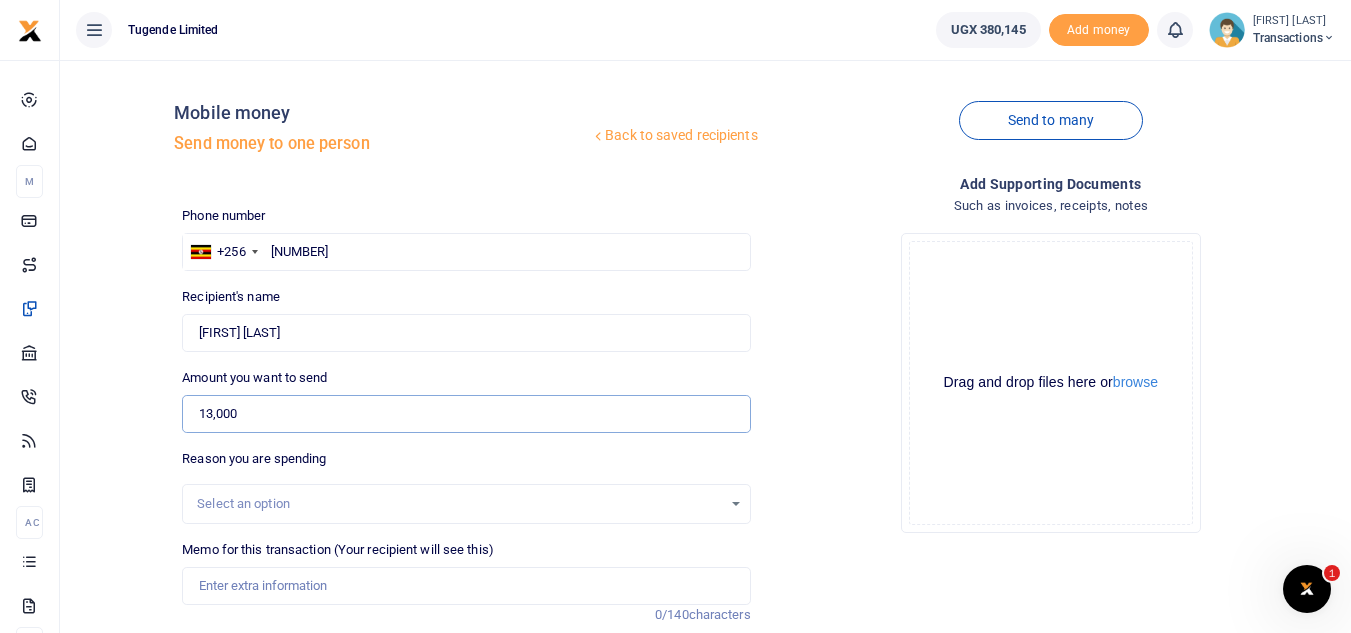 type on "13,000" 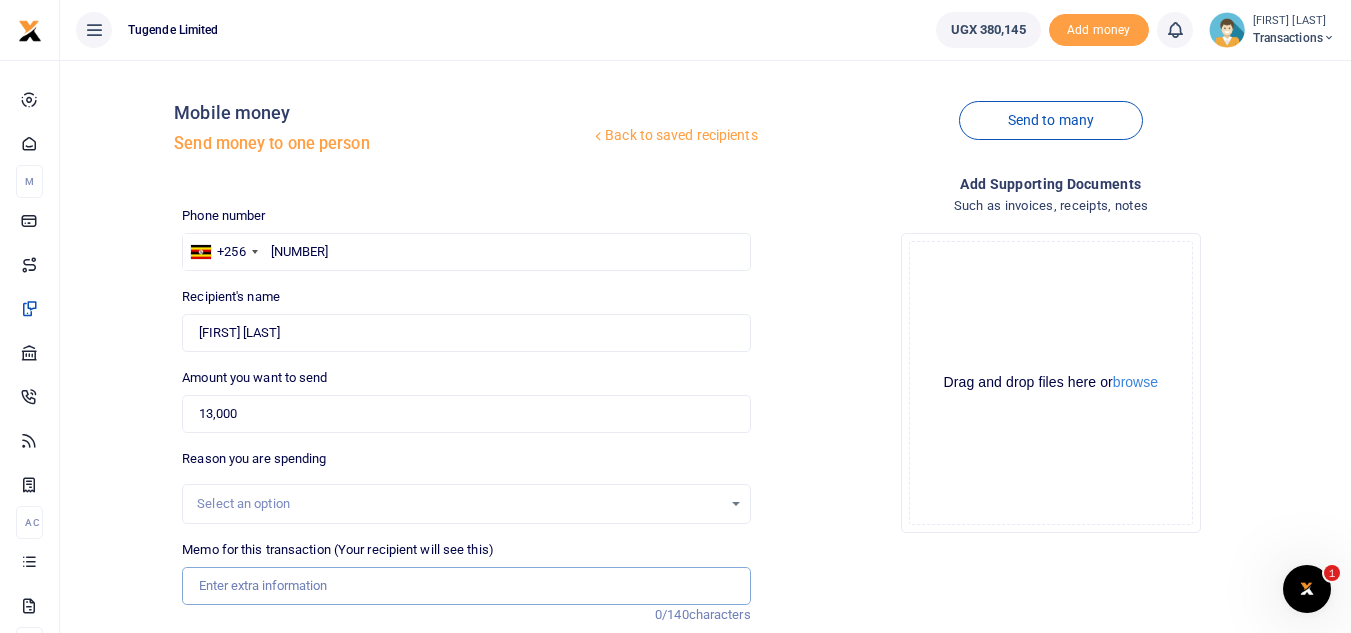 click on "Memo for this transaction (Your recipient will see this)" at bounding box center (466, 586) 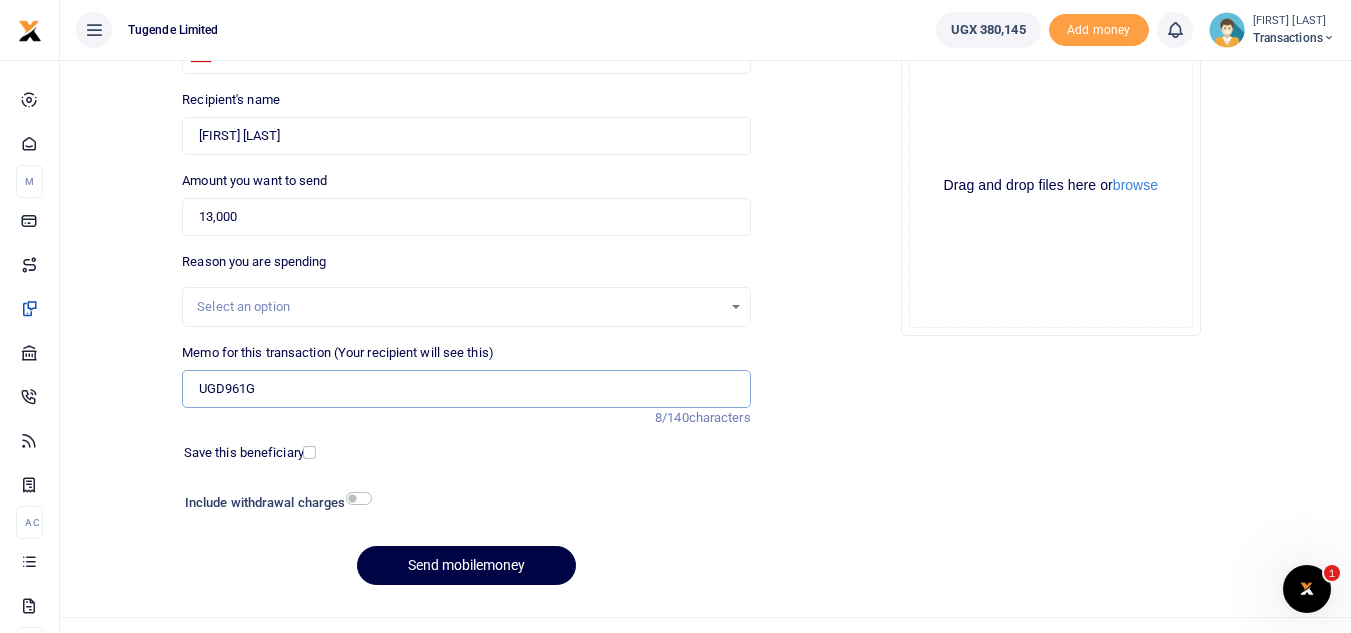 scroll, scrollTop: 198, scrollLeft: 0, axis: vertical 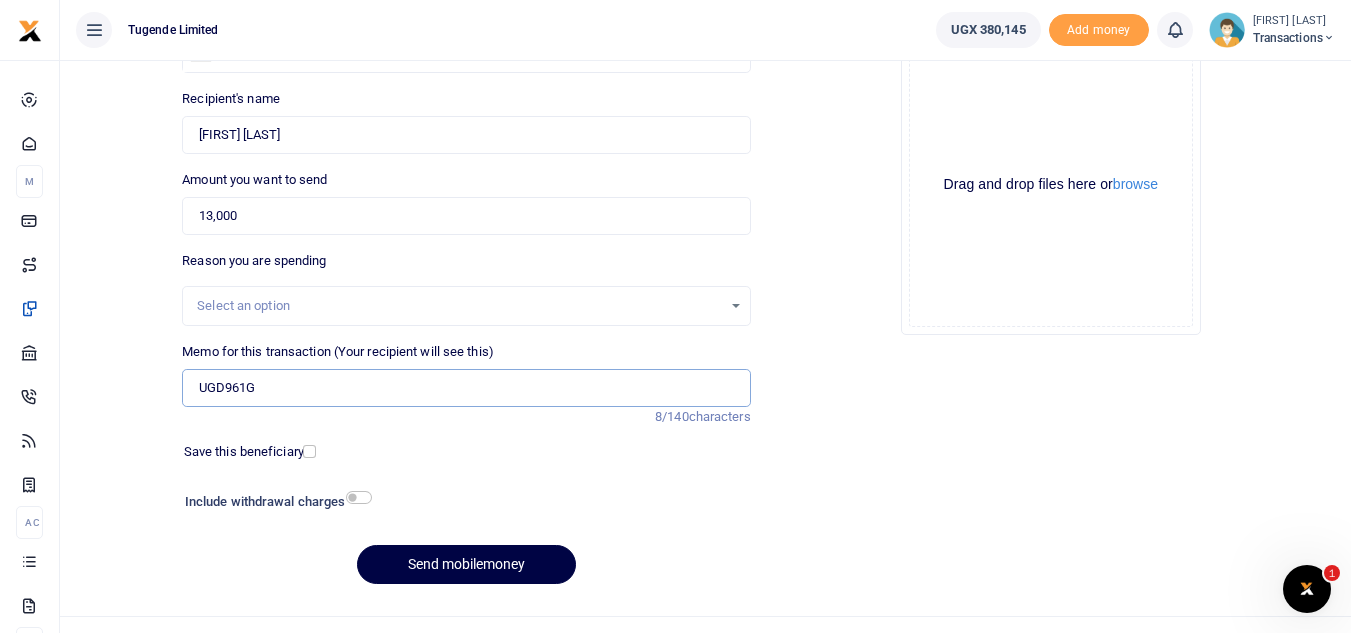 type on "UGD961G" 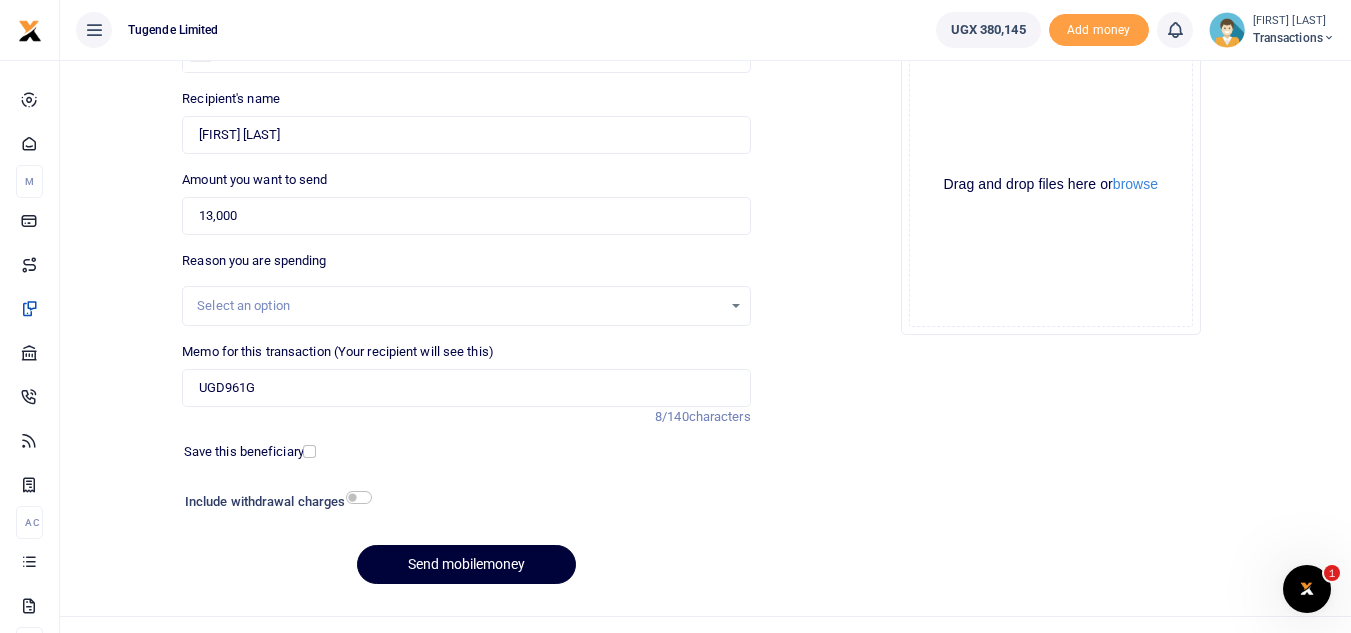 click on "Send mobilemoney" at bounding box center [466, 564] 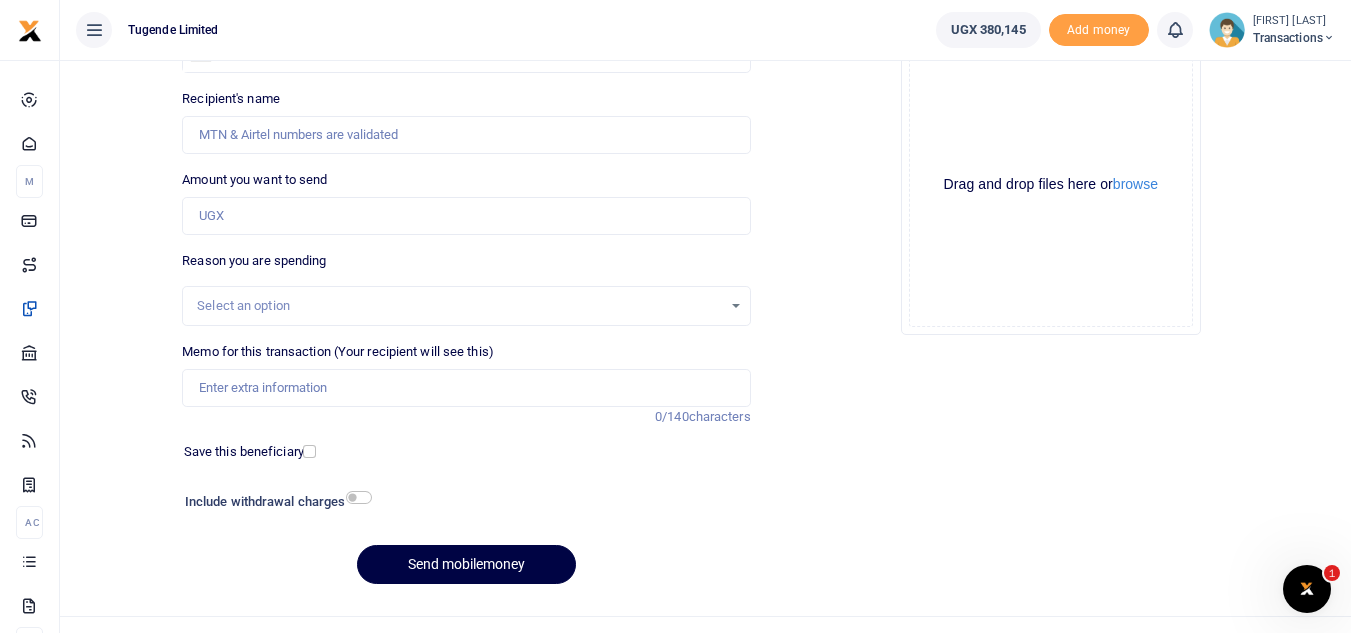scroll, scrollTop: 198, scrollLeft: 0, axis: vertical 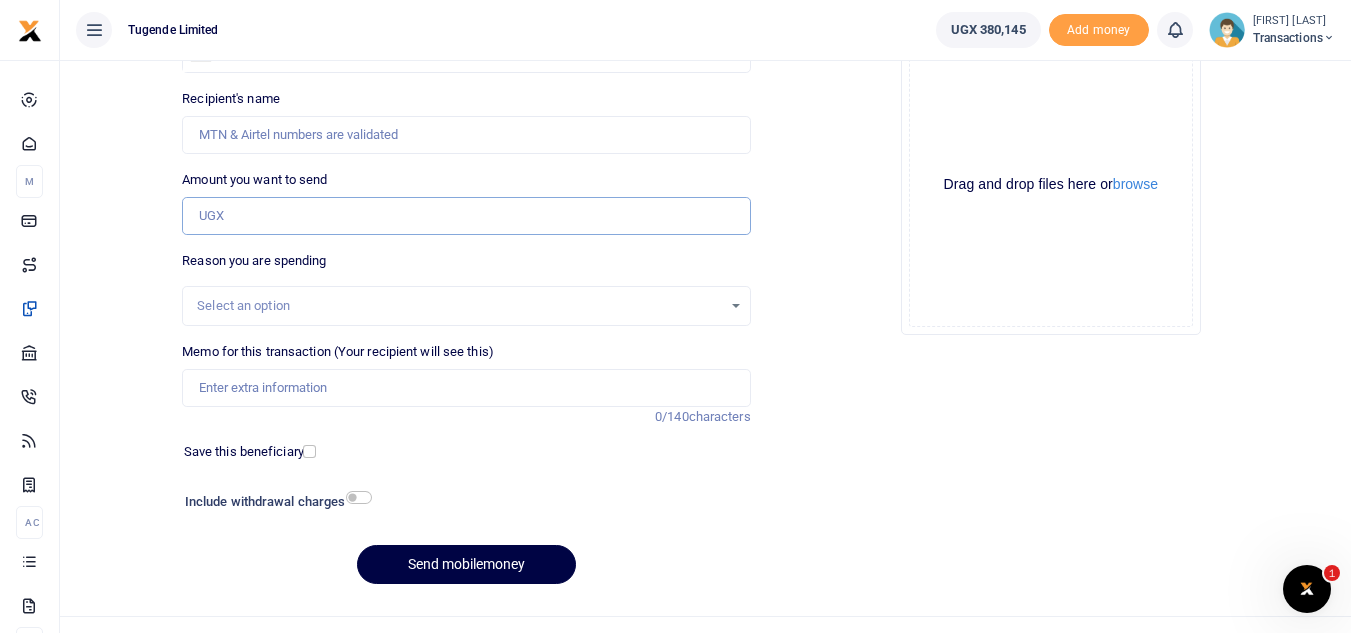 click on "Amount you want to send" at bounding box center (466, 216) 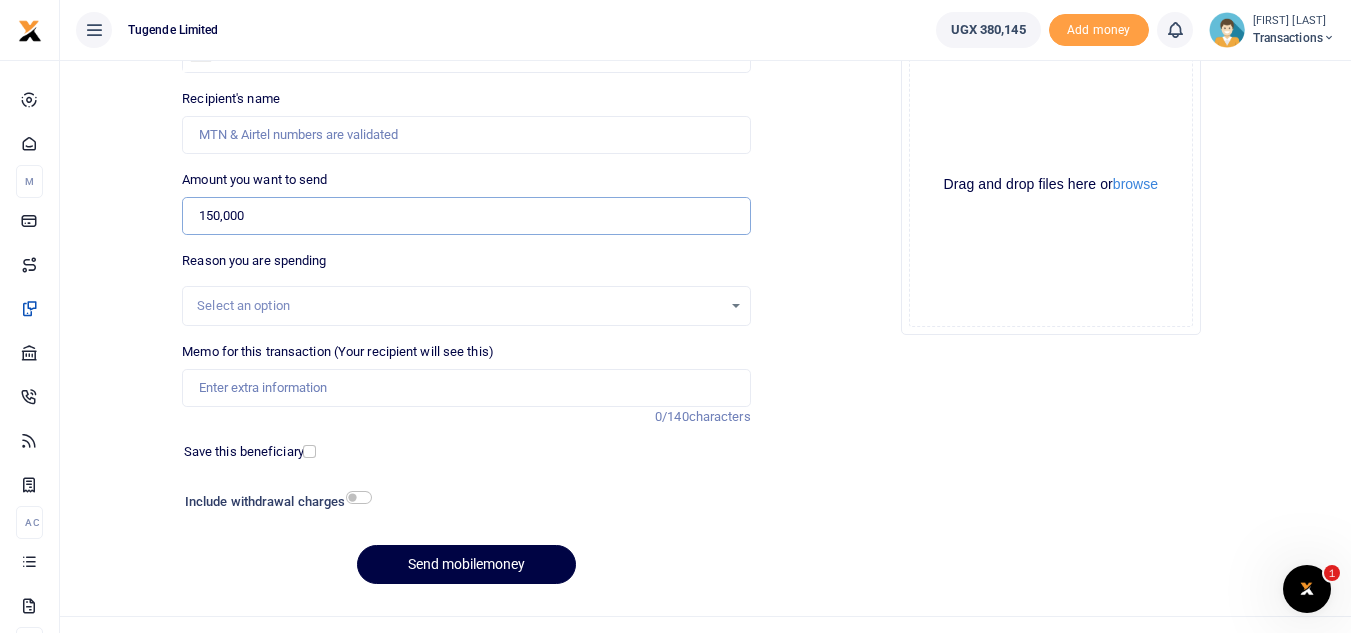 type on "150,000" 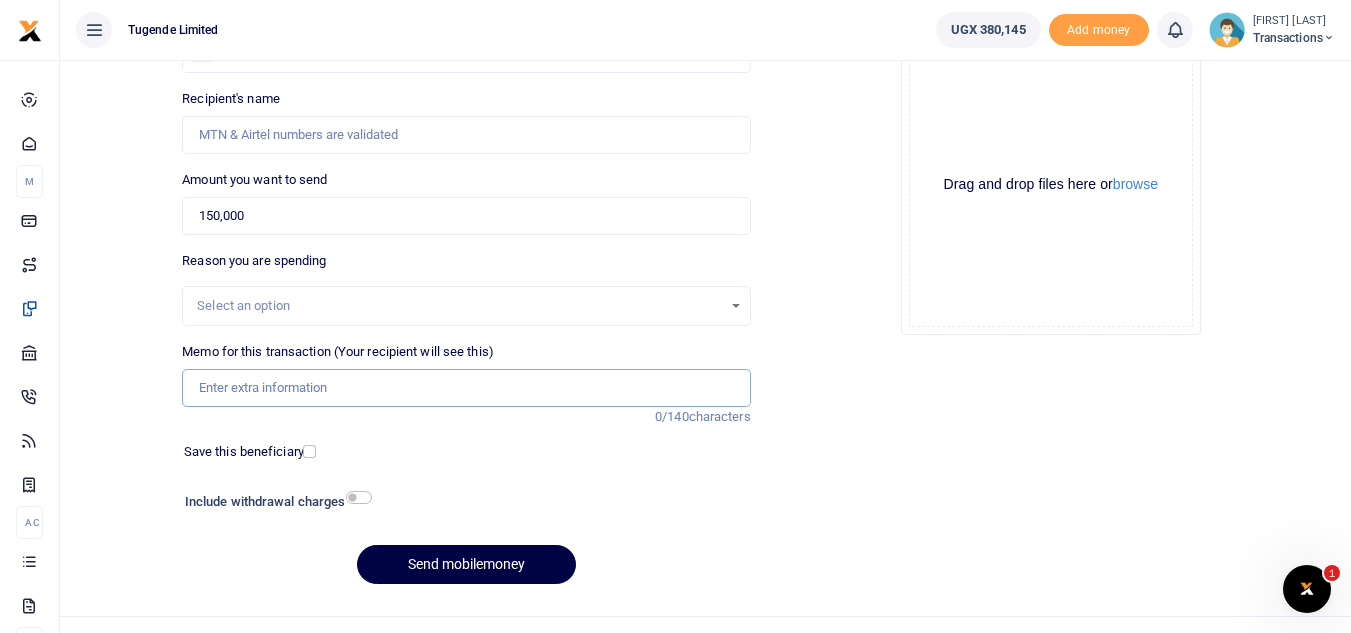 click on "Memo for this transaction (Your recipient will see this)" at bounding box center (466, 388) 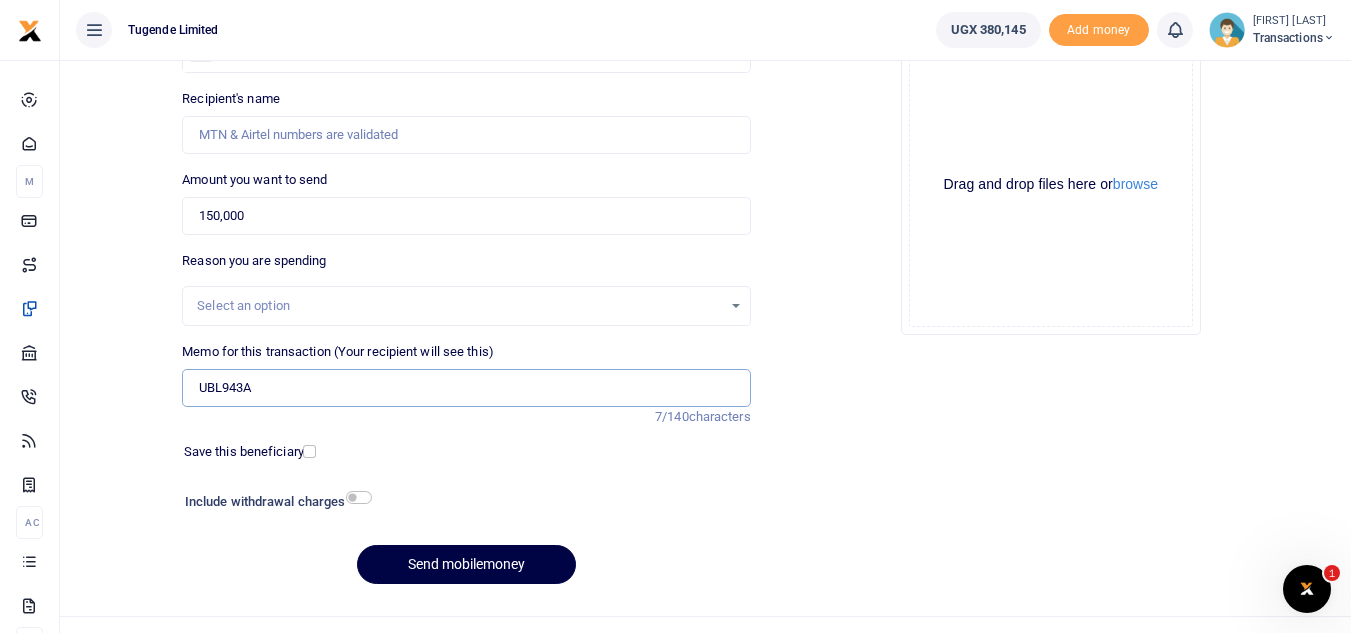 type on "UBL943A" 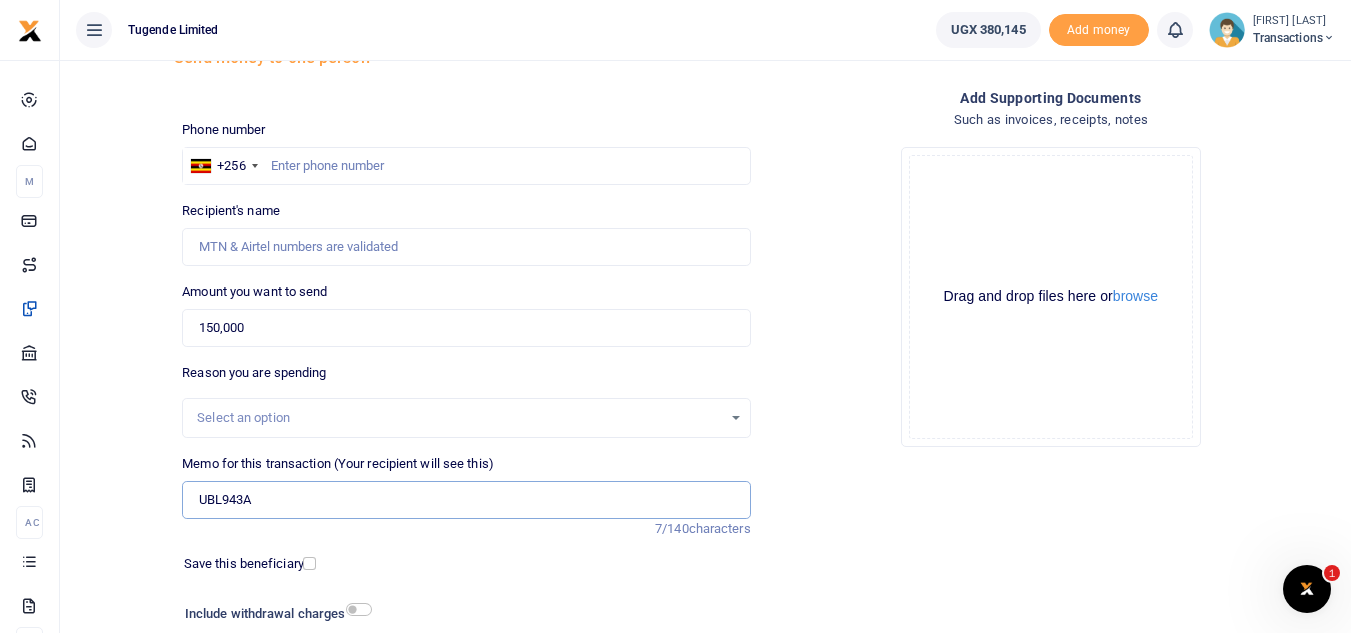 scroll, scrollTop: 82, scrollLeft: 0, axis: vertical 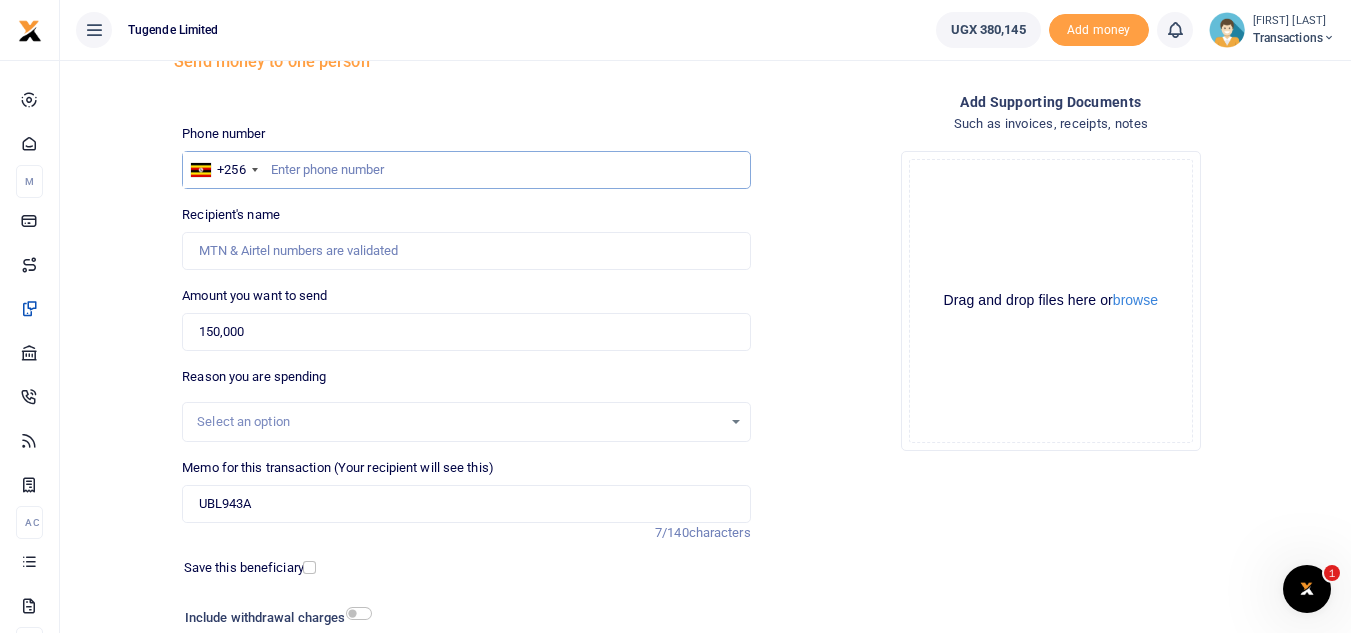 click at bounding box center (466, 170) 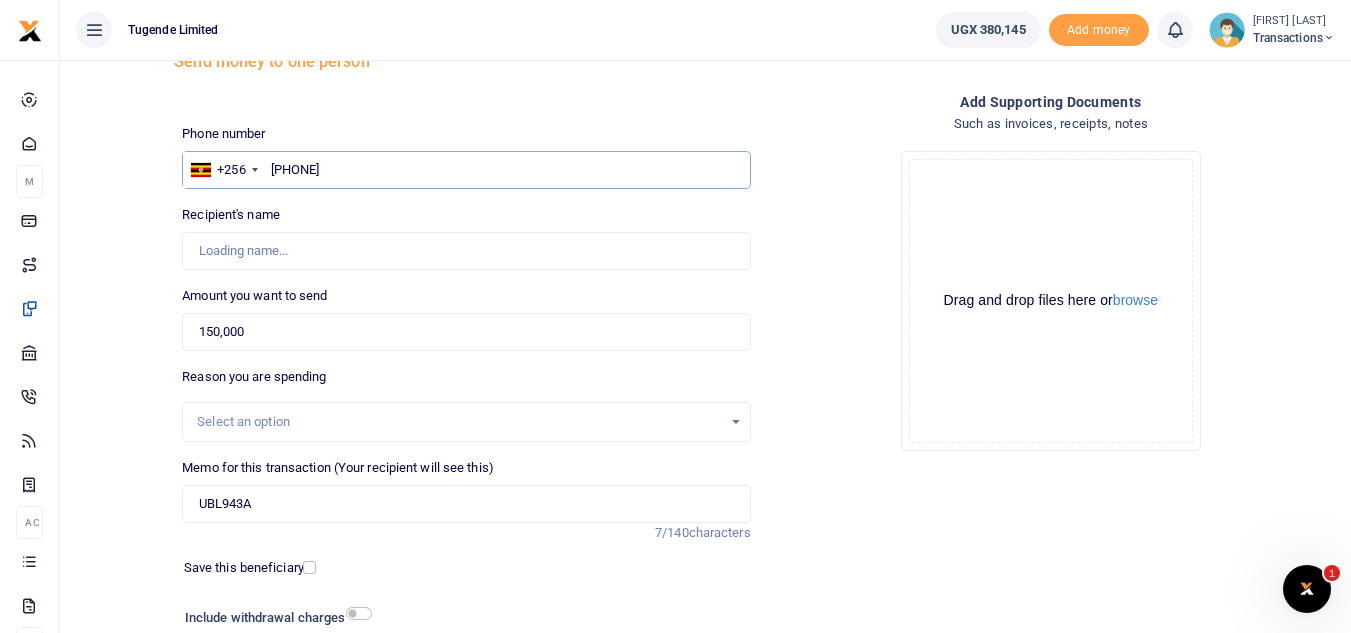 type on "Wilson Kamugisha" 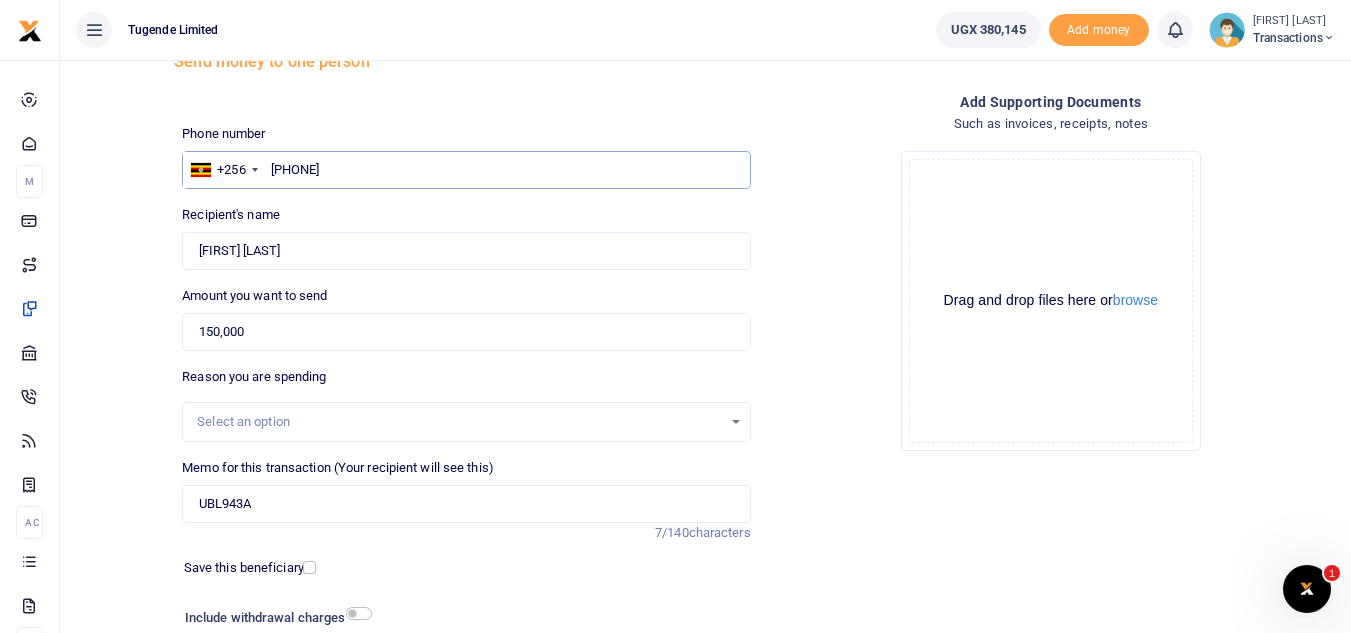 scroll, scrollTop: 233, scrollLeft: 0, axis: vertical 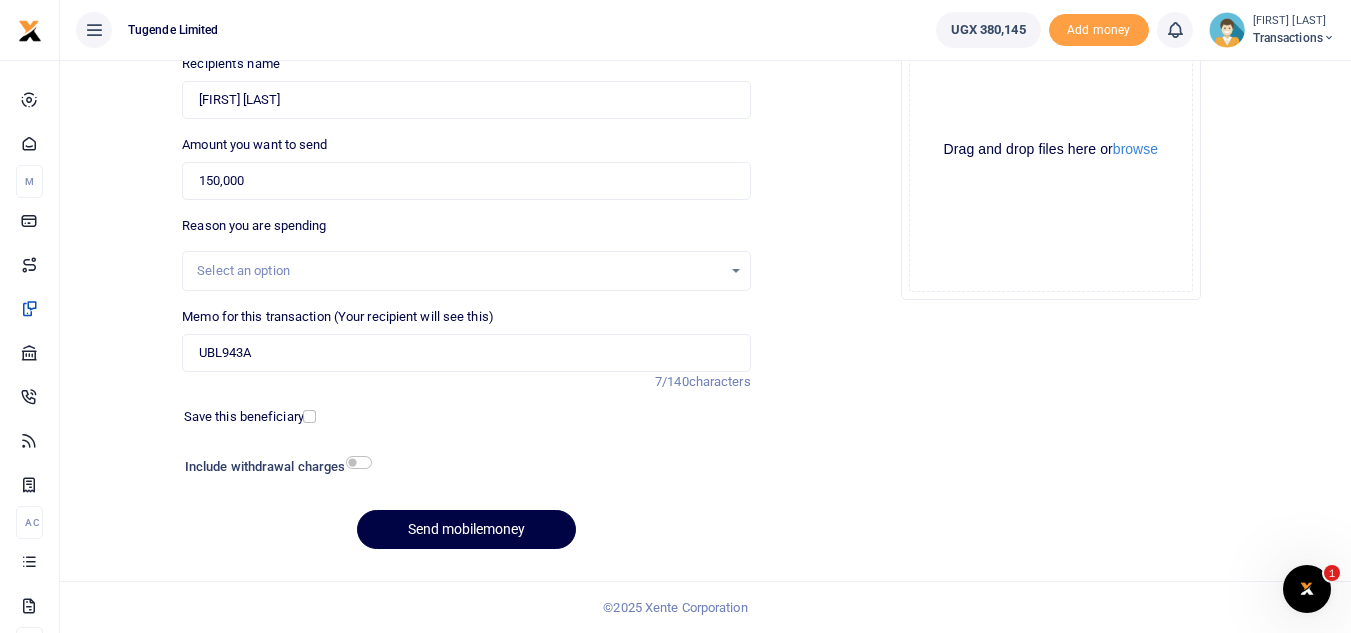 type on "776989898" 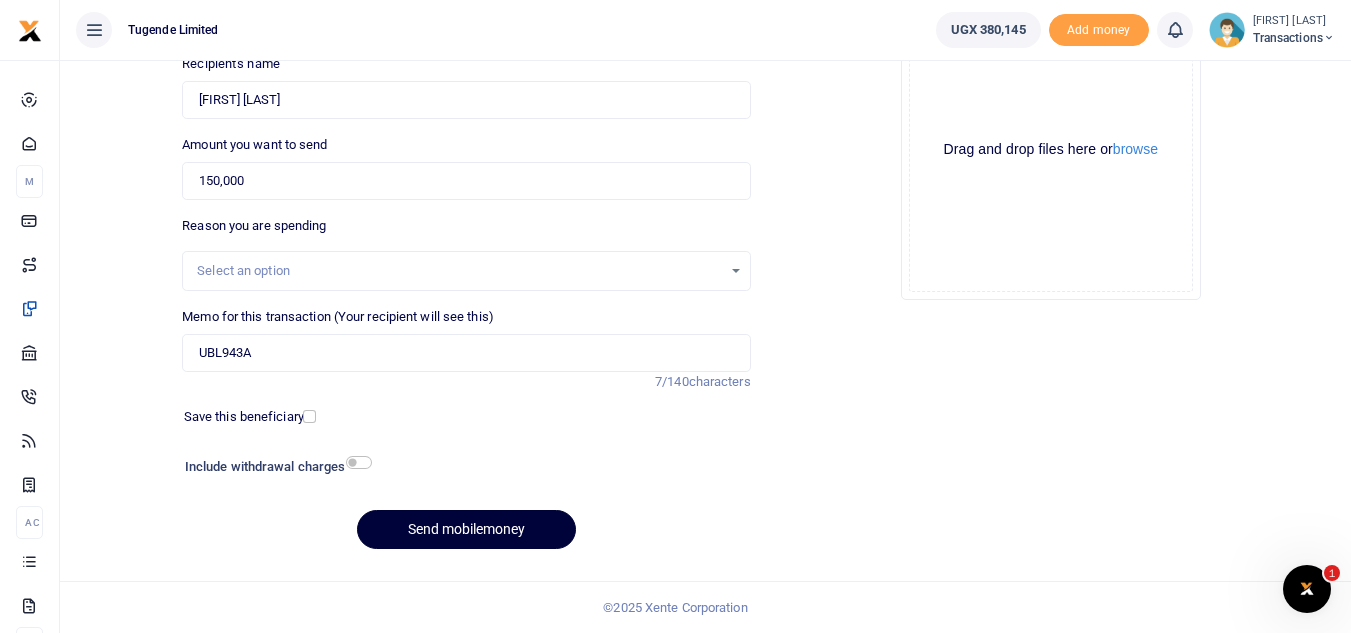 click on "Send mobilemoney" at bounding box center (466, 529) 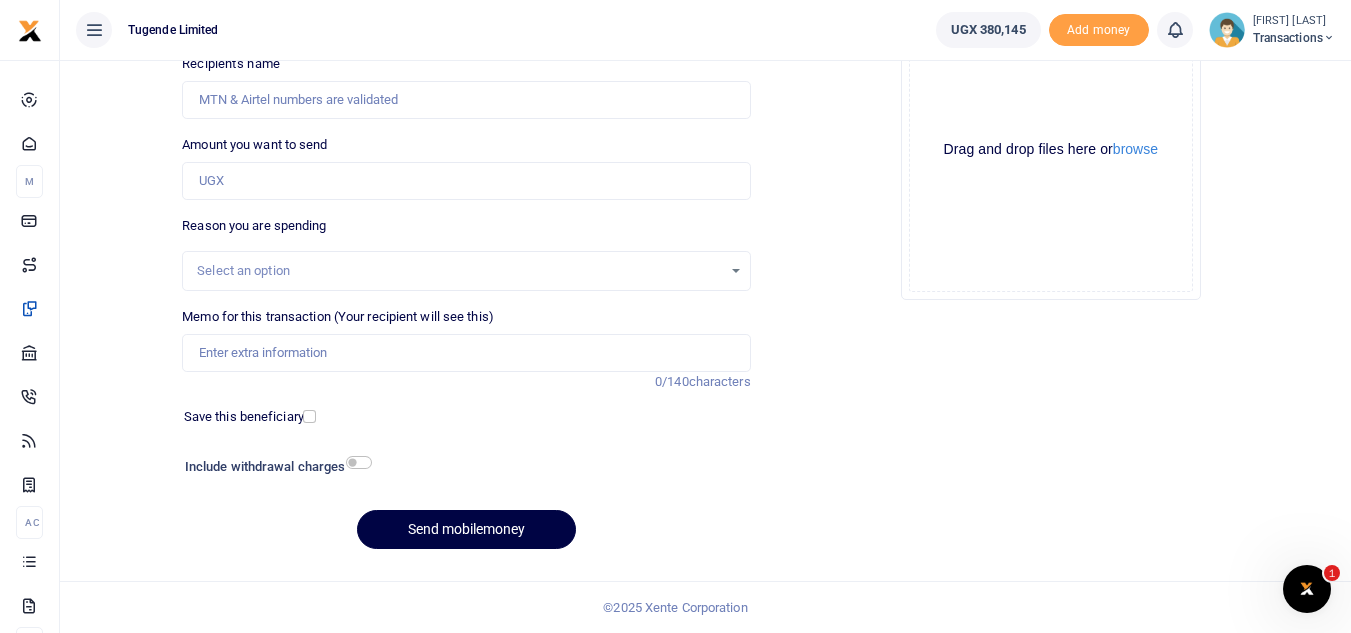 scroll, scrollTop: 233, scrollLeft: 0, axis: vertical 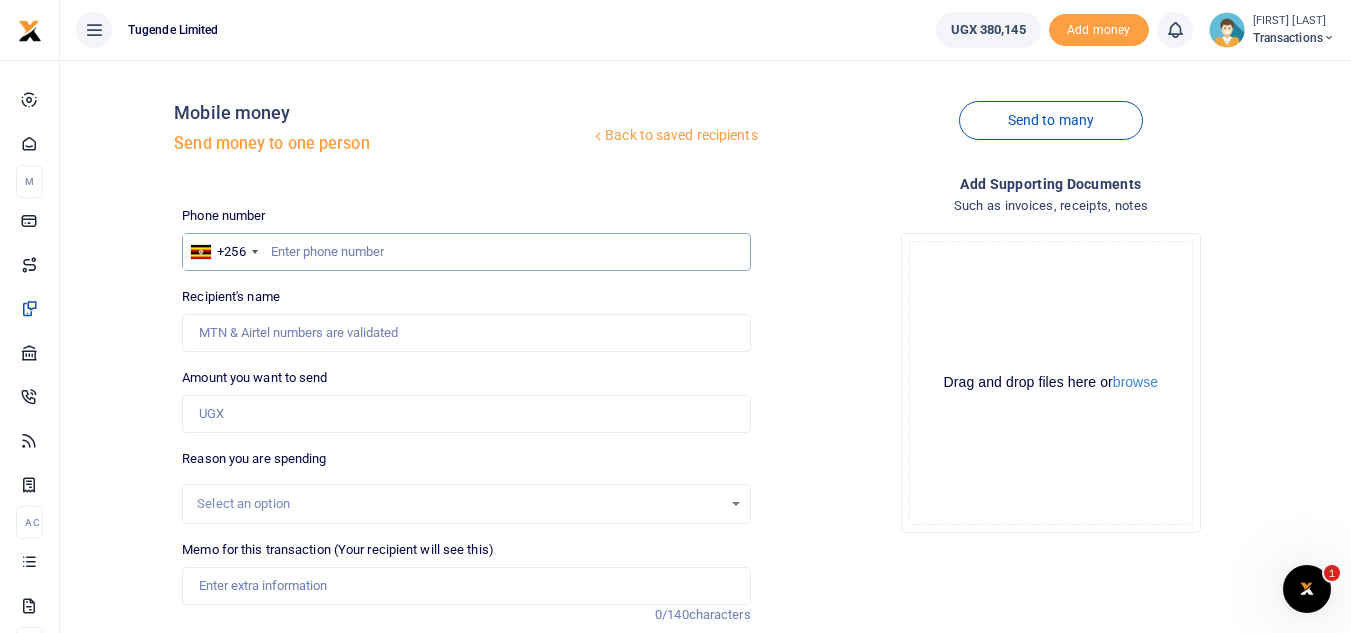 click at bounding box center [466, 252] 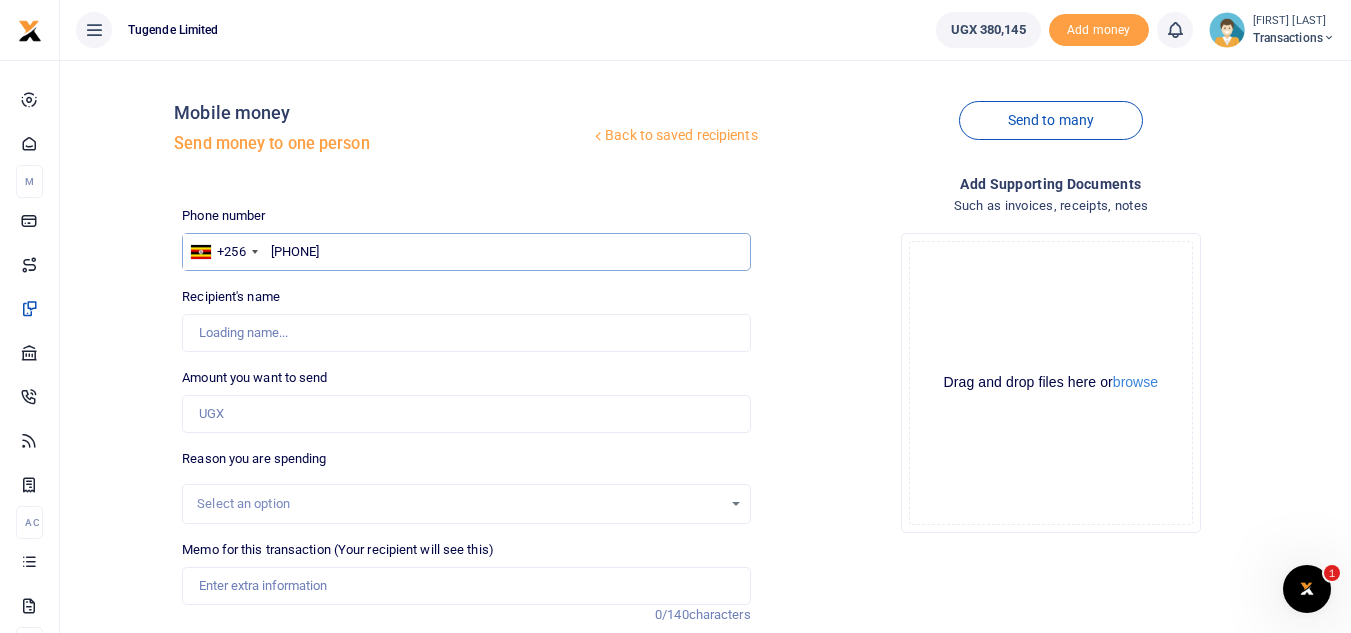 type on "Justus Tindimwebwa" 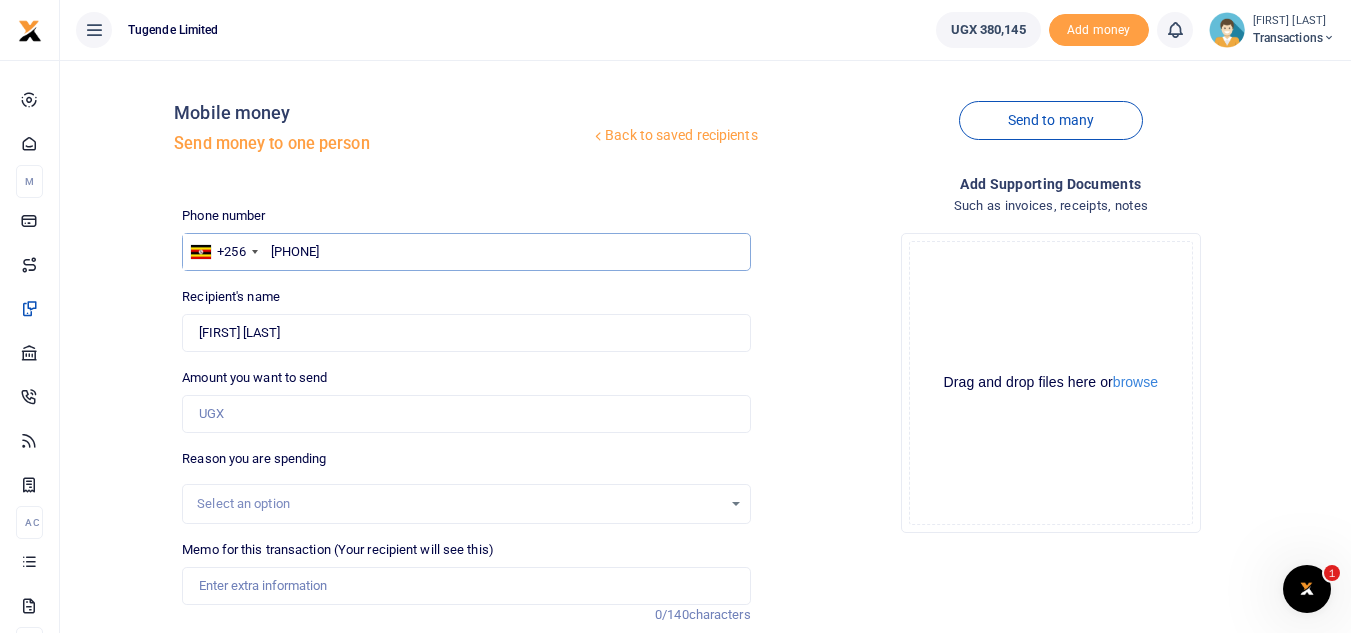 type on "702709356" 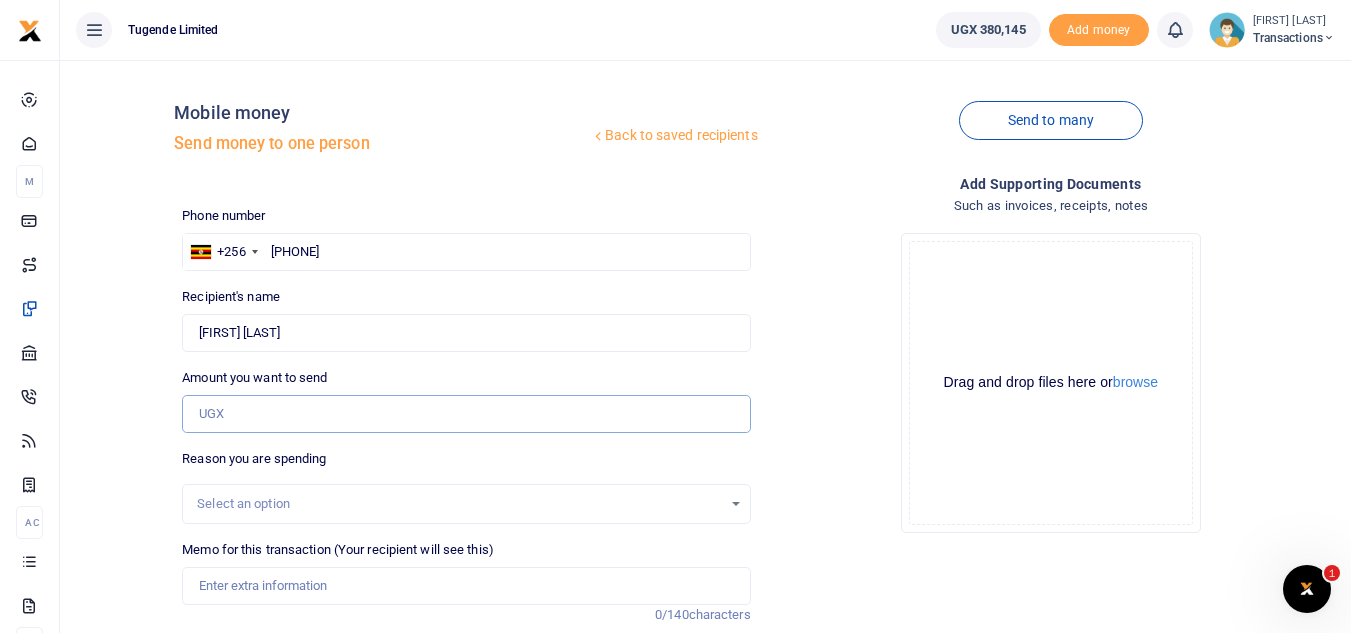 click on "Amount you want to send" at bounding box center (466, 414) 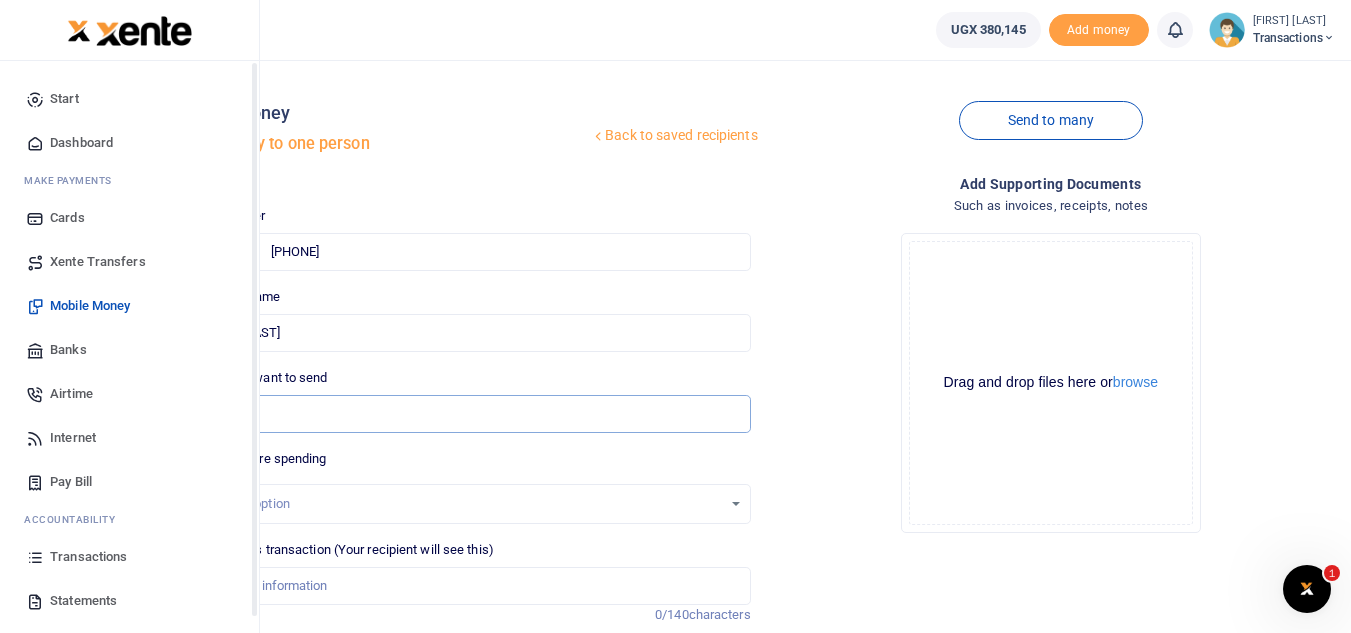 type on "102,000" 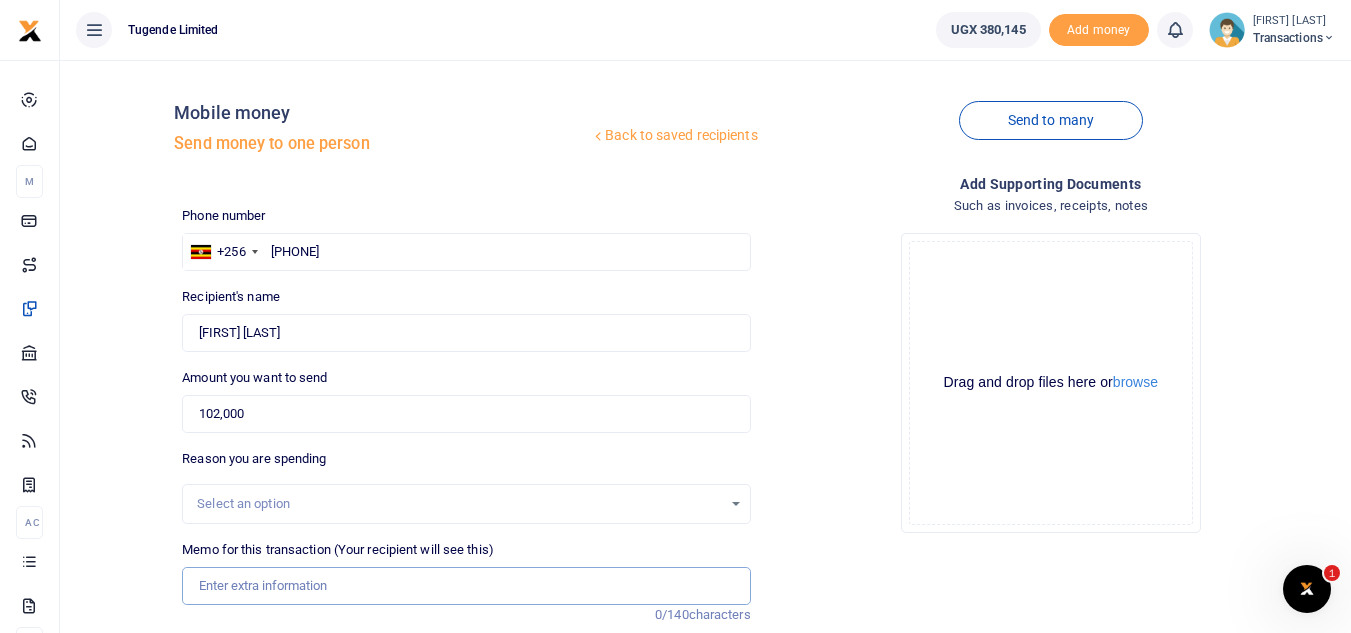 click on "Memo for this transaction (Your recipient will see this)" at bounding box center [466, 586] 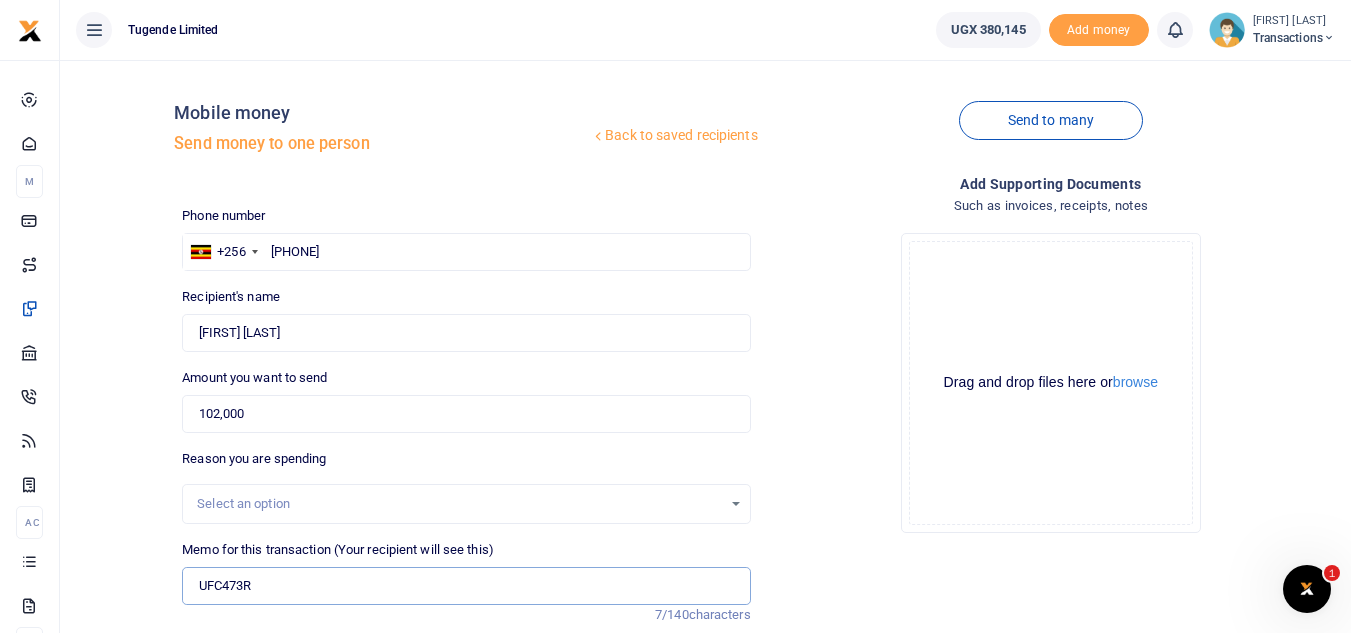 scroll, scrollTop: 233, scrollLeft: 0, axis: vertical 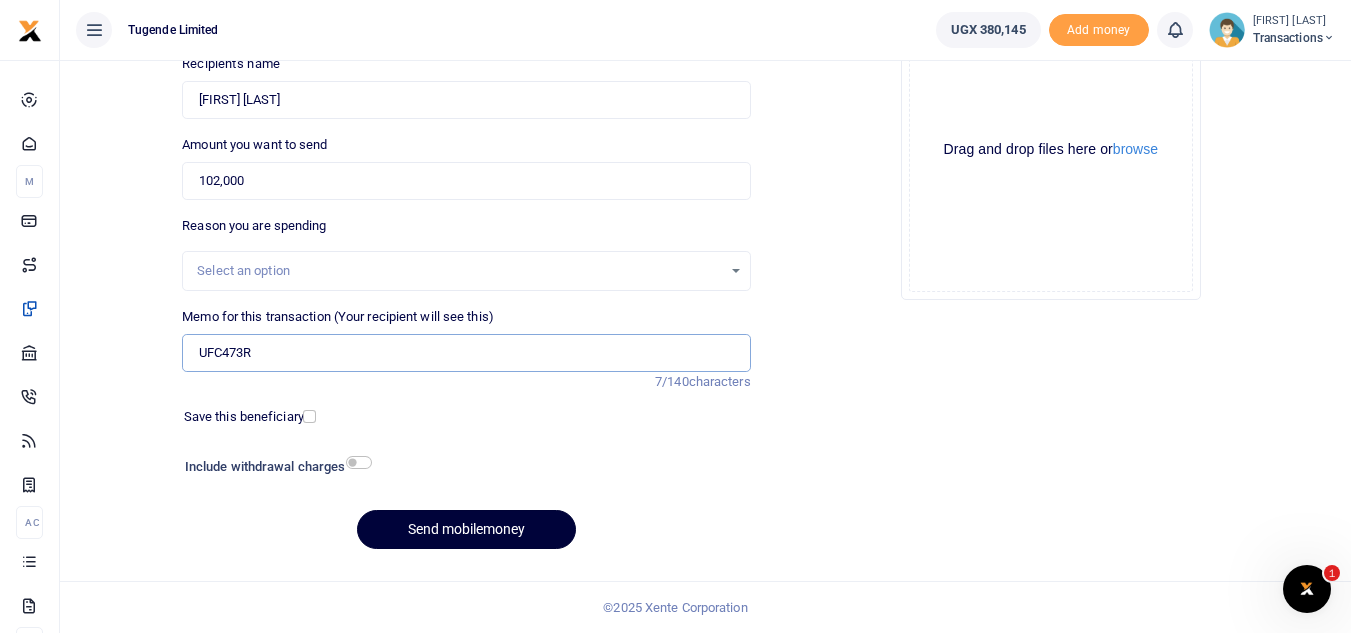 type on "UFC473R" 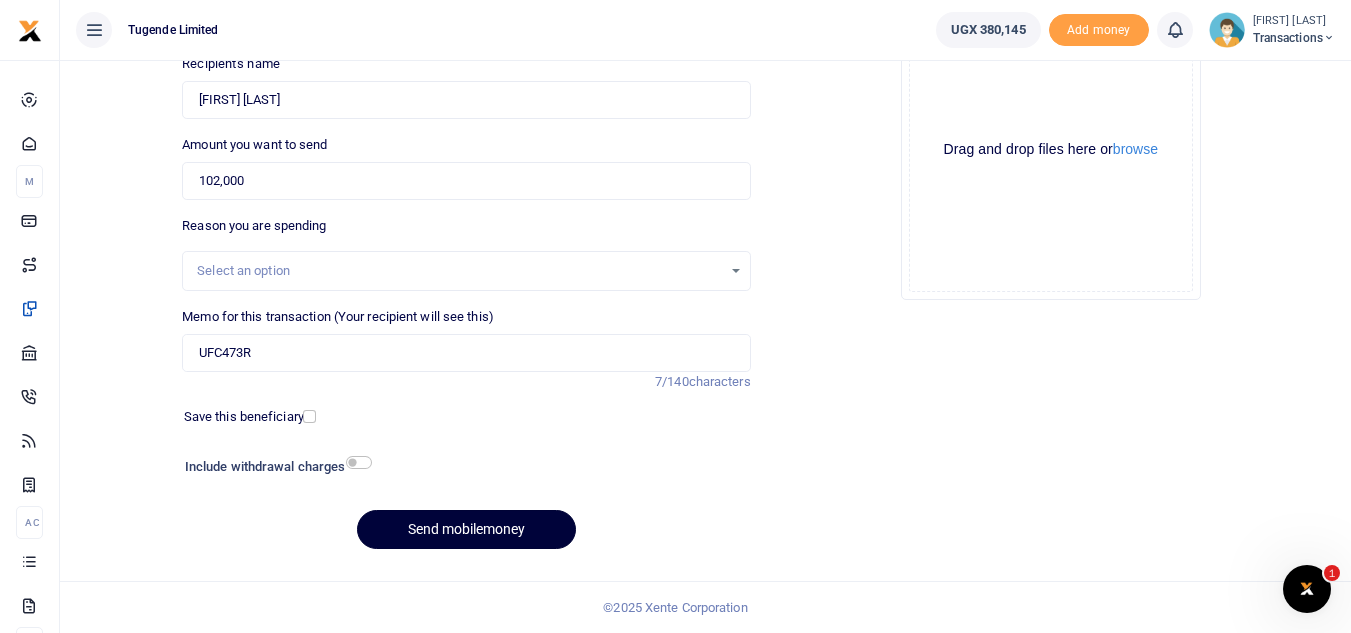 click on "Send mobilemoney" at bounding box center [466, 529] 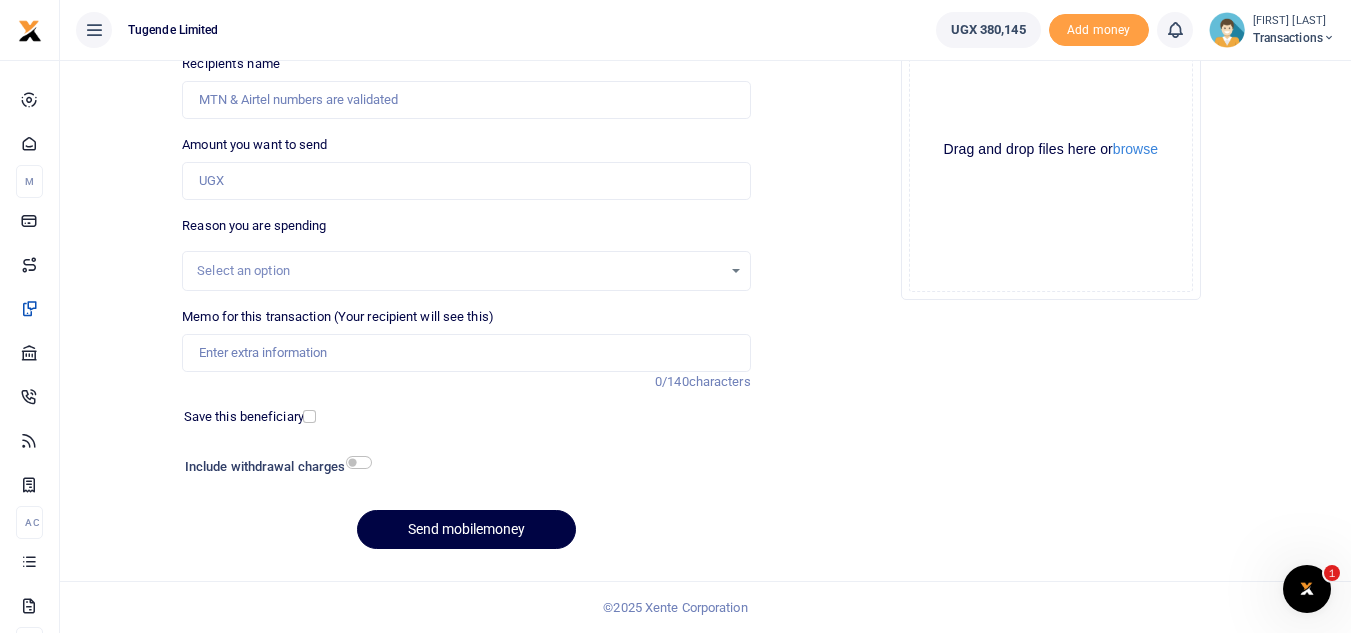 scroll, scrollTop: 233, scrollLeft: 0, axis: vertical 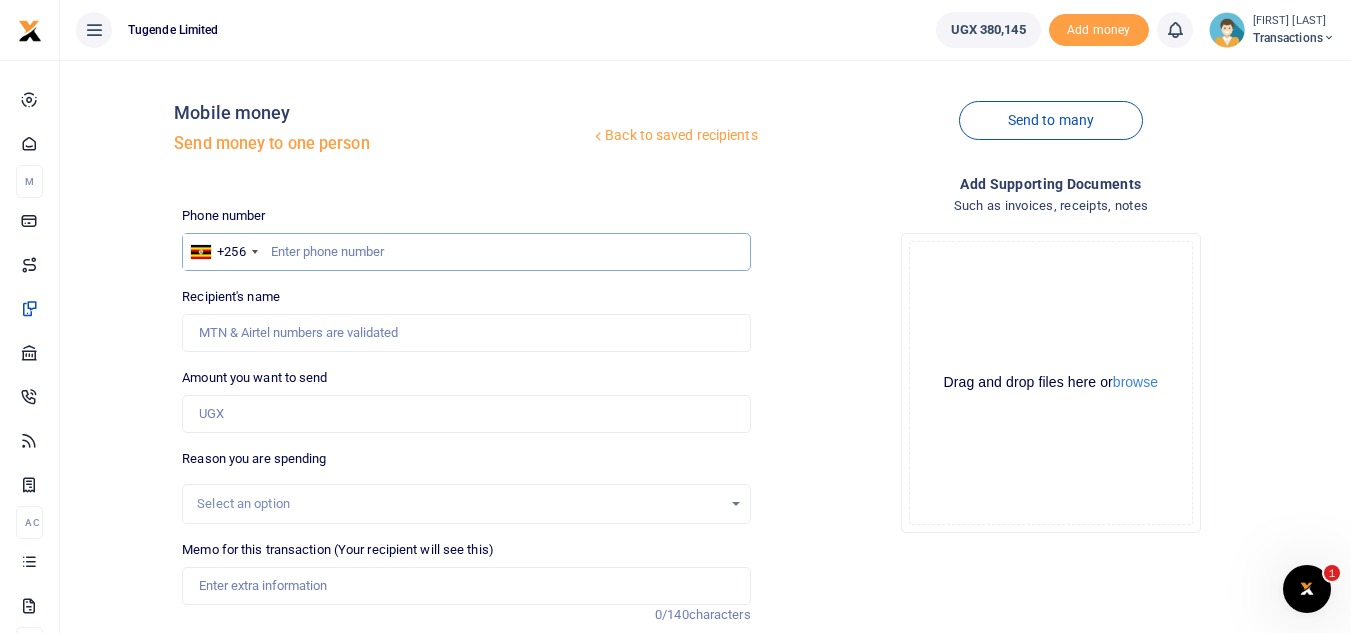 click at bounding box center (466, 252) 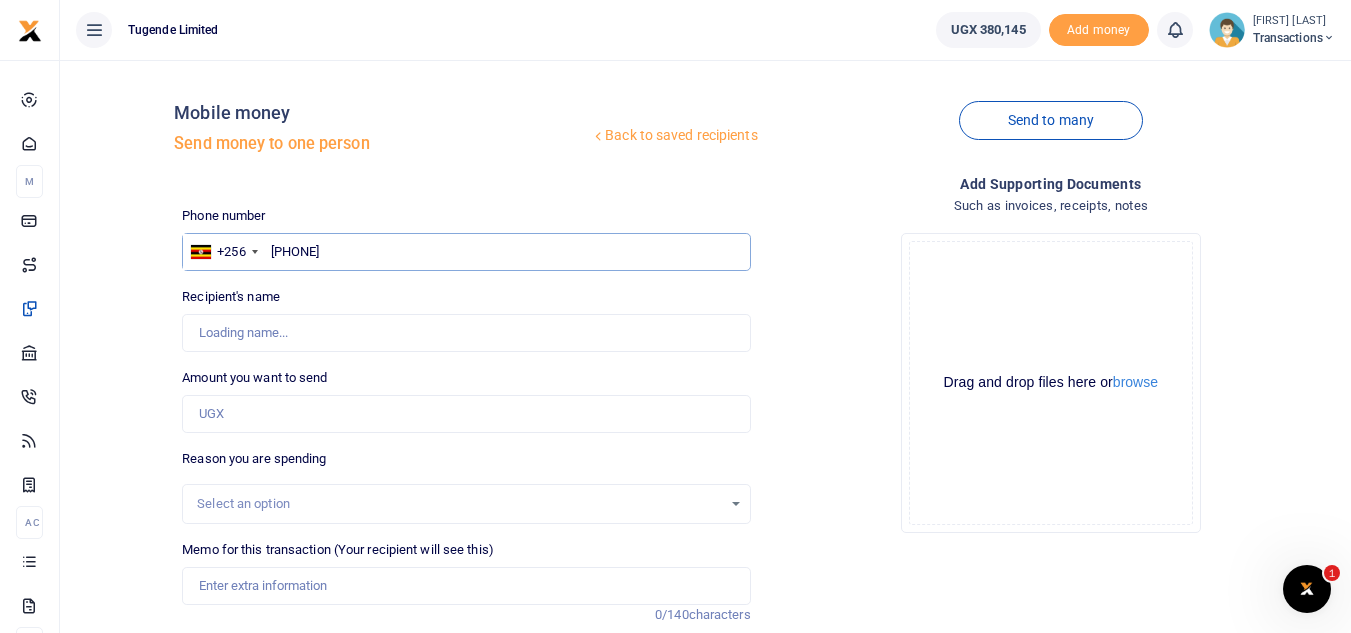 type on "[PHONE]" 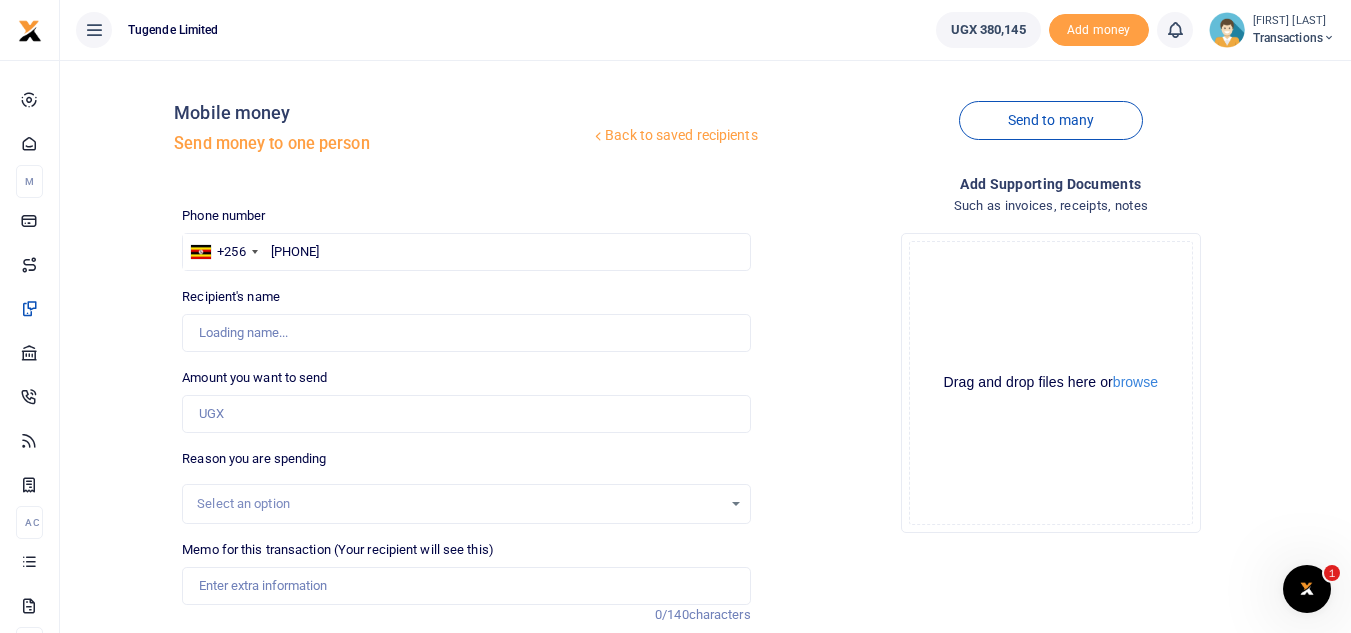 type on "[FIRST] [LAST]" 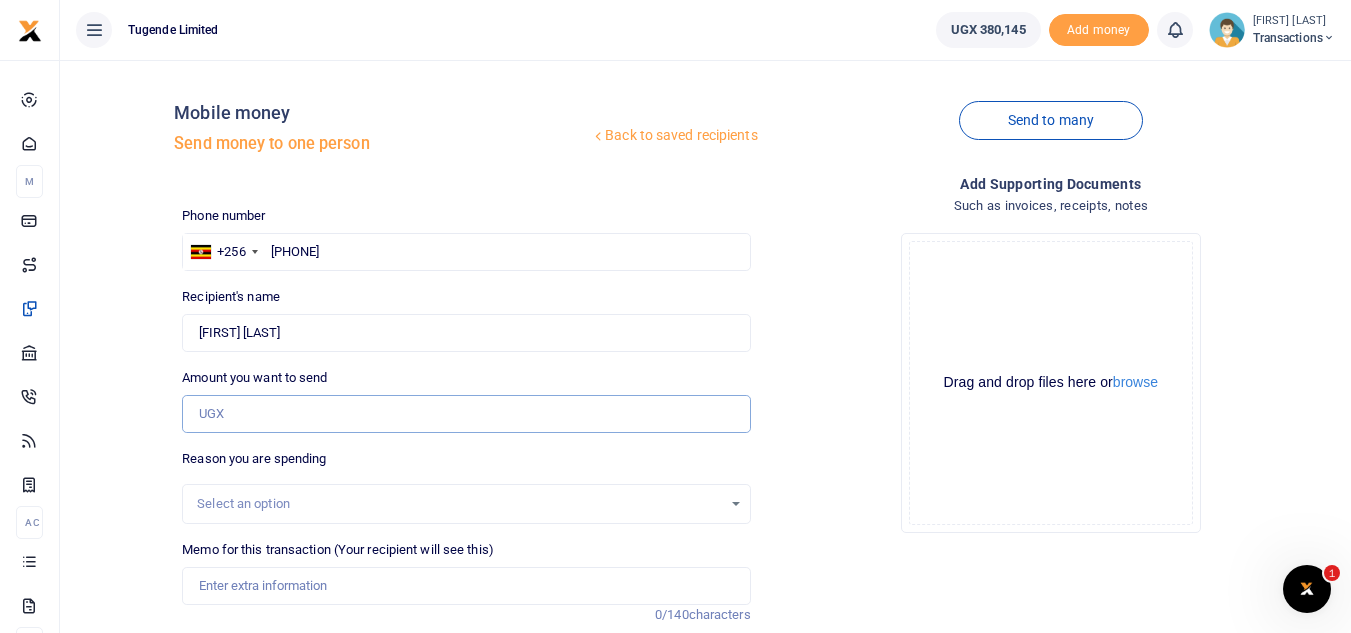 click on "Amount you want to send" at bounding box center [466, 414] 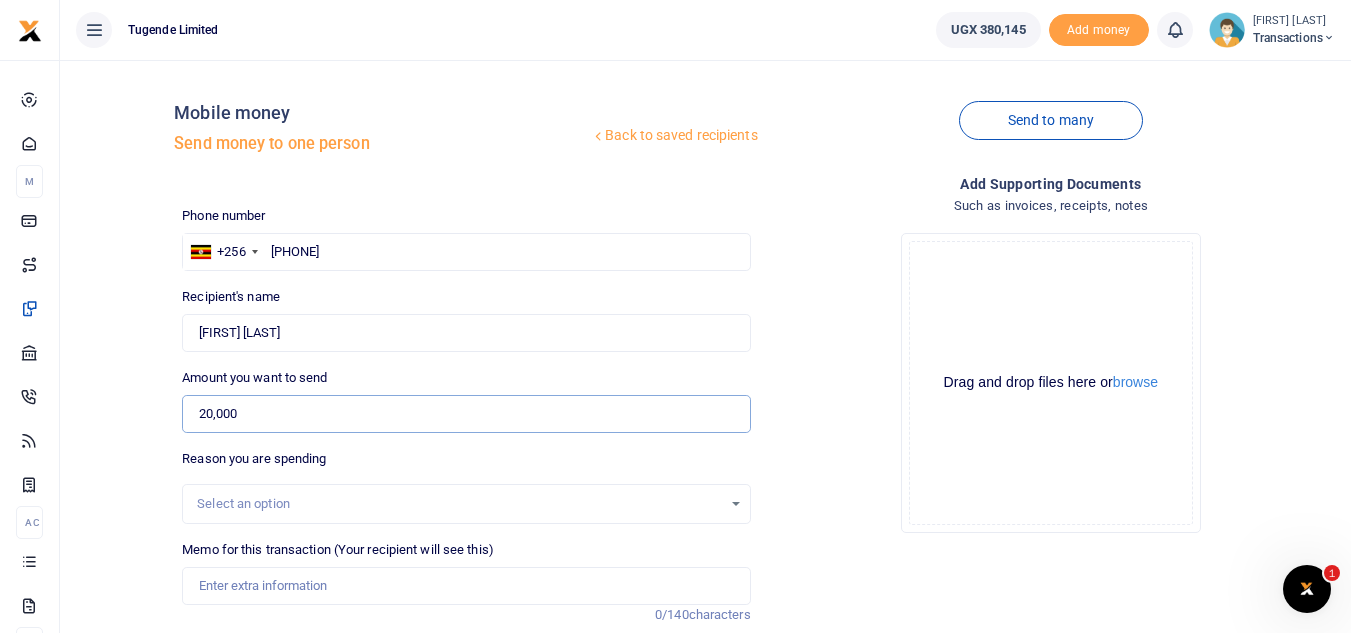 type on "20,000" 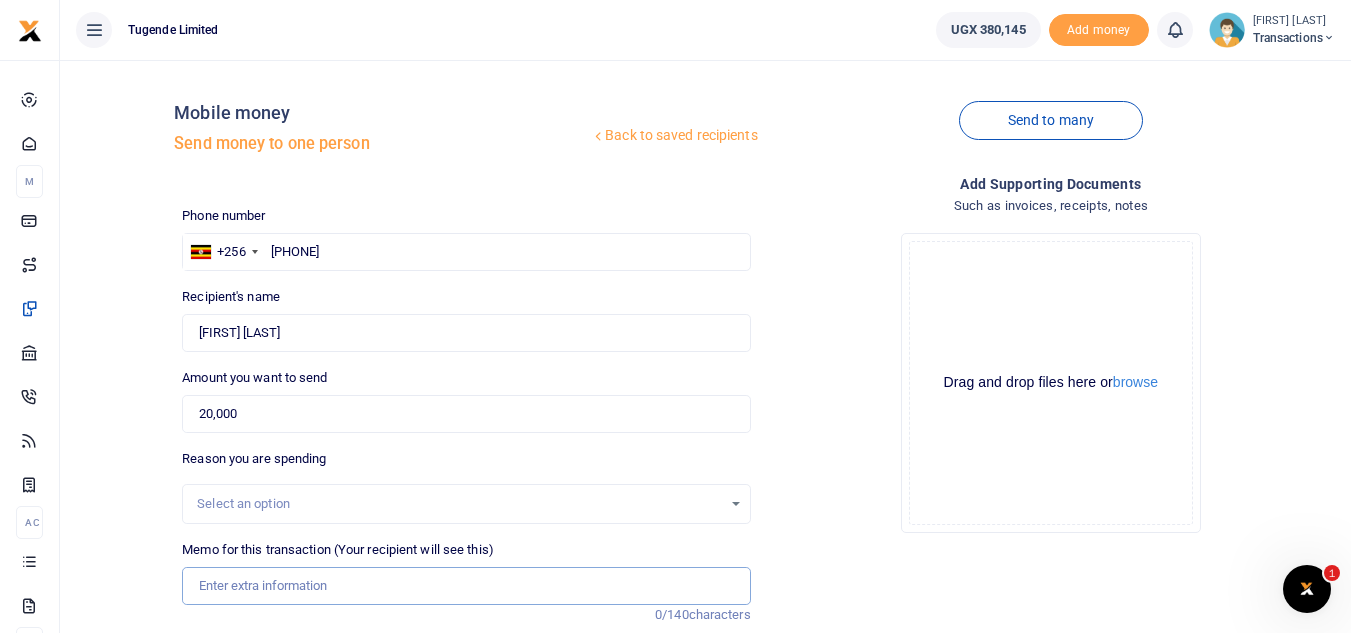 click on "Memo for this transaction (Your recipient will see this)" at bounding box center (466, 586) 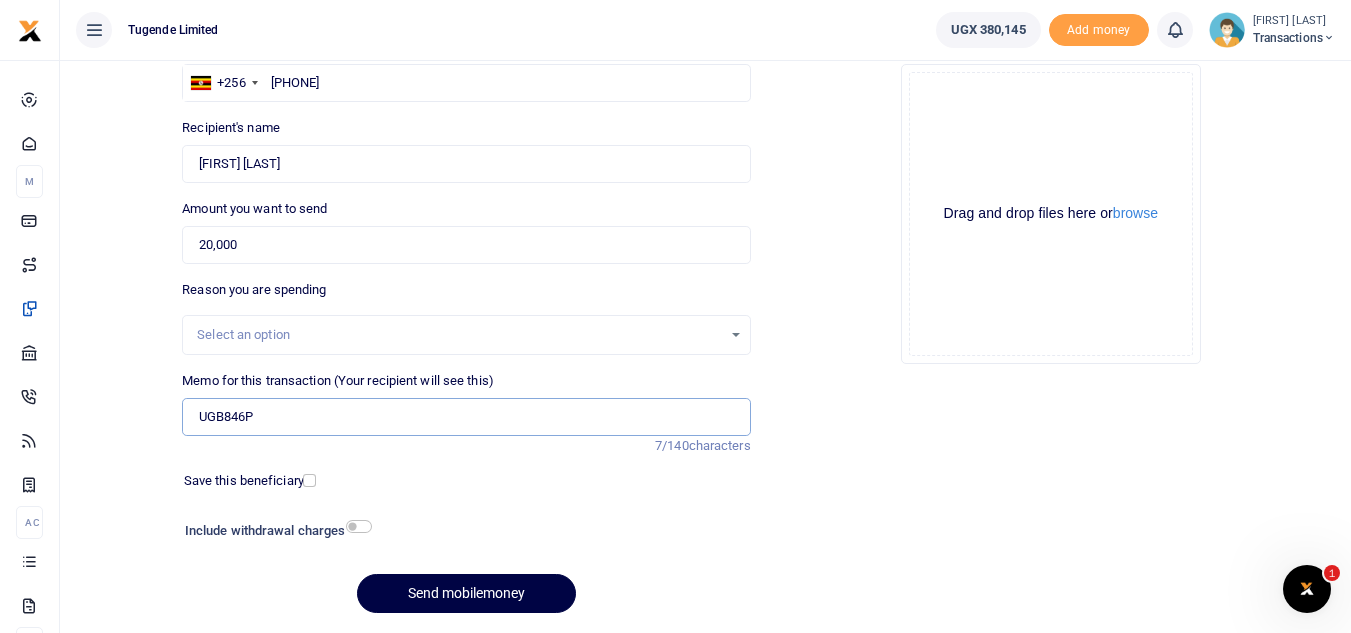 scroll, scrollTop: 170, scrollLeft: 0, axis: vertical 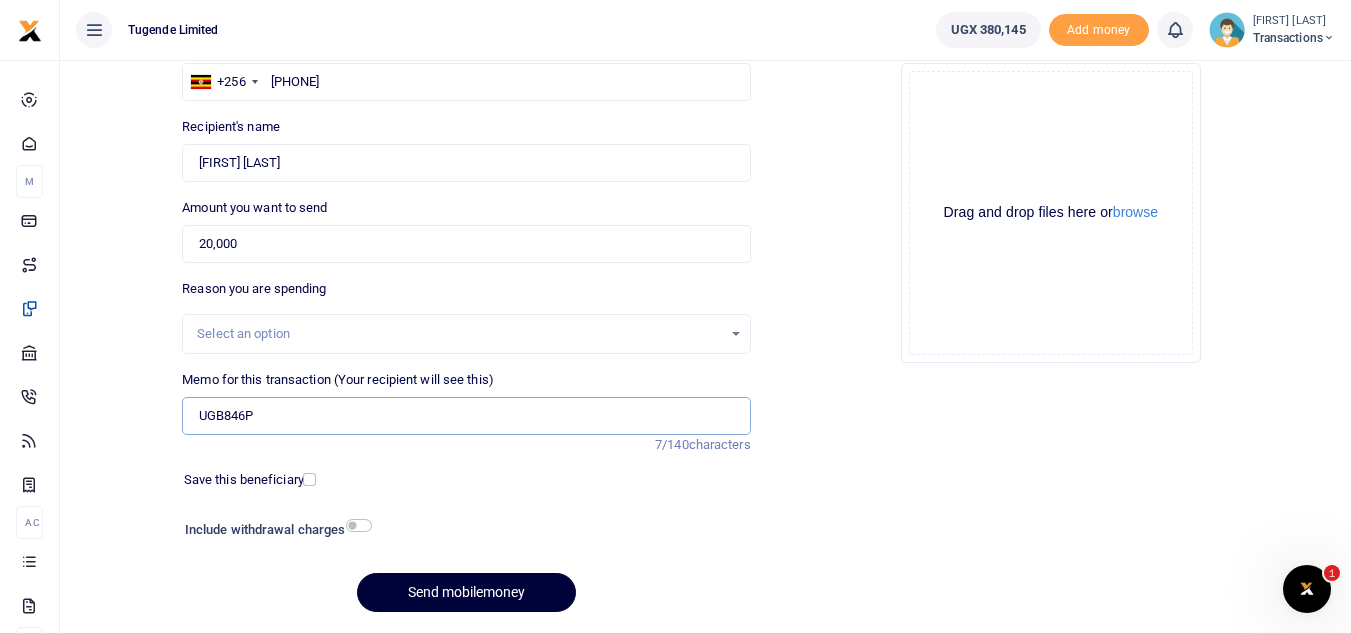 type on "UGB846P" 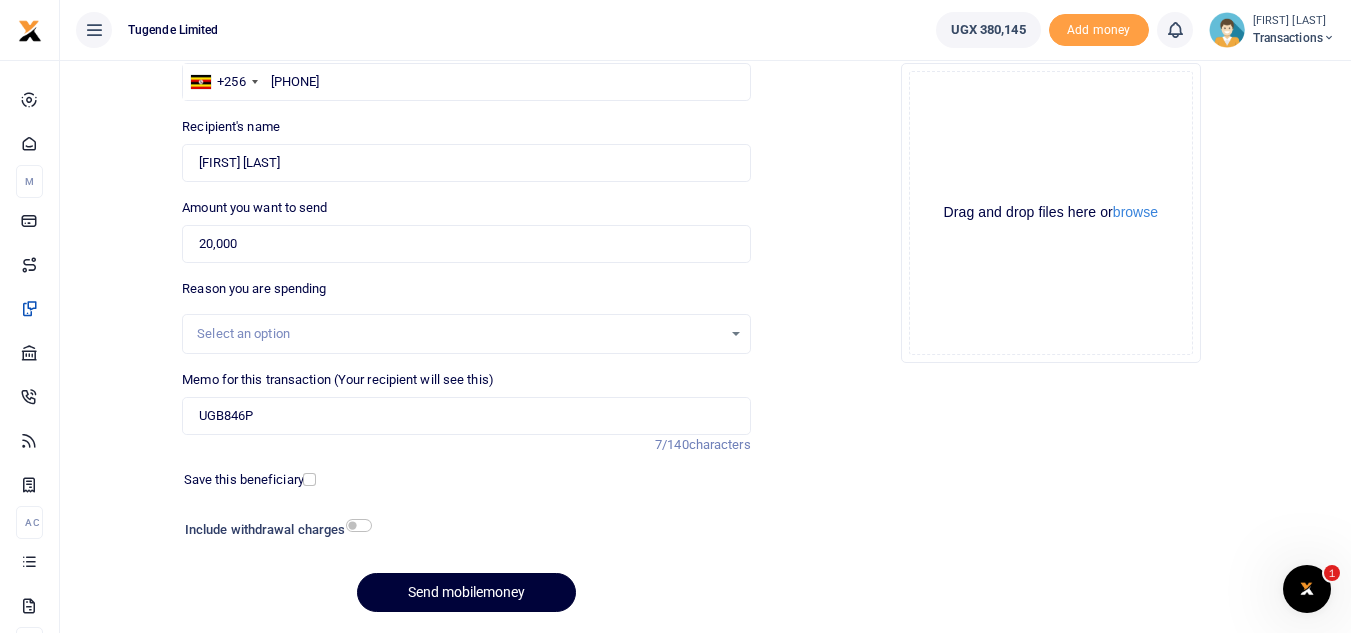 click on "Send mobilemoney" at bounding box center [466, 592] 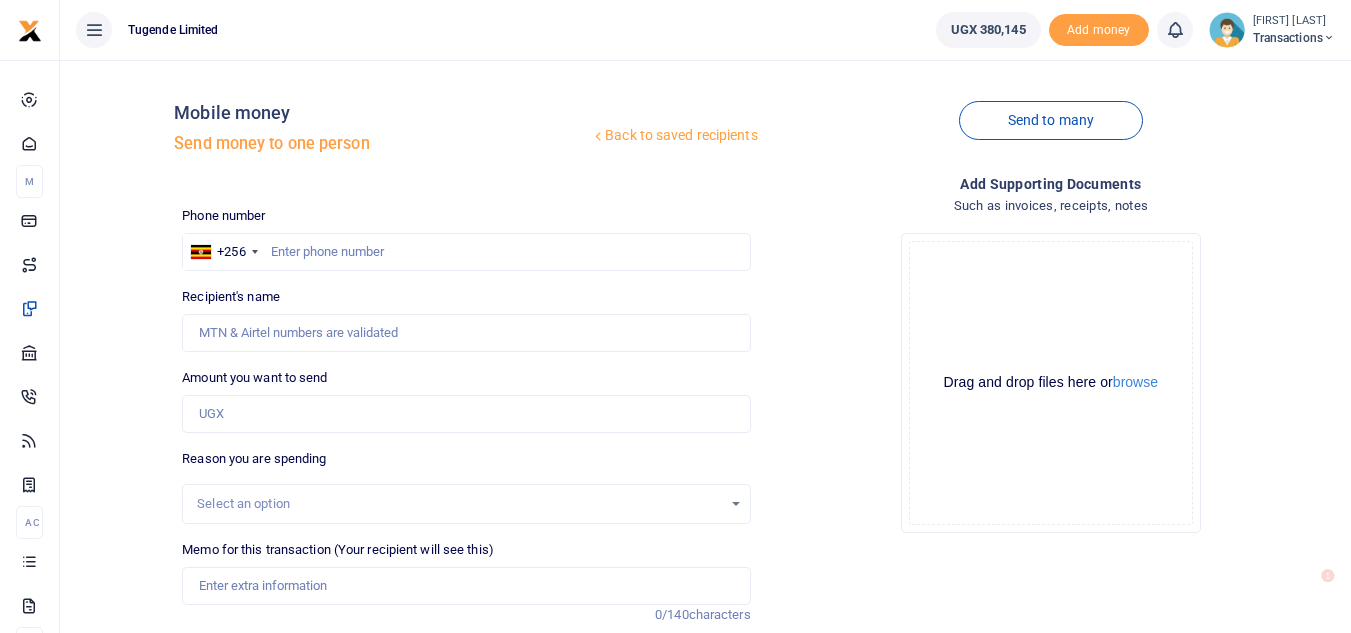 scroll, scrollTop: 170, scrollLeft: 0, axis: vertical 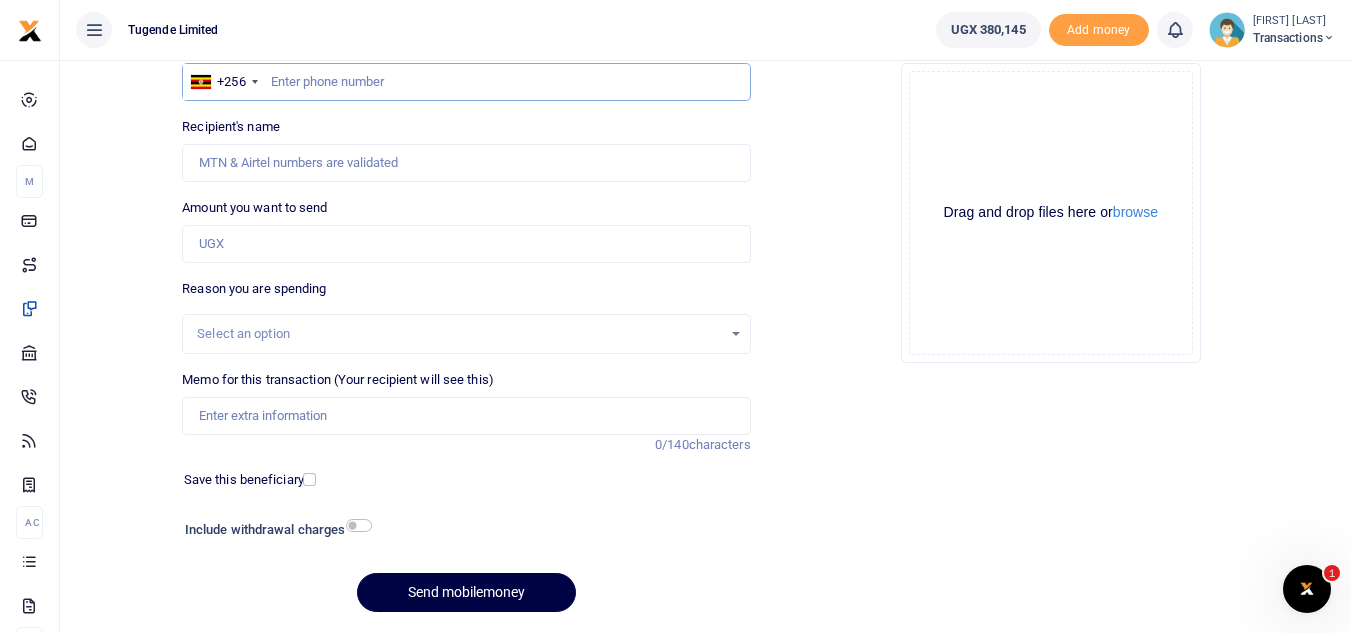 click at bounding box center (466, 82) 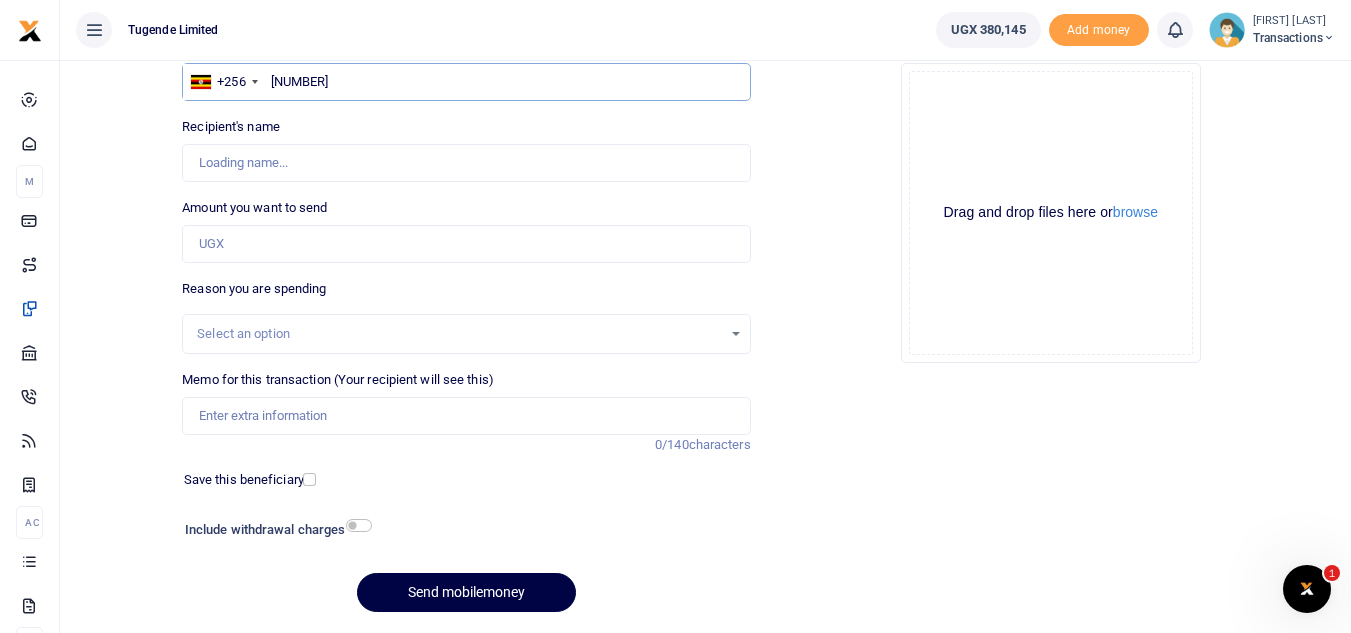 type on "781031934" 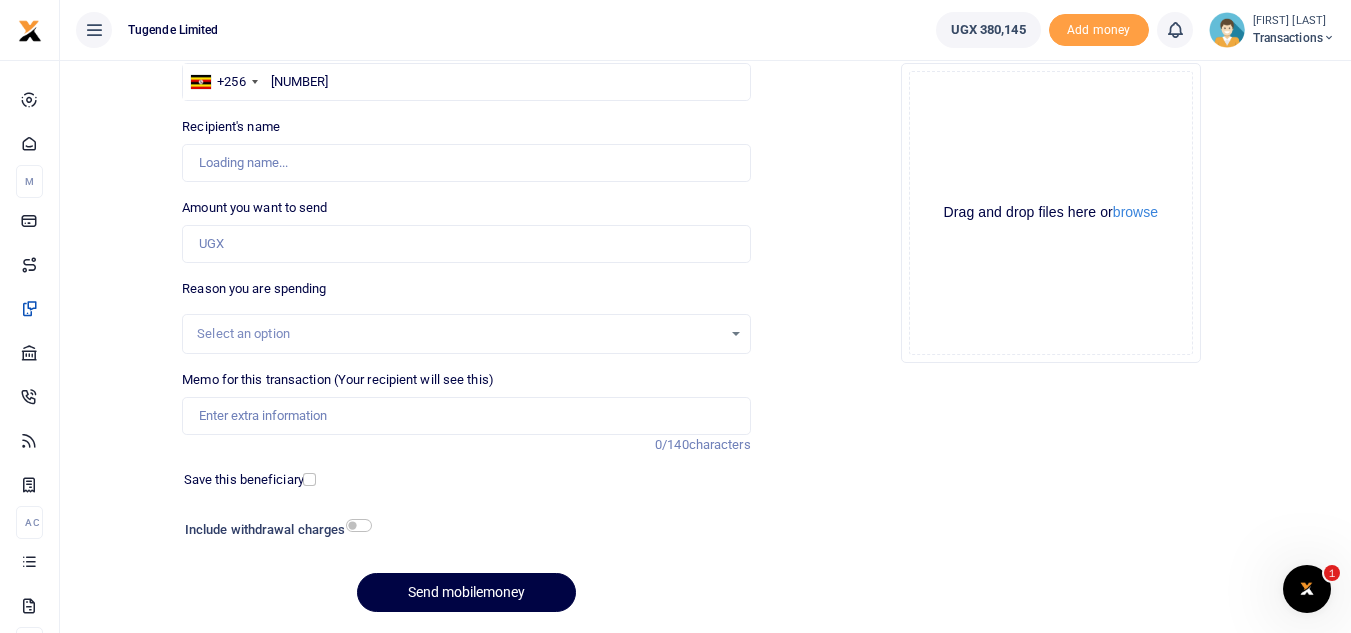 type on "John Bosco Olinga" 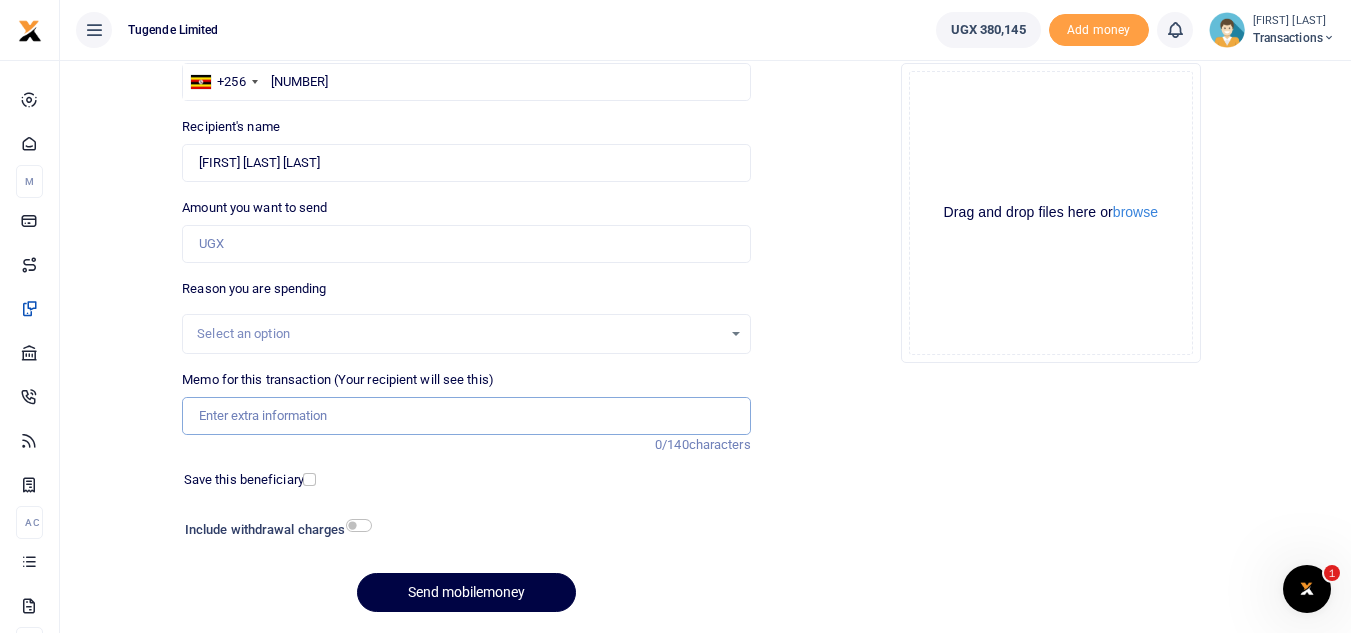 click on "Memo for this transaction (Your recipient will see this)" at bounding box center [466, 416] 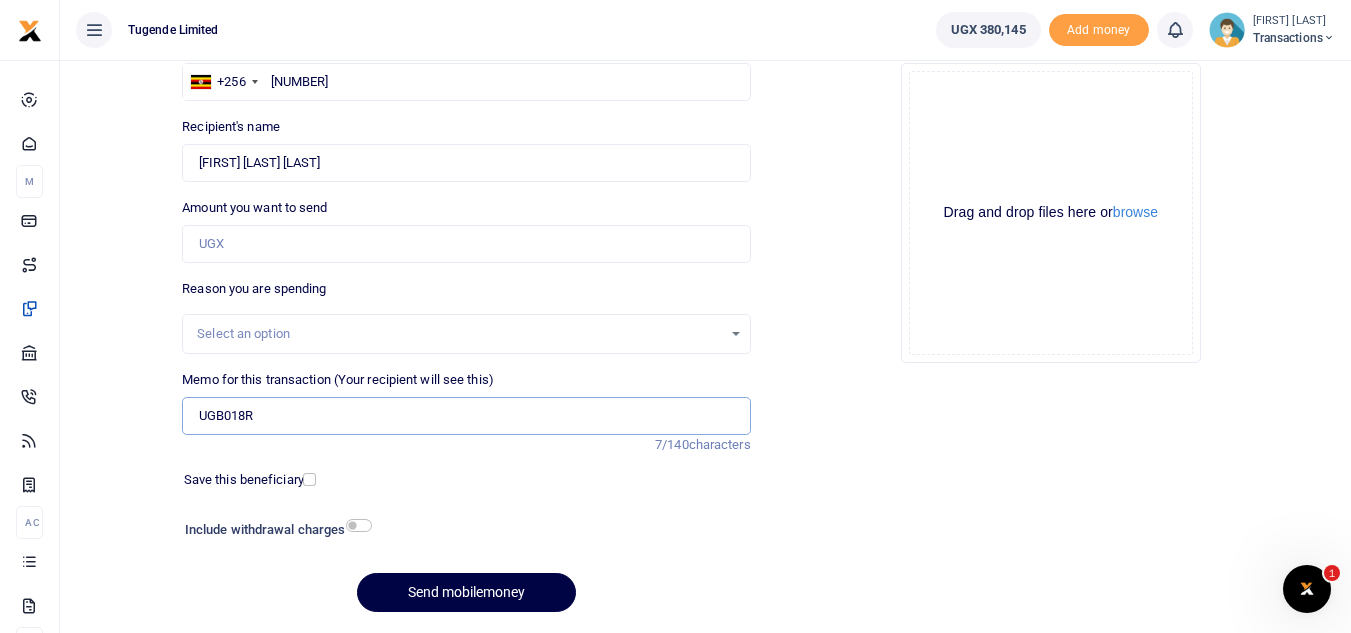 type on "UGB018R" 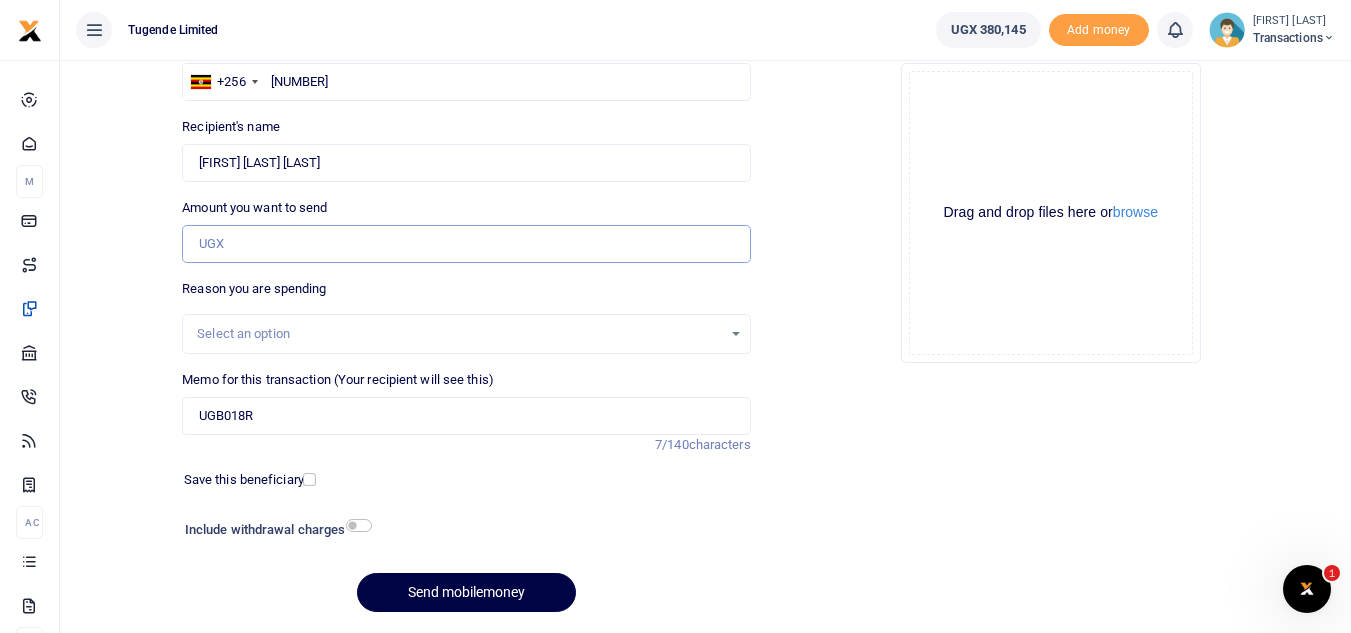 click on "Amount you want to send" at bounding box center [466, 244] 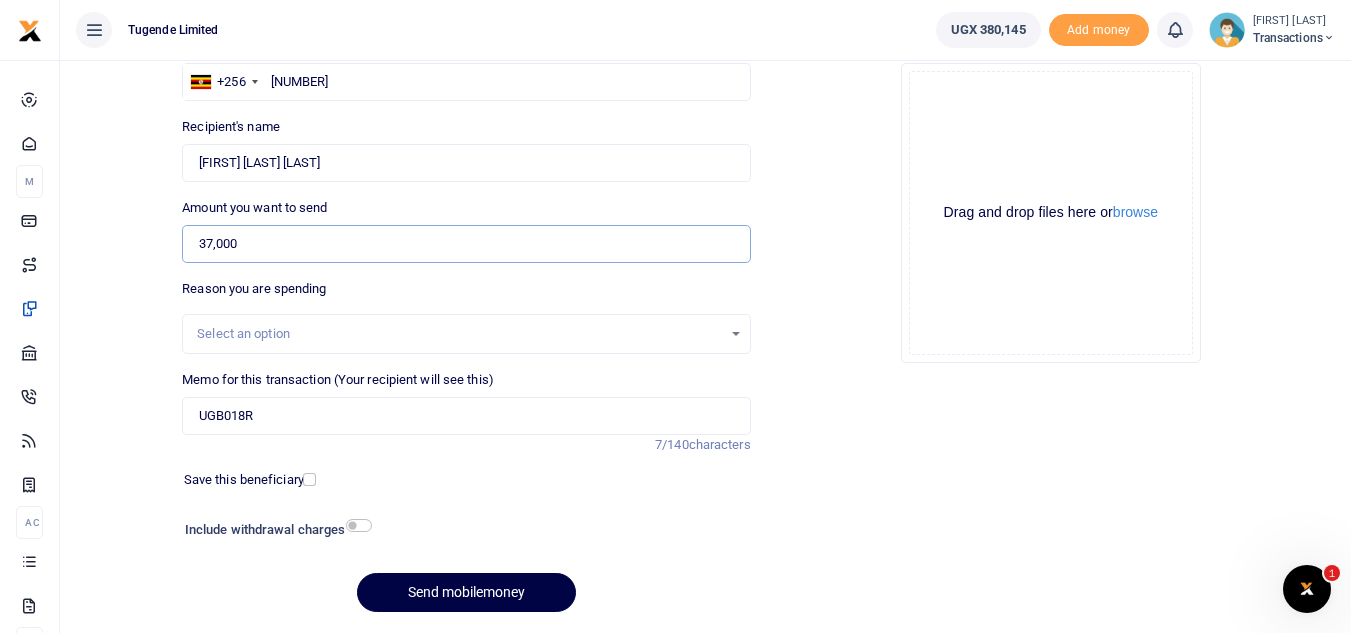 type on "37,000" 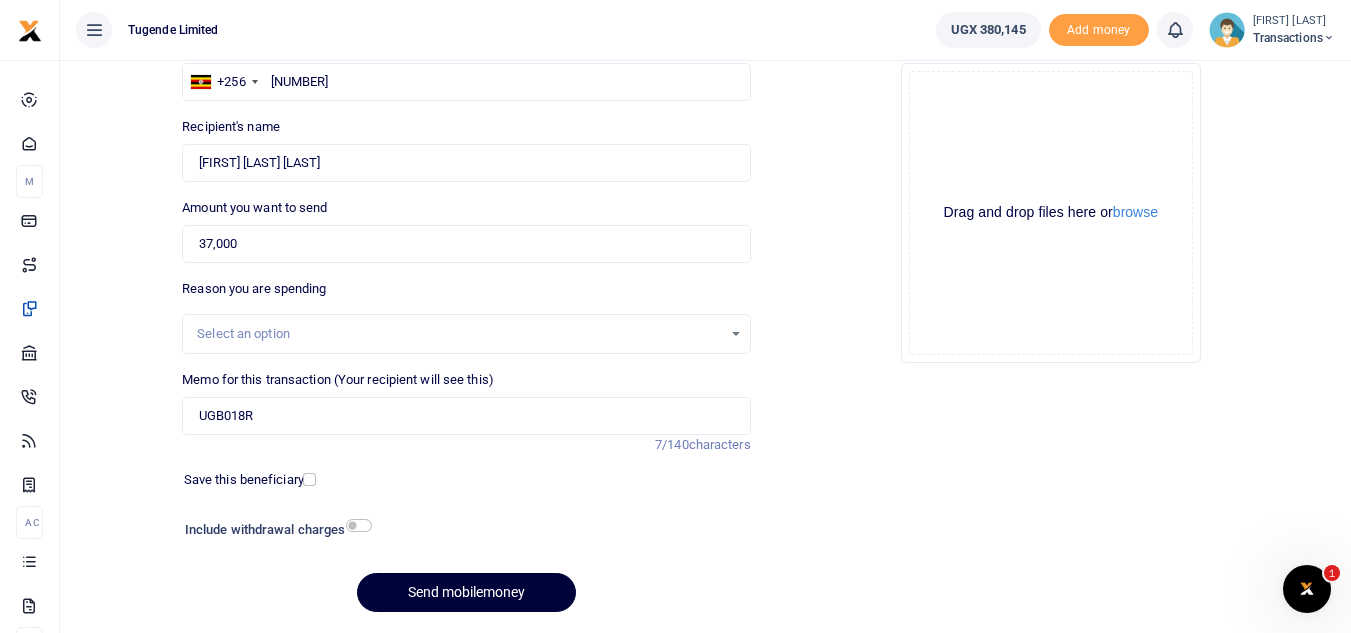 click on "Send mobilemoney" at bounding box center [466, 592] 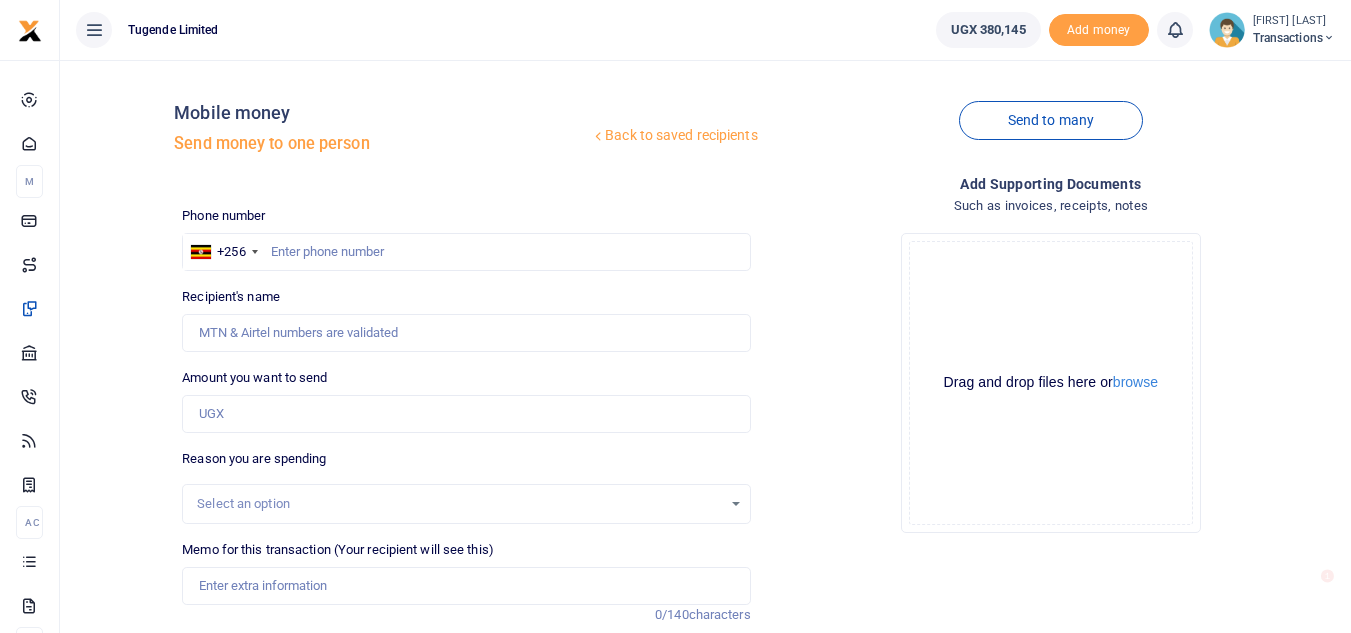 scroll, scrollTop: 170, scrollLeft: 0, axis: vertical 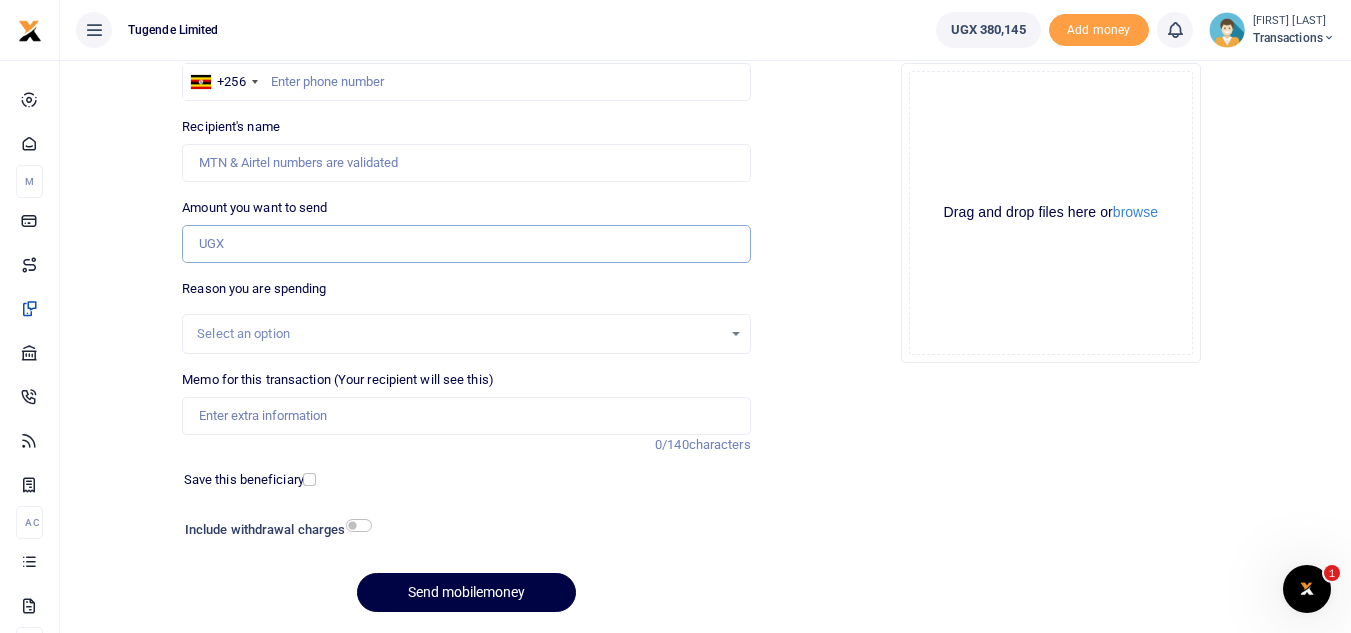 click on "Amount you want to send" at bounding box center (466, 244) 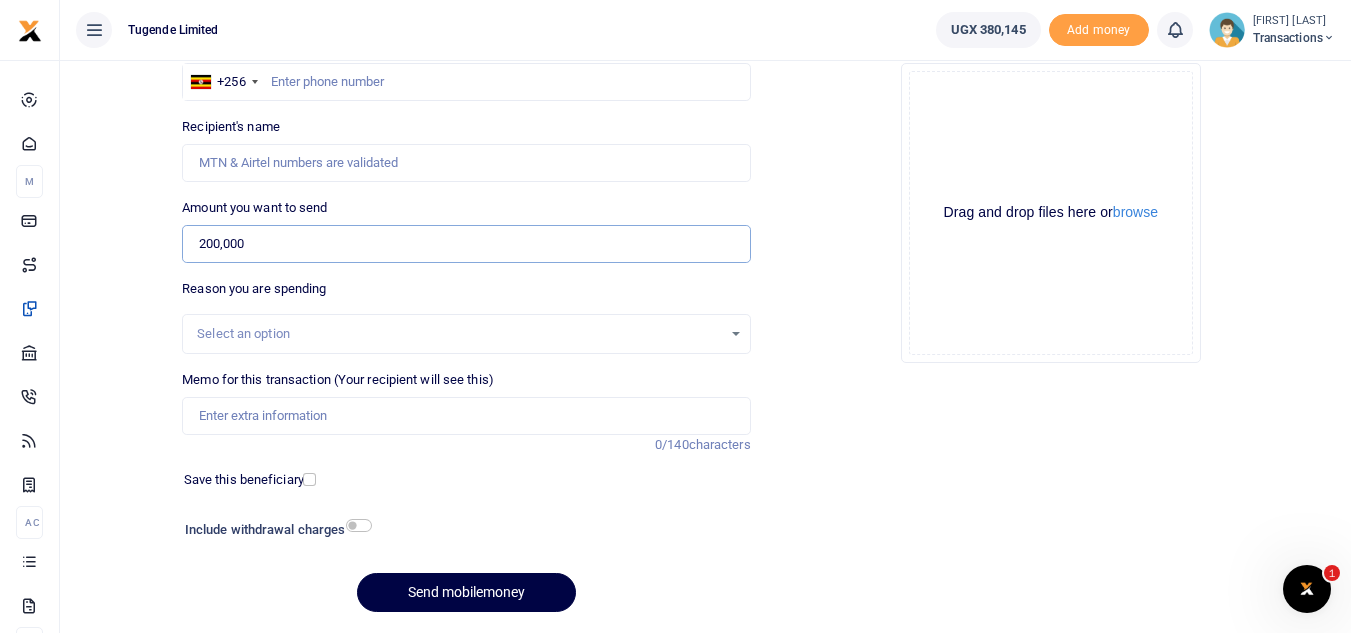 type on "200,000" 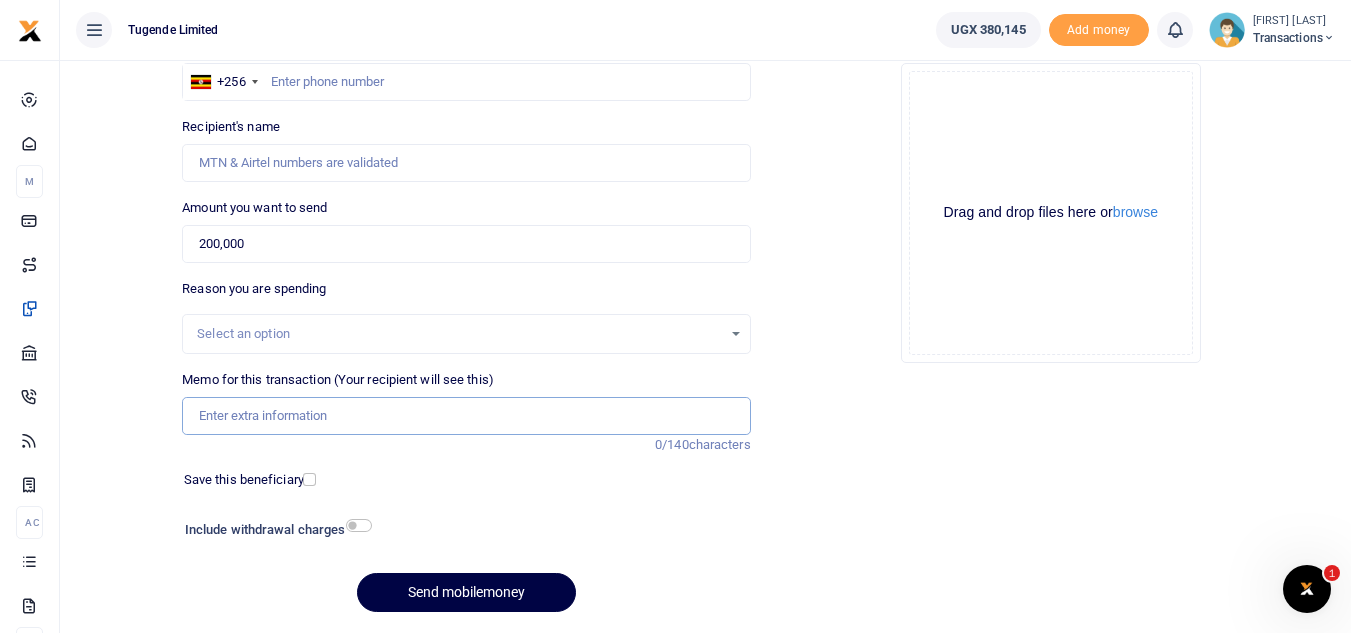 click on "Memo for this transaction (Your recipient will see this)" at bounding box center [466, 416] 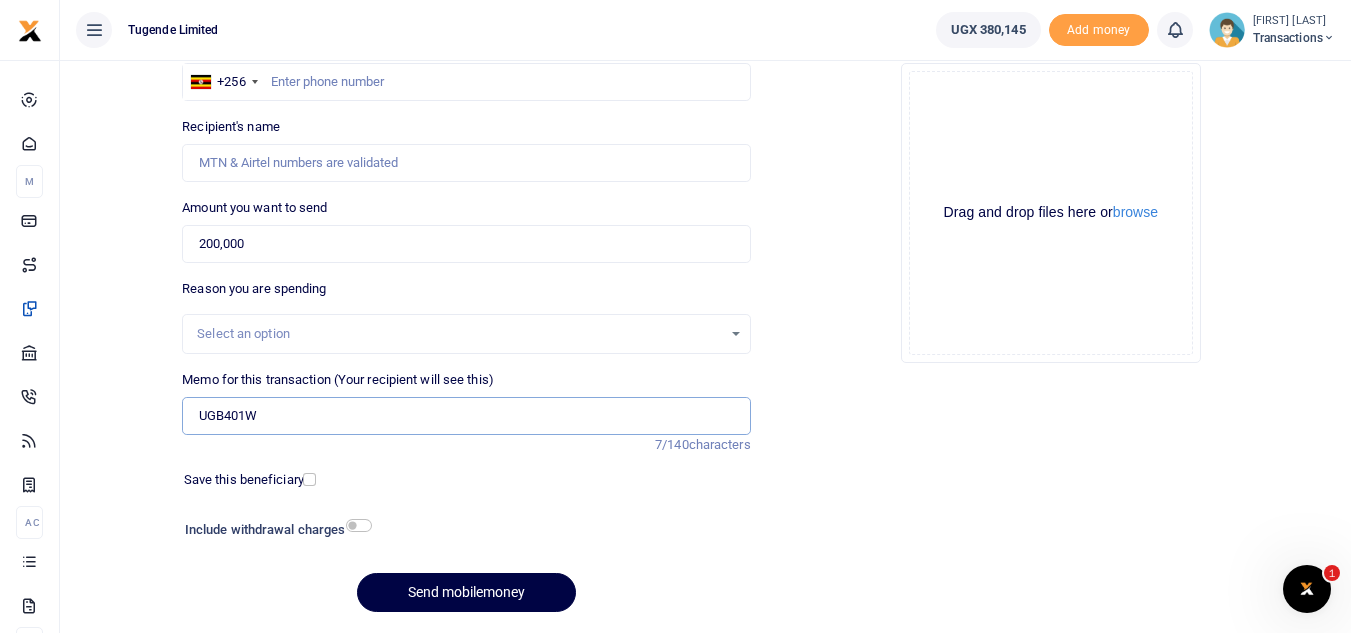 type on "UGB401W" 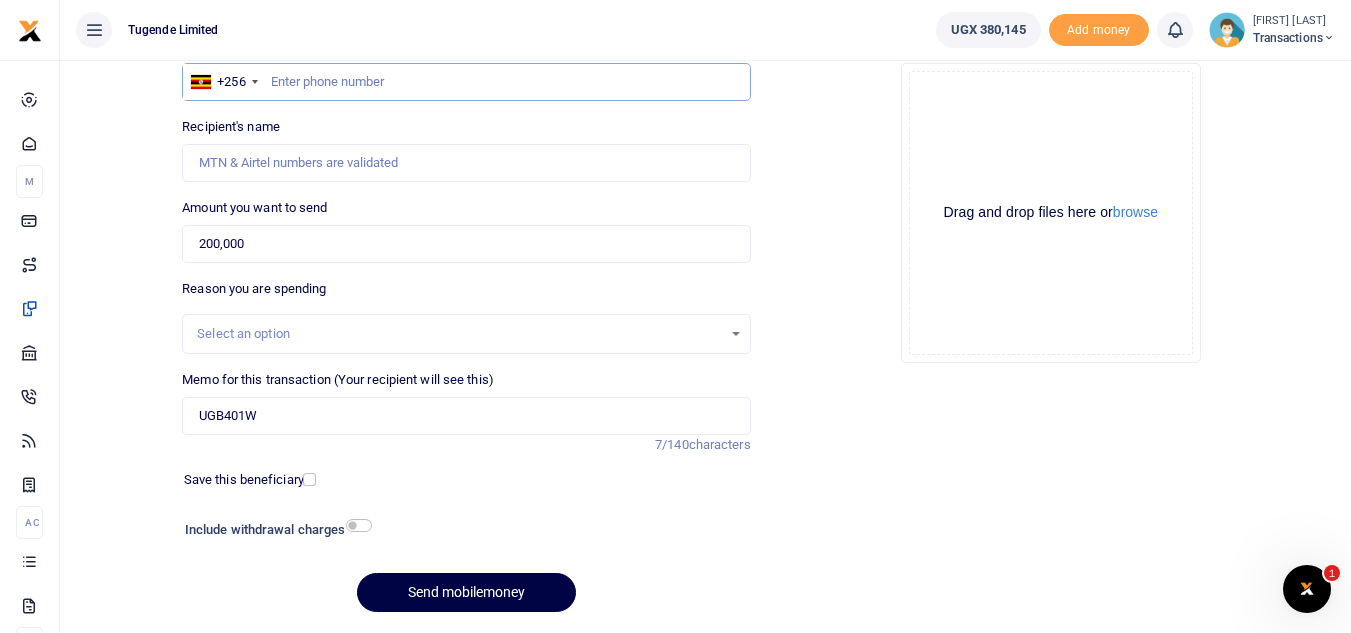 click at bounding box center [466, 82] 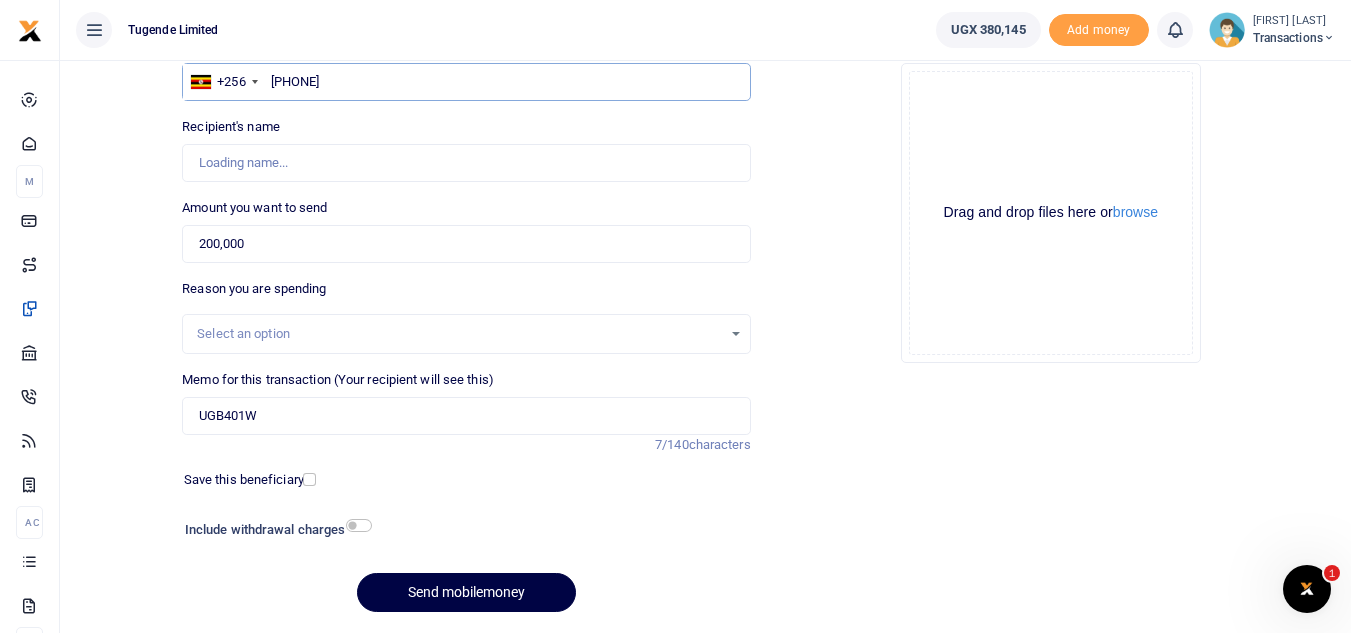 type on "Wilson Kamugisha" 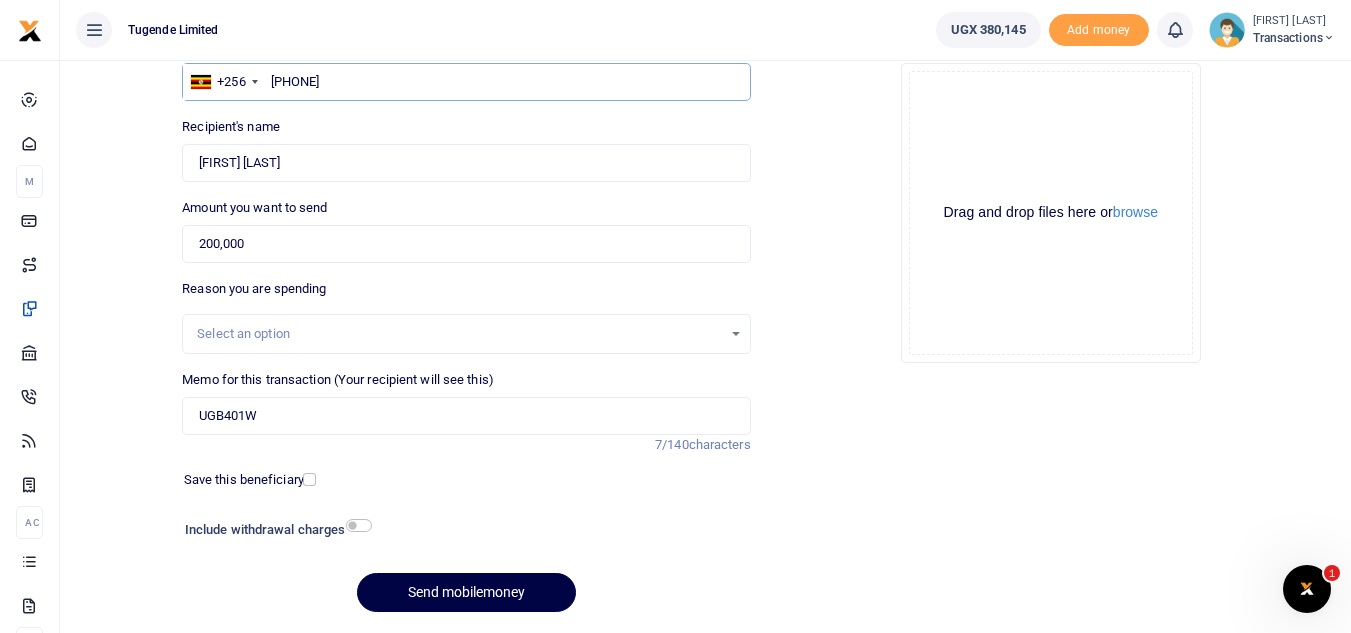 type on "776989898" 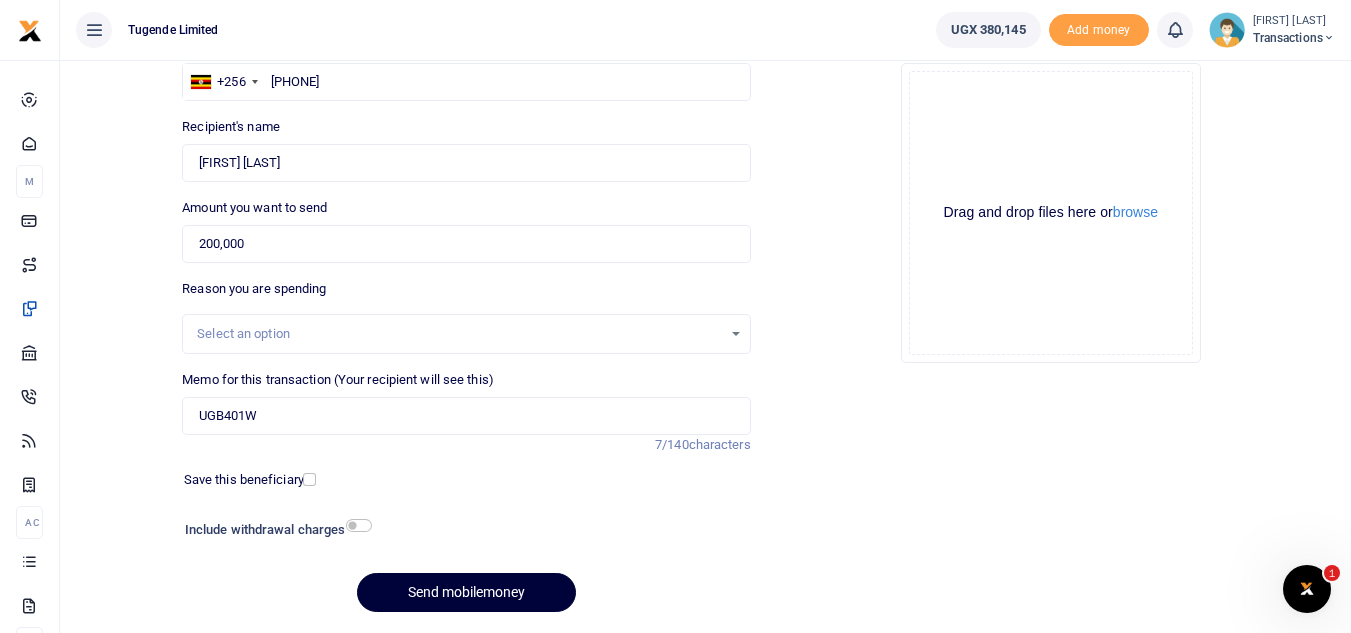 click on "Send mobilemoney" at bounding box center [466, 592] 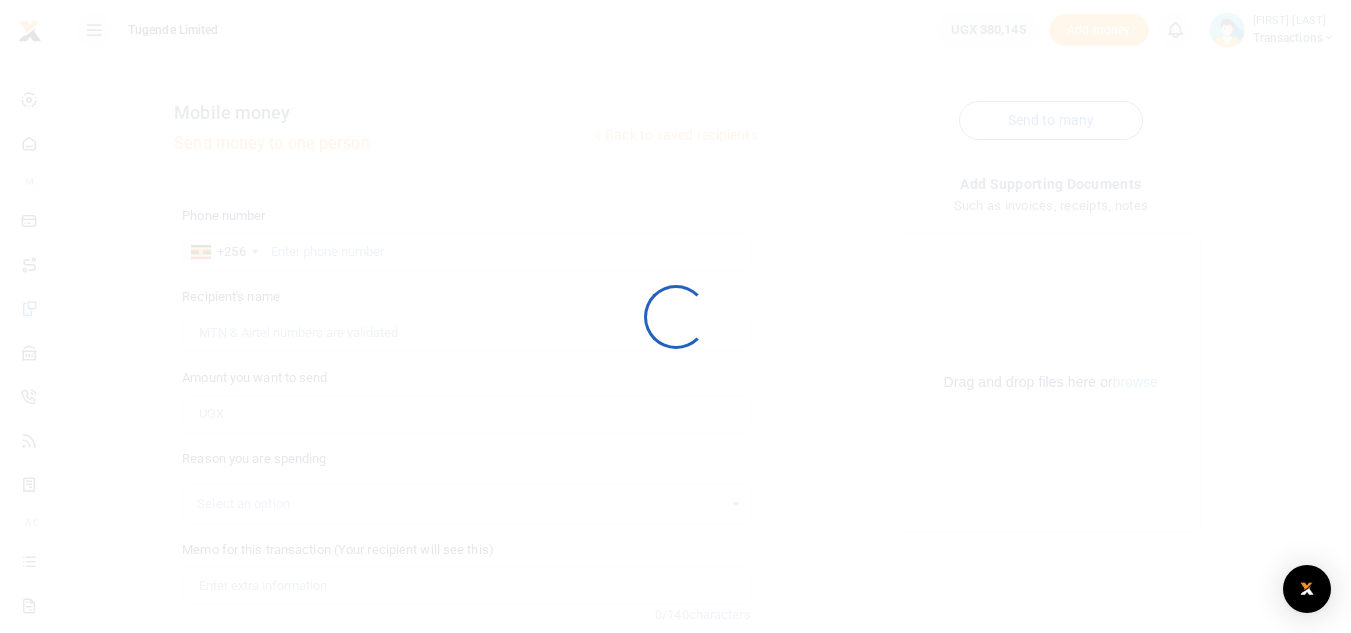 scroll, scrollTop: 170, scrollLeft: 0, axis: vertical 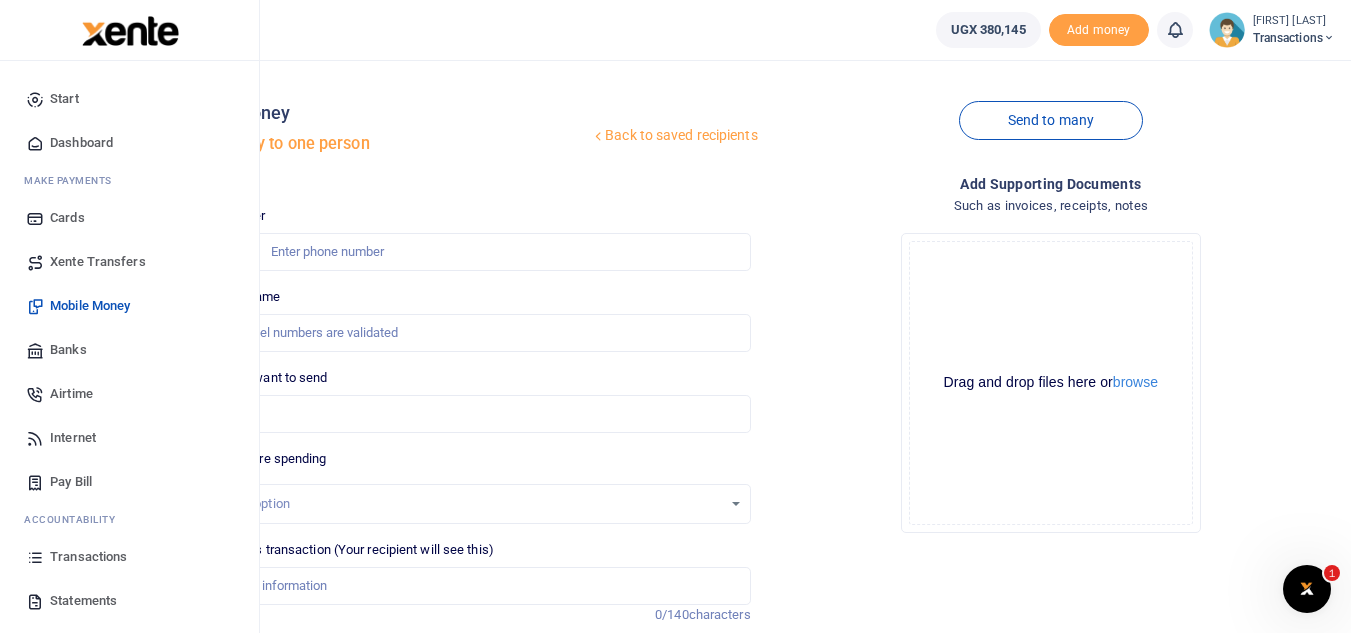click on "Xente Transfers" at bounding box center (129, 262) 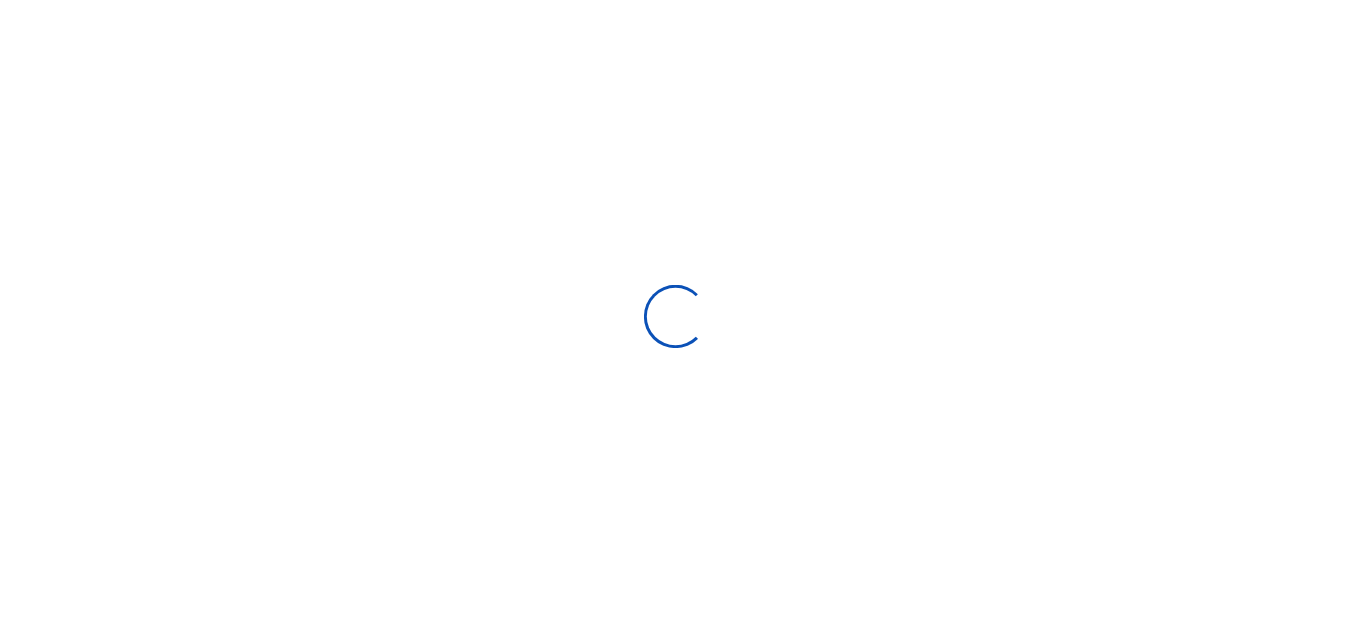 scroll, scrollTop: 0, scrollLeft: 0, axis: both 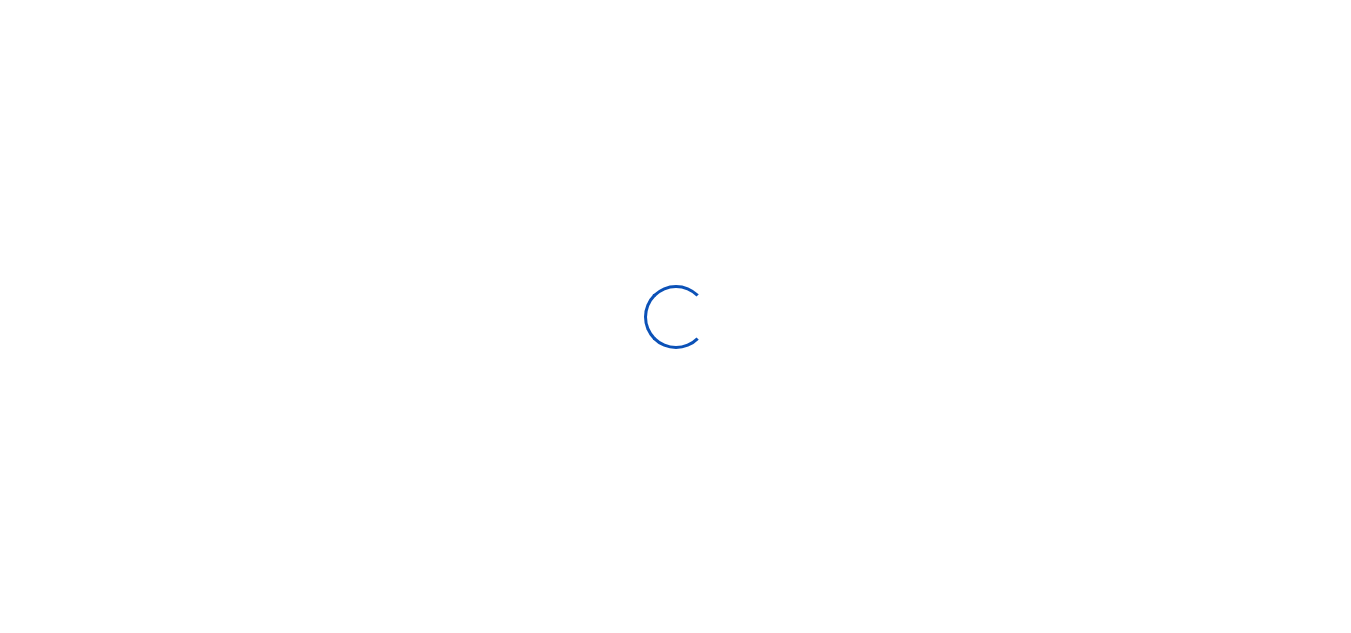 select 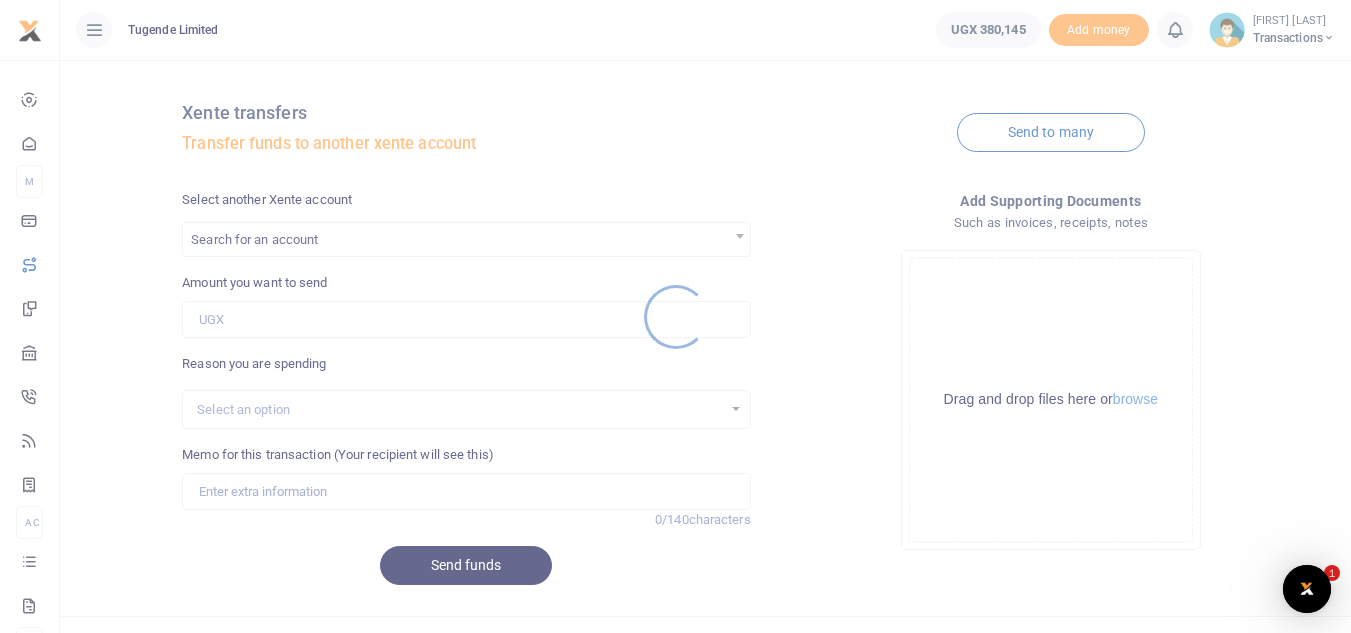 scroll, scrollTop: 0, scrollLeft: 0, axis: both 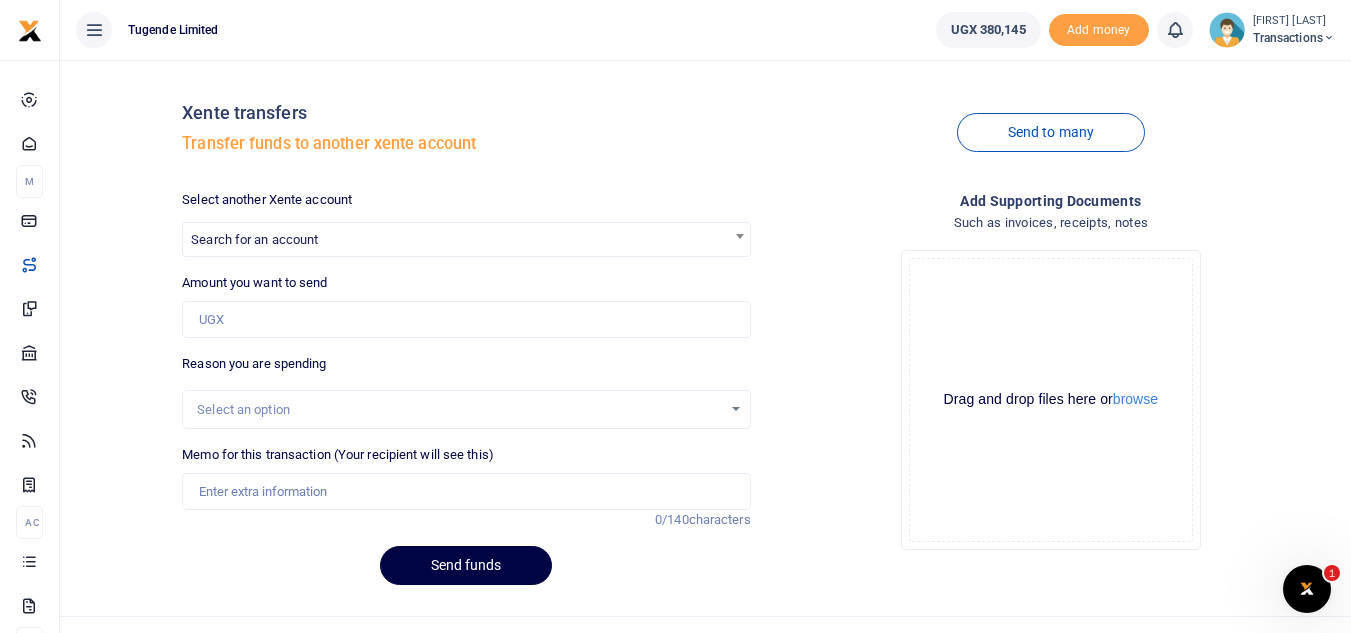 click on "Search for an account" at bounding box center (466, 238) 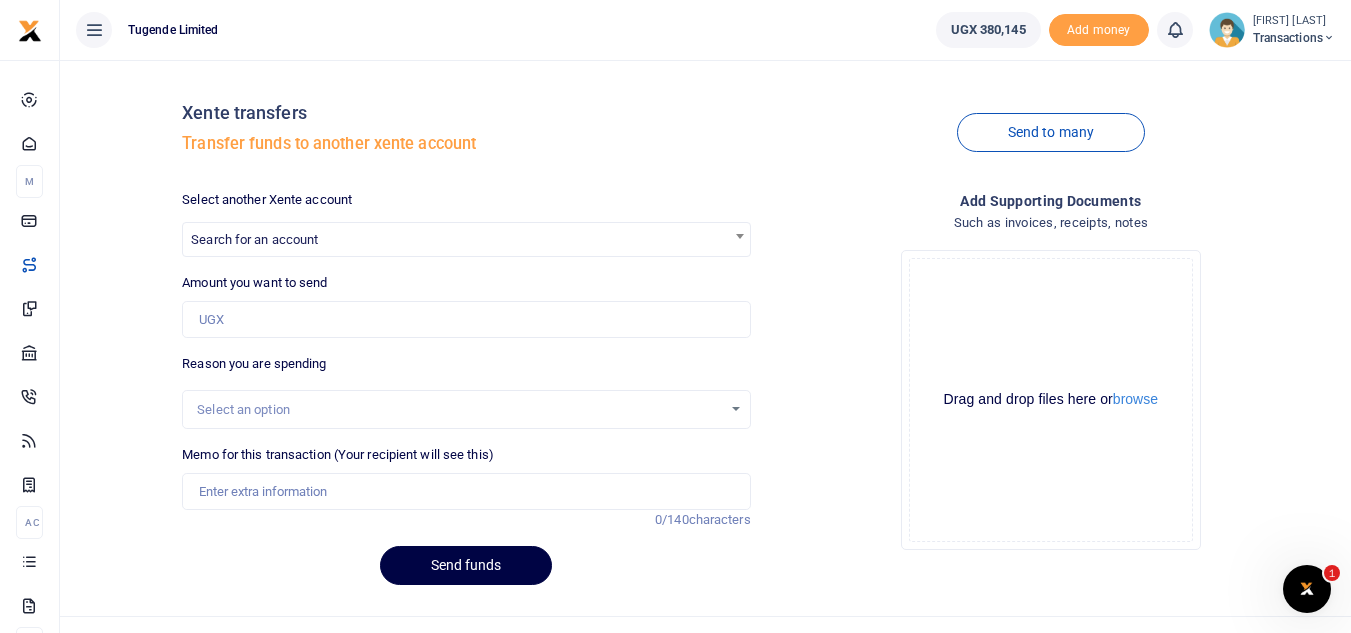 click on "Drop your files here Drag and drop files here or  browse Powered by  Uppy" at bounding box center [1051, 400] 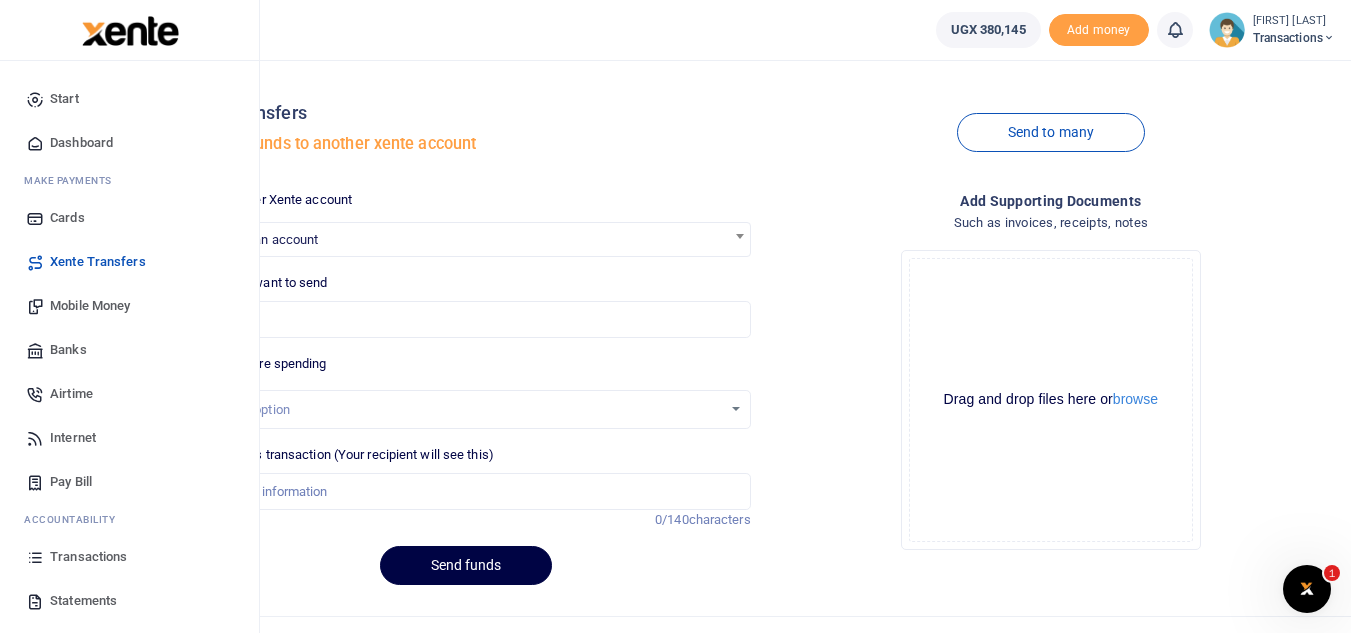 click on "Xente Transfers" at bounding box center (98, 262) 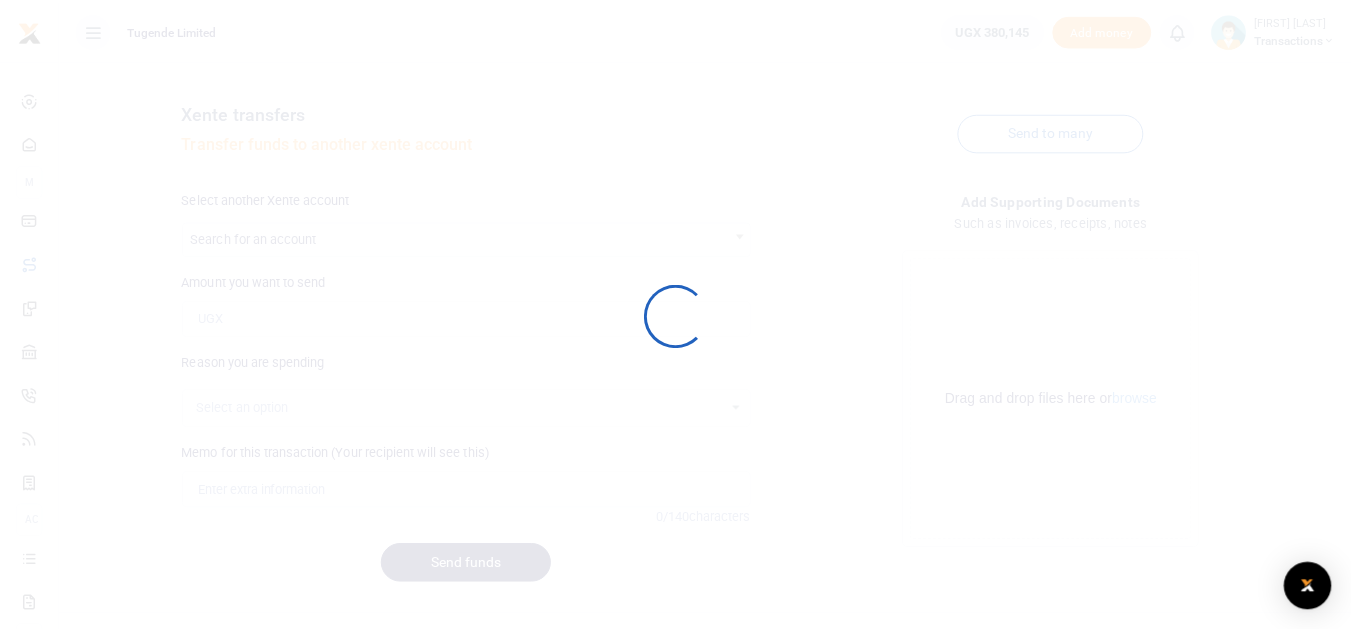 scroll, scrollTop: 0, scrollLeft: 0, axis: both 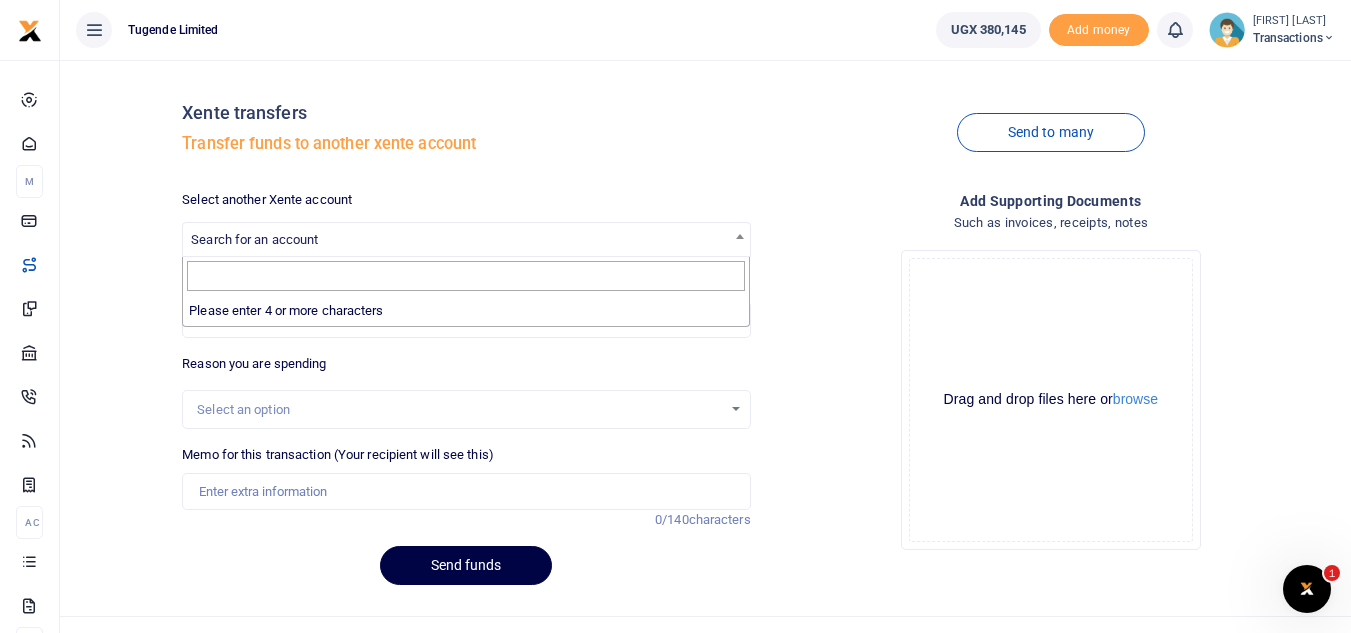 click on "Search for an account" at bounding box center (466, 238) 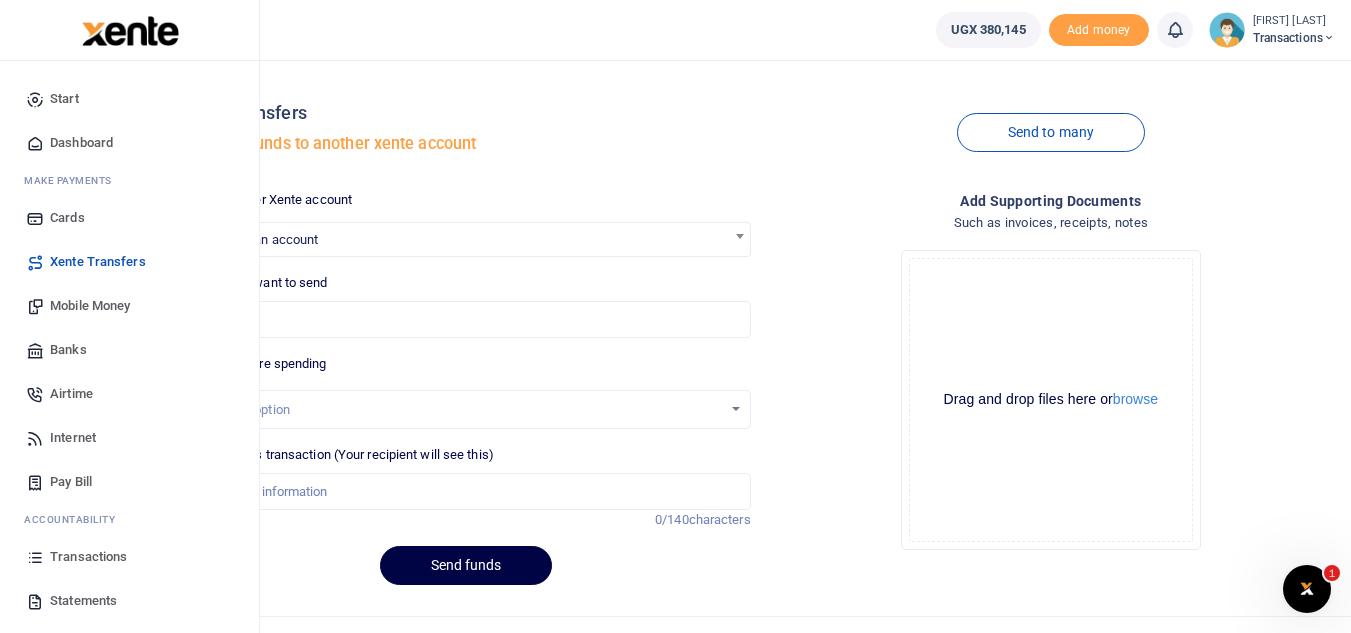 click on "Start" at bounding box center (64, 99) 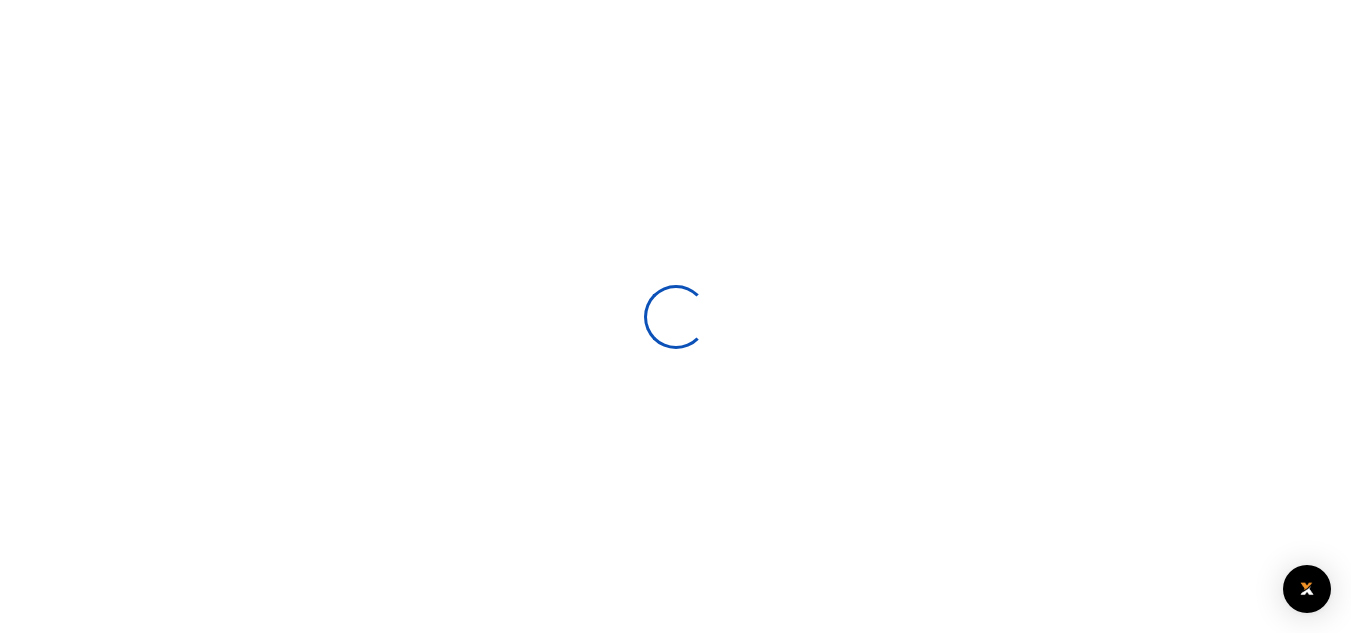 scroll, scrollTop: 0, scrollLeft: 0, axis: both 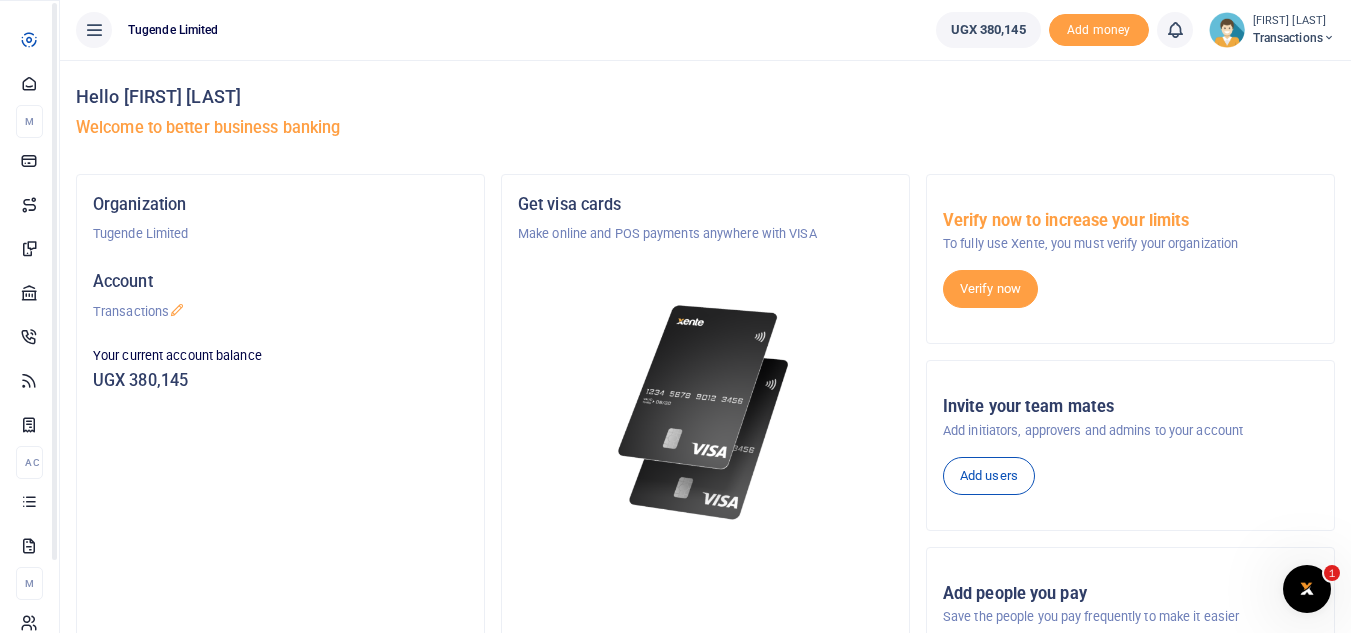 click at bounding box center [29, 83] 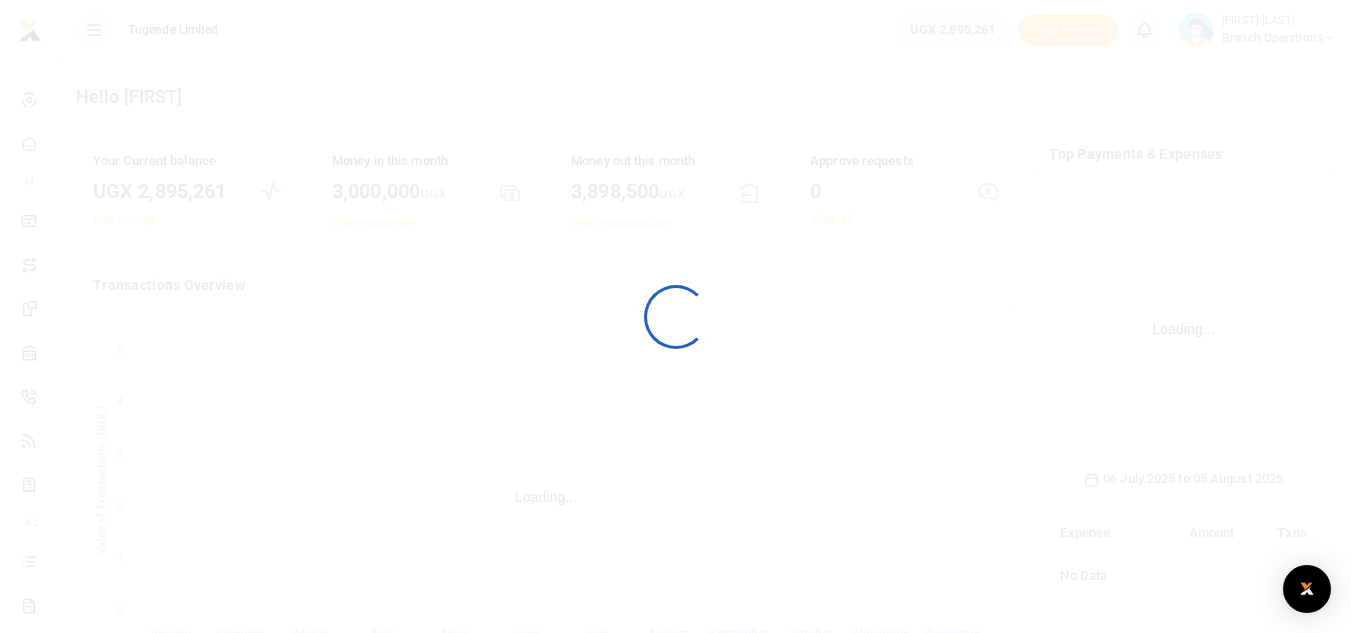 scroll, scrollTop: 0, scrollLeft: 0, axis: both 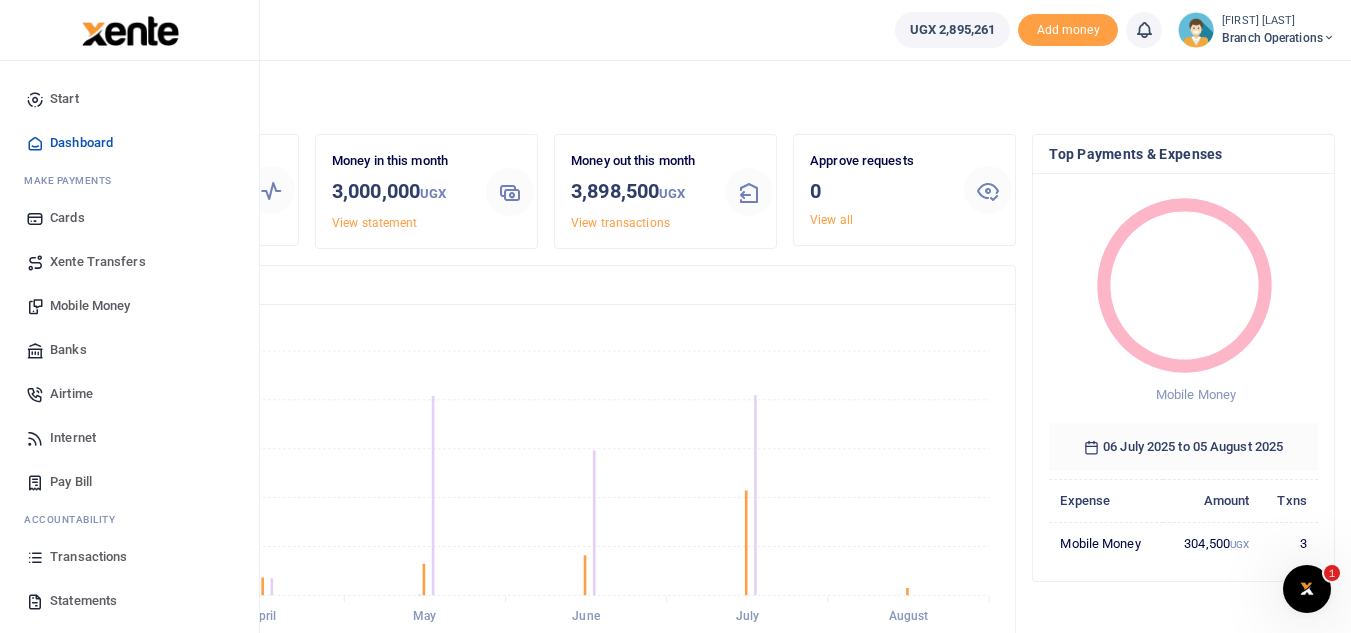 click on "Xente Transfers" at bounding box center [98, 262] 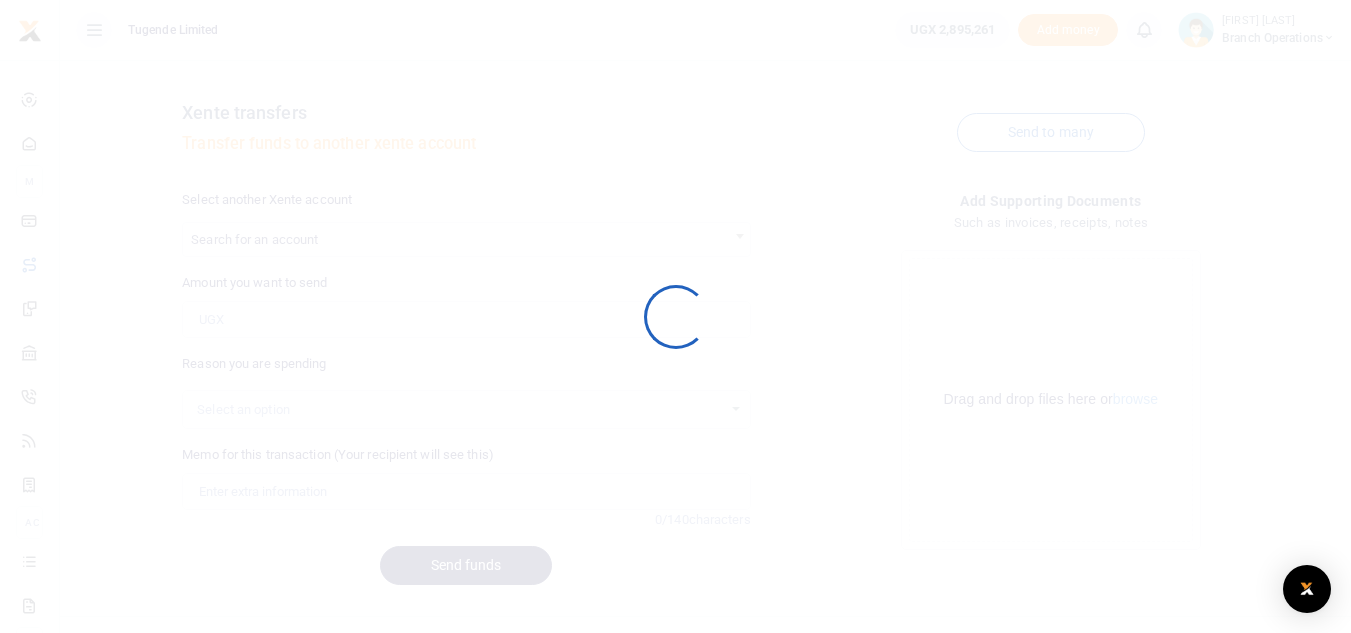 scroll, scrollTop: 0, scrollLeft: 0, axis: both 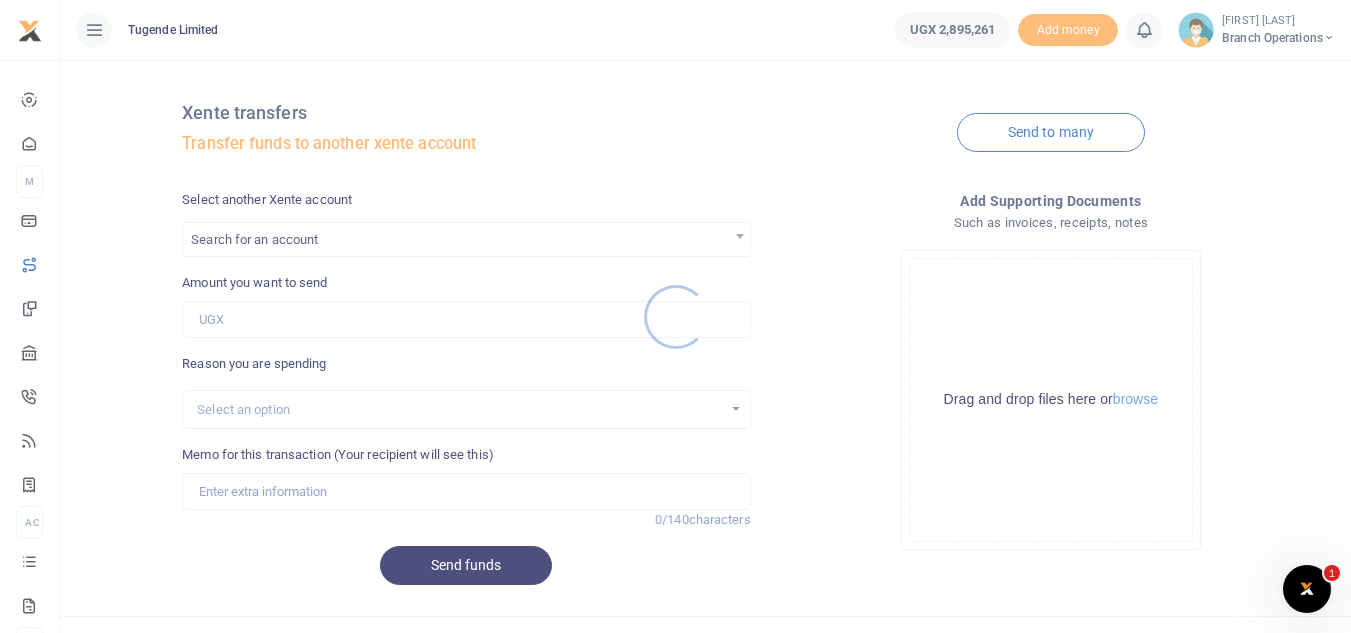 click at bounding box center (675, 316) 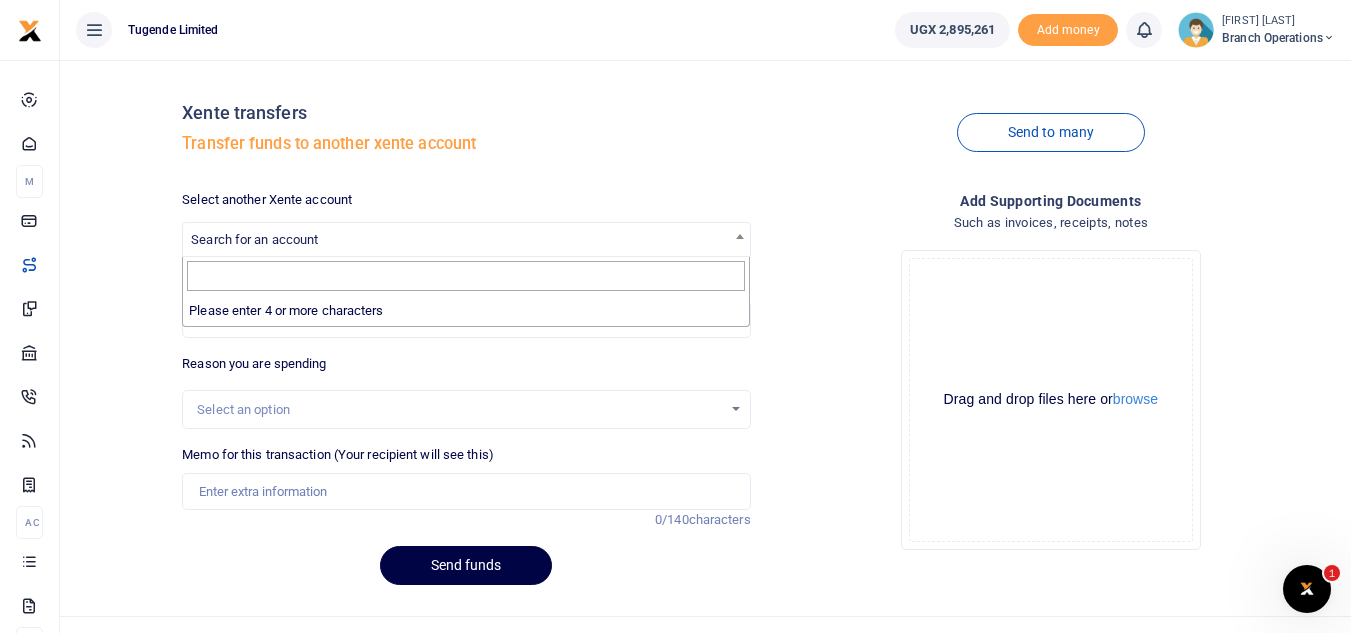 click on "Search for an account" at bounding box center [466, 238] 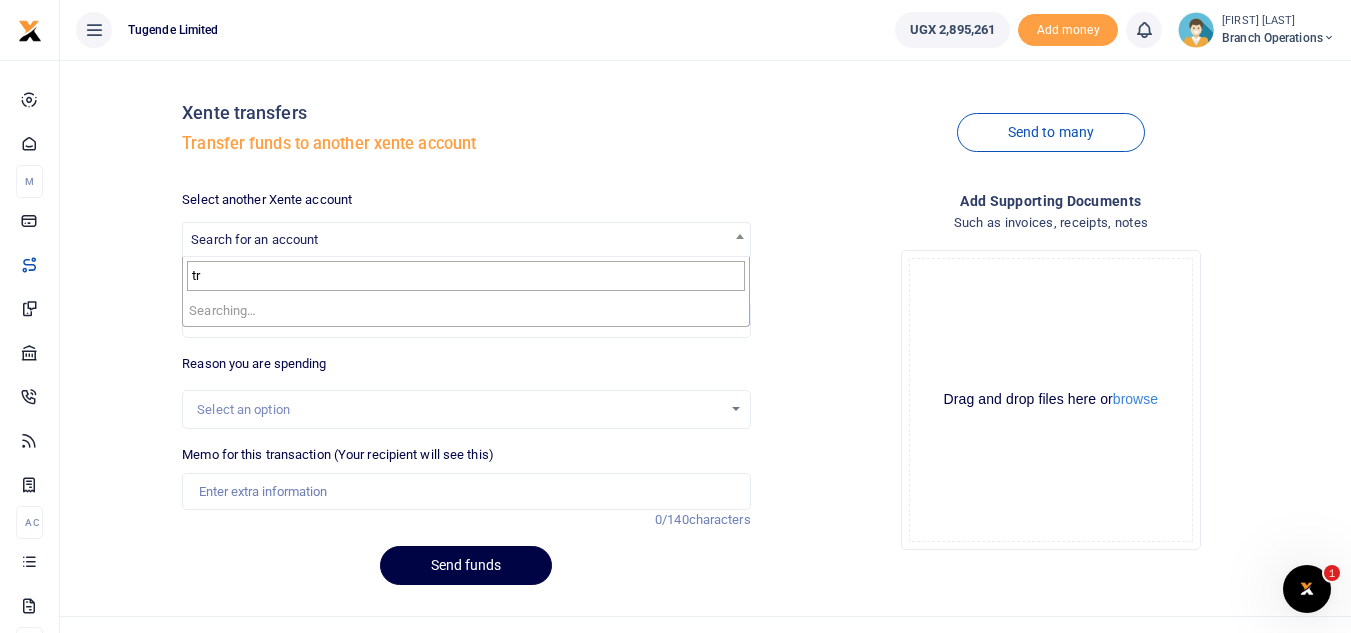 type on "t" 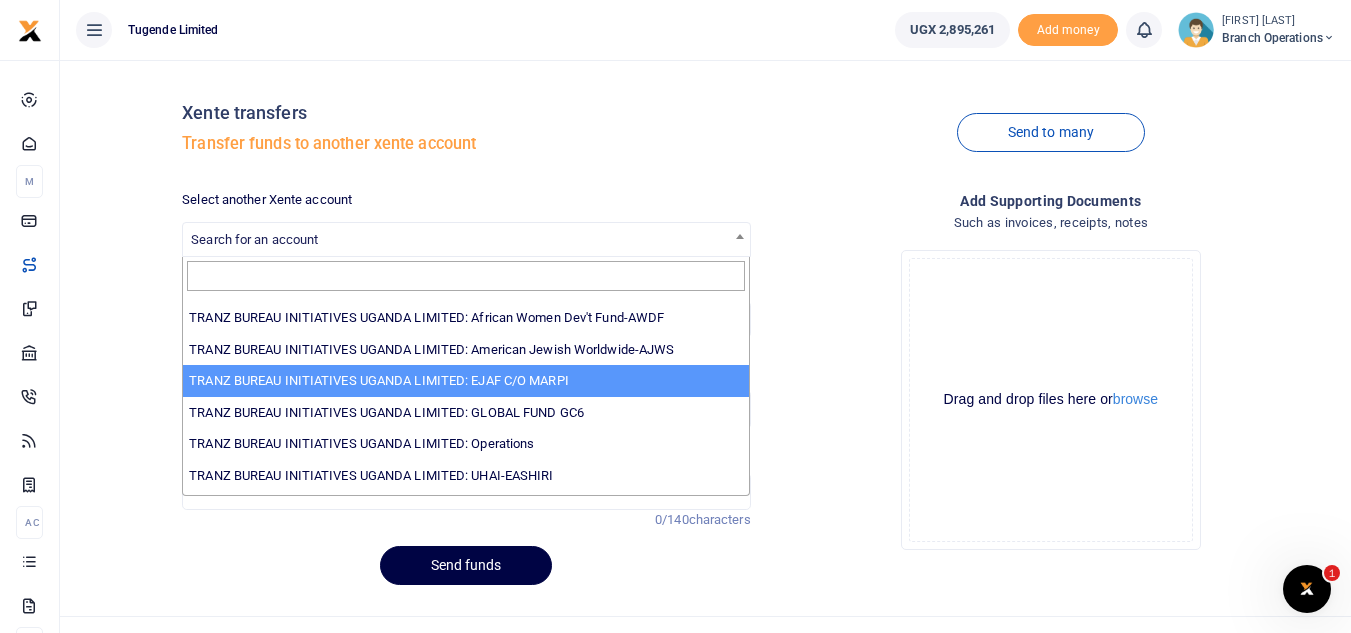 scroll, scrollTop: 0, scrollLeft: 0, axis: both 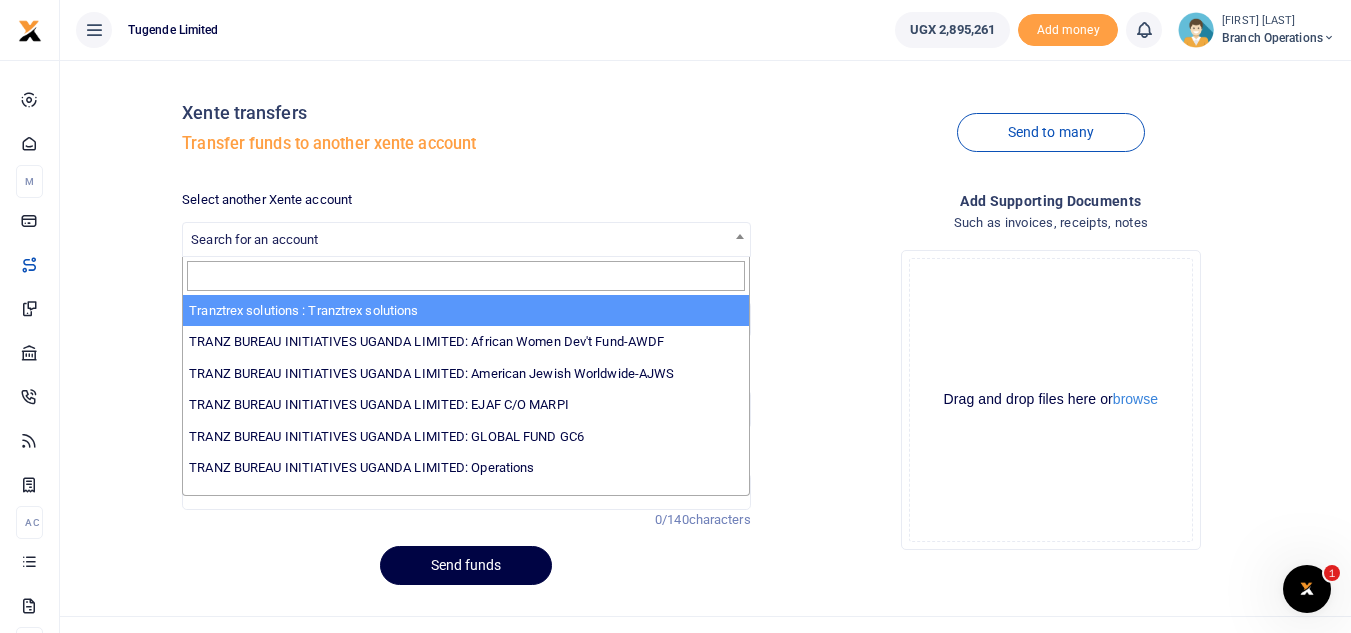 click at bounding box center [466, 276] 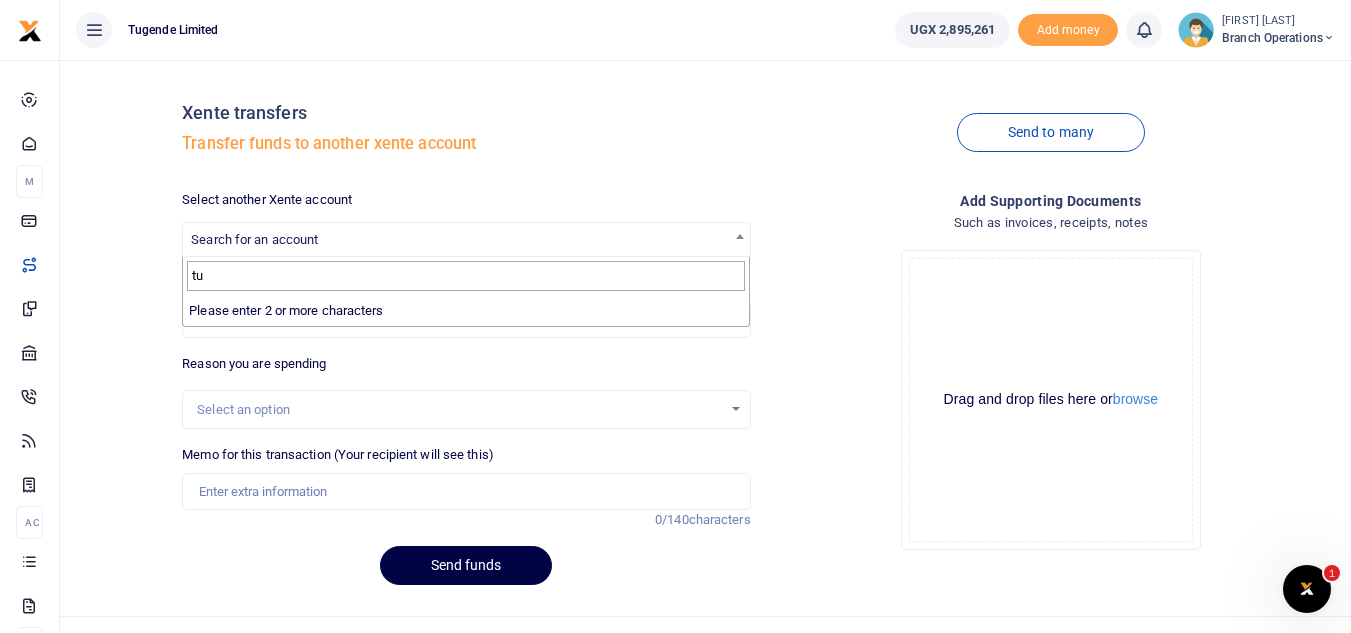 type on "t" 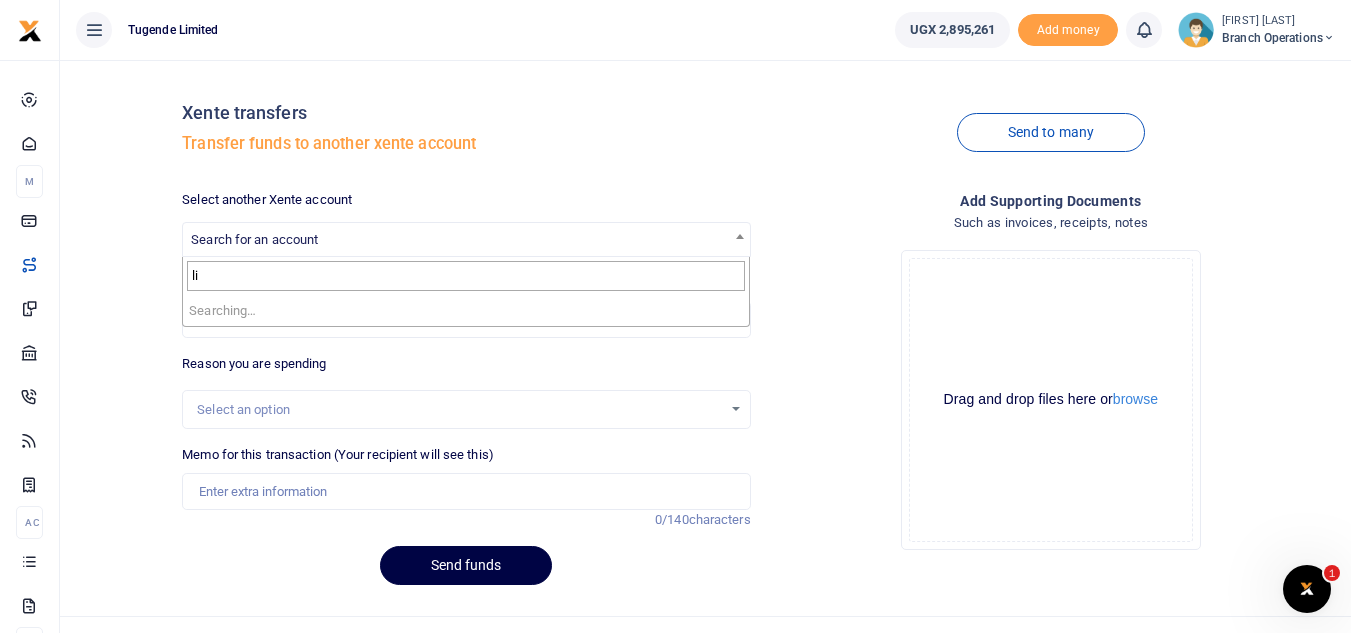 type on "l" 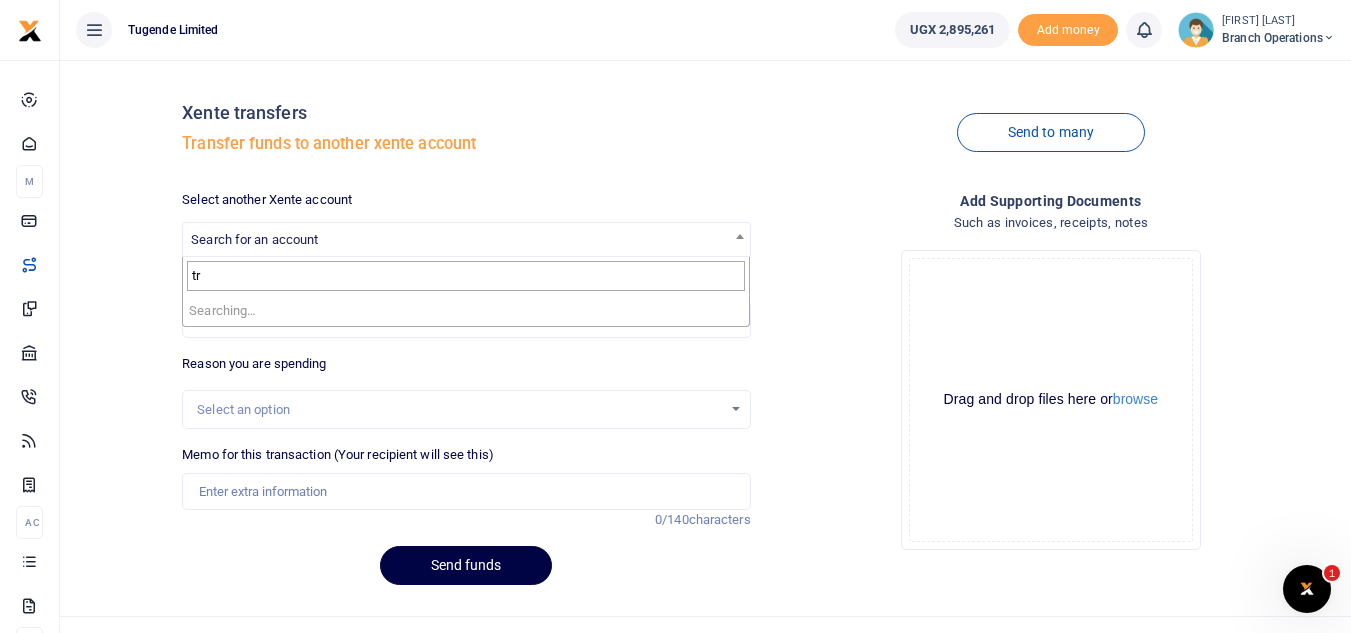 type on "t" 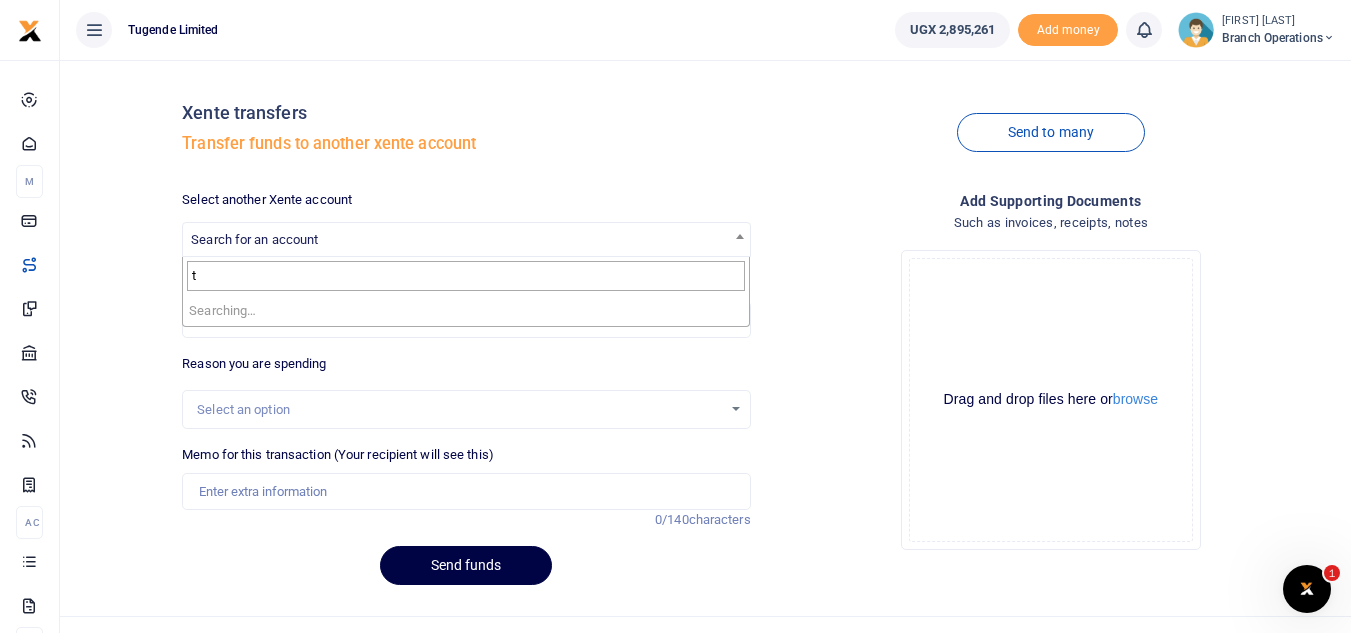type 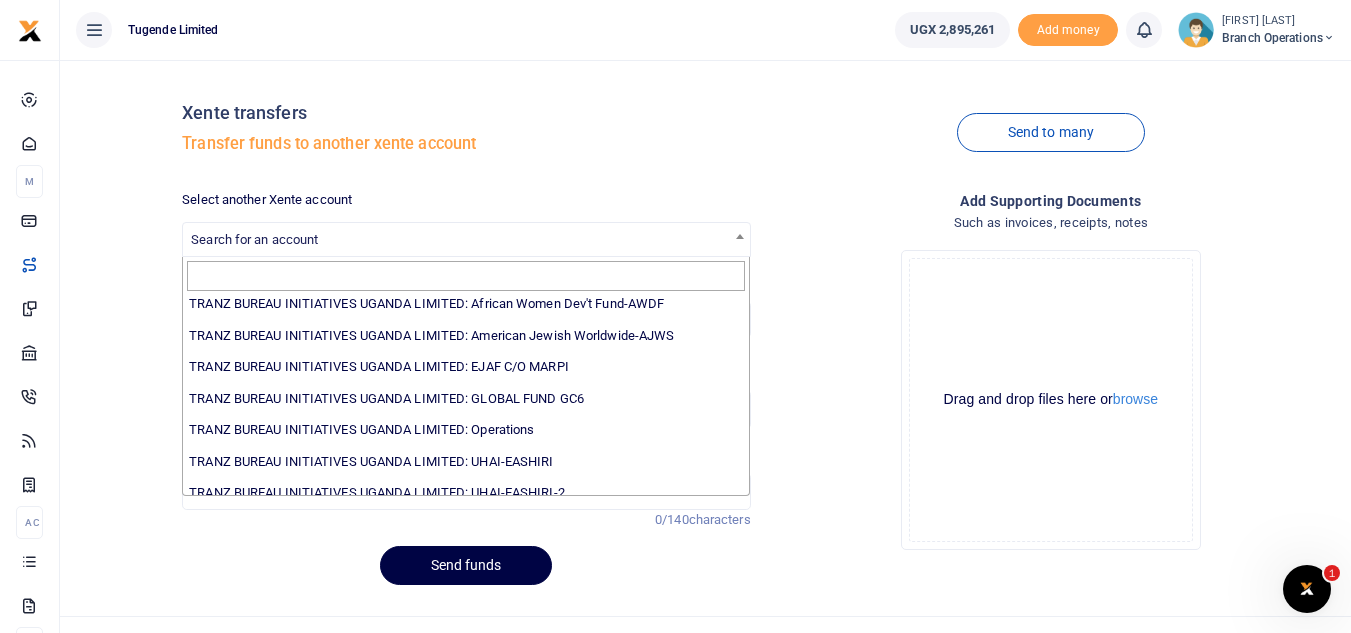 scroll, scrollTop: 52, scrollLeft: 0, axis: vertical 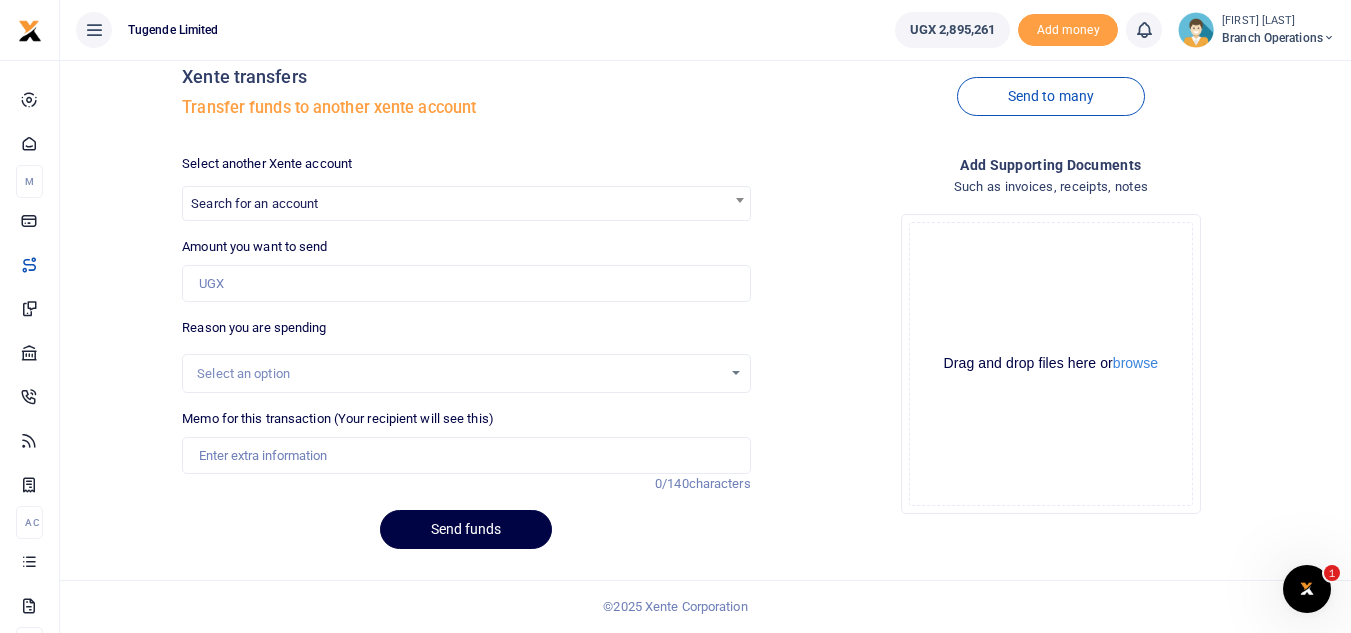 click on "Drop your files here Drag and drop files here or  browse Powered by  Uppy" at bounding box center (1051, 364) 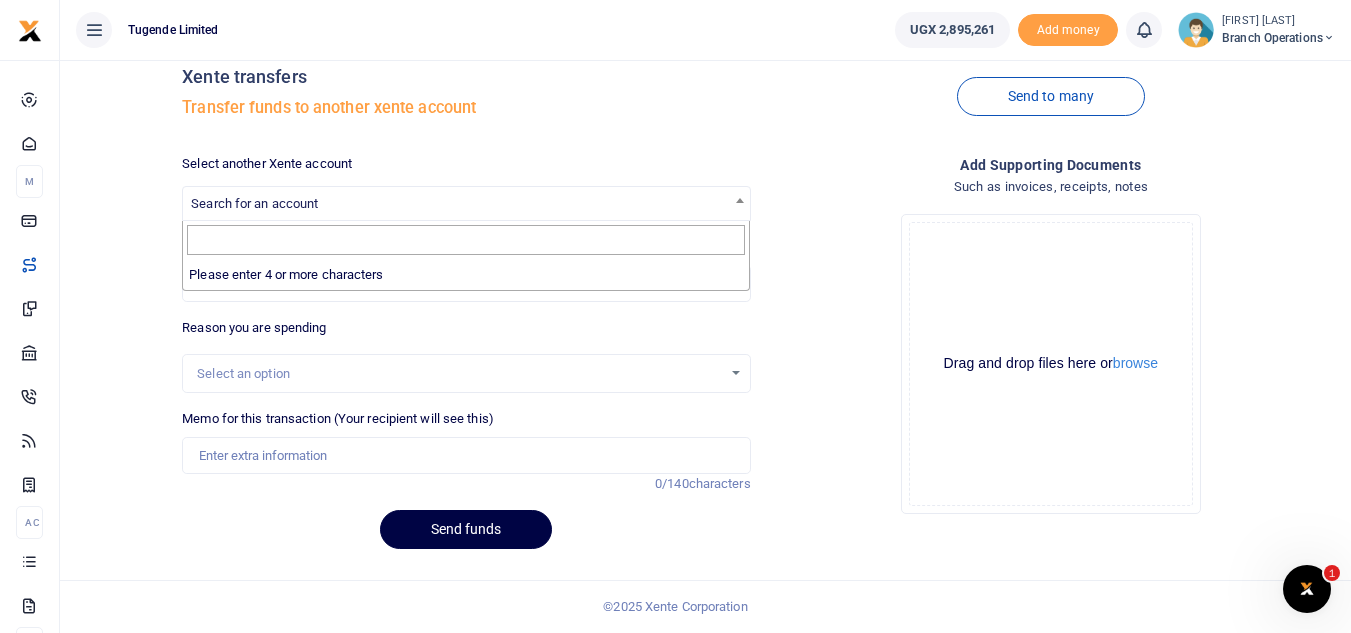 click at bounding box center [740, 200] 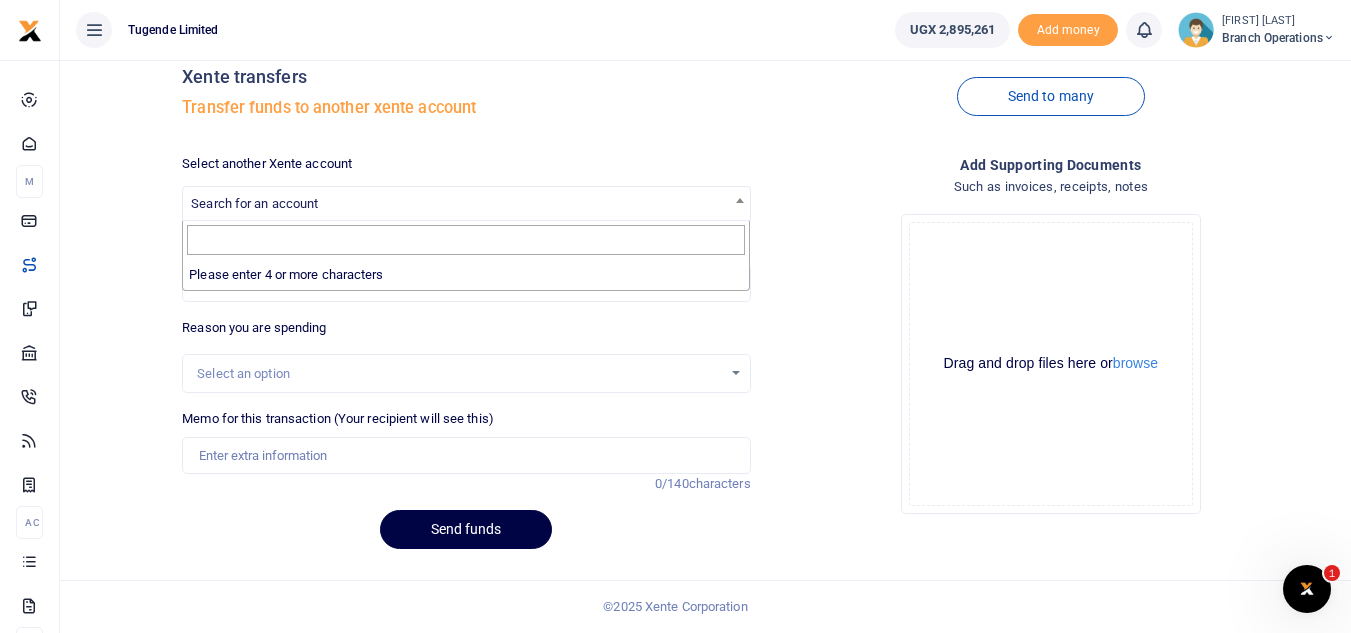 click at bounding box center (466, 240) 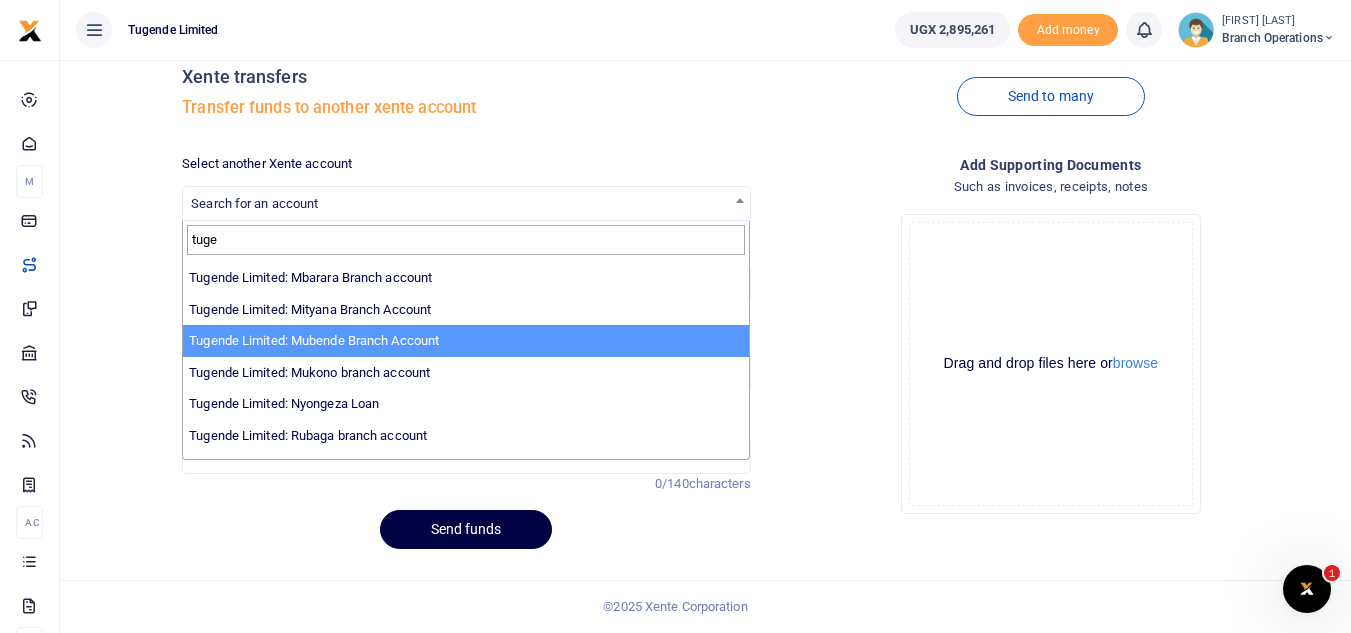 scroll, scrollTop: 0, scrollLeft: 0, axis: both 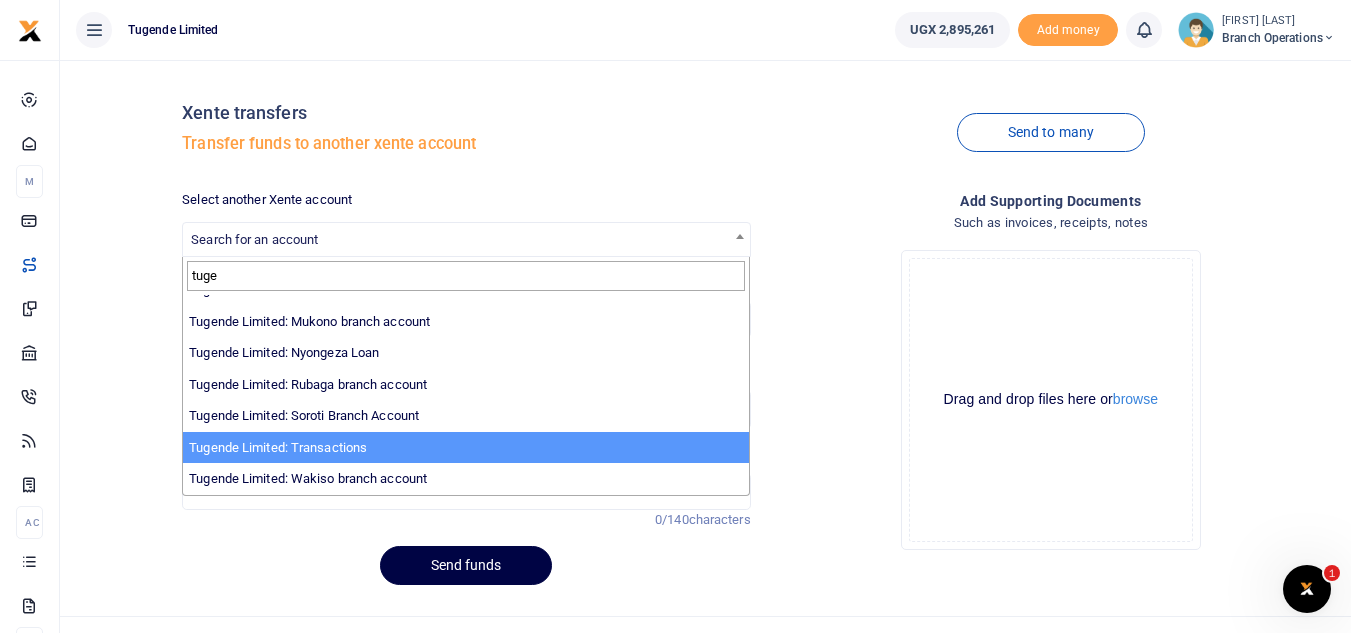 type on "tuge" 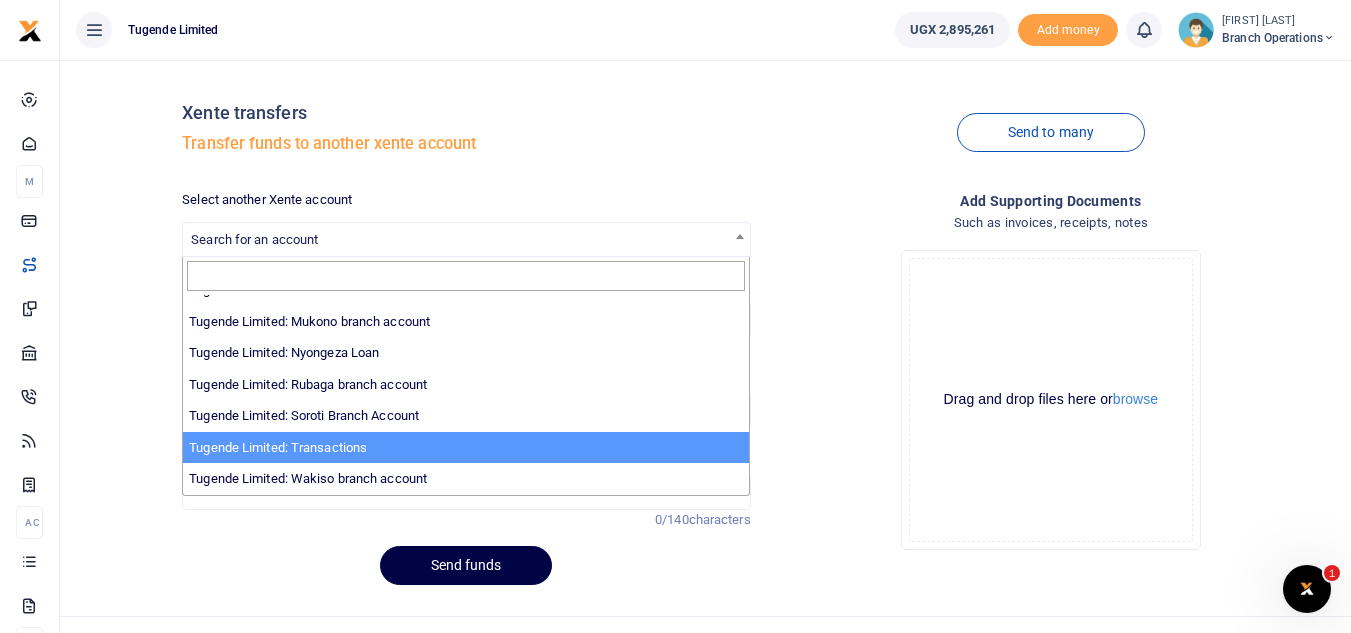 select on "3085" 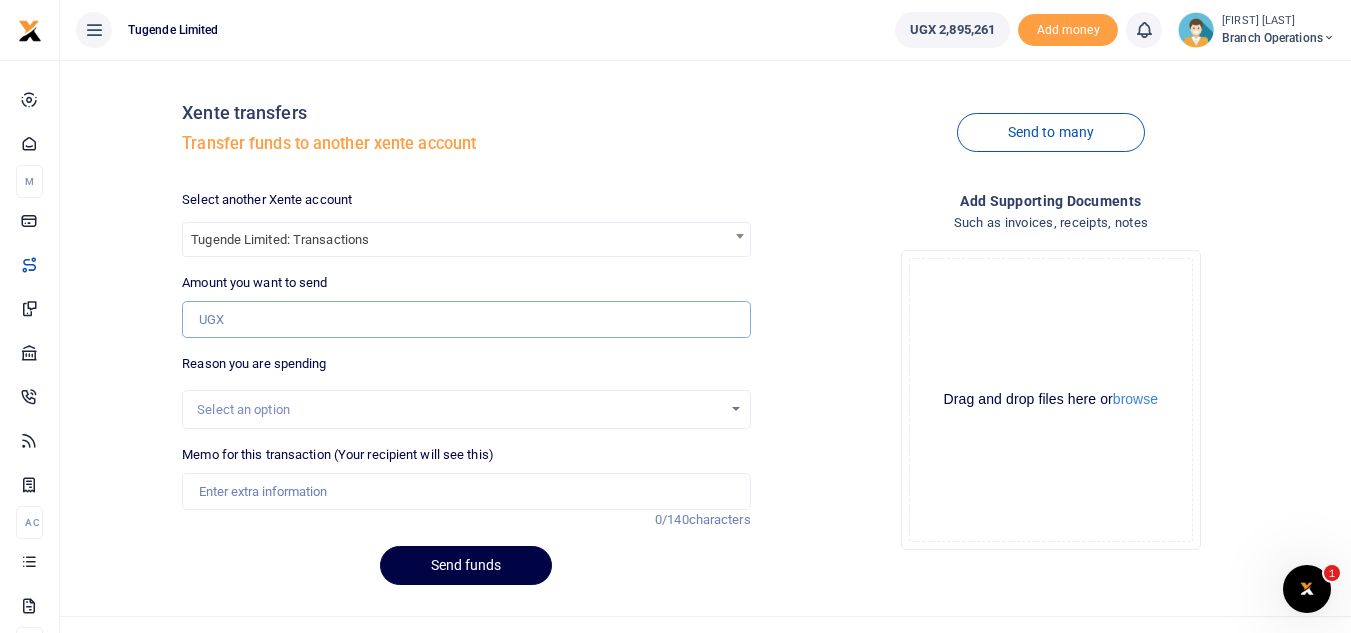click on "Amount you want to send" at bounding box center [466, 320] 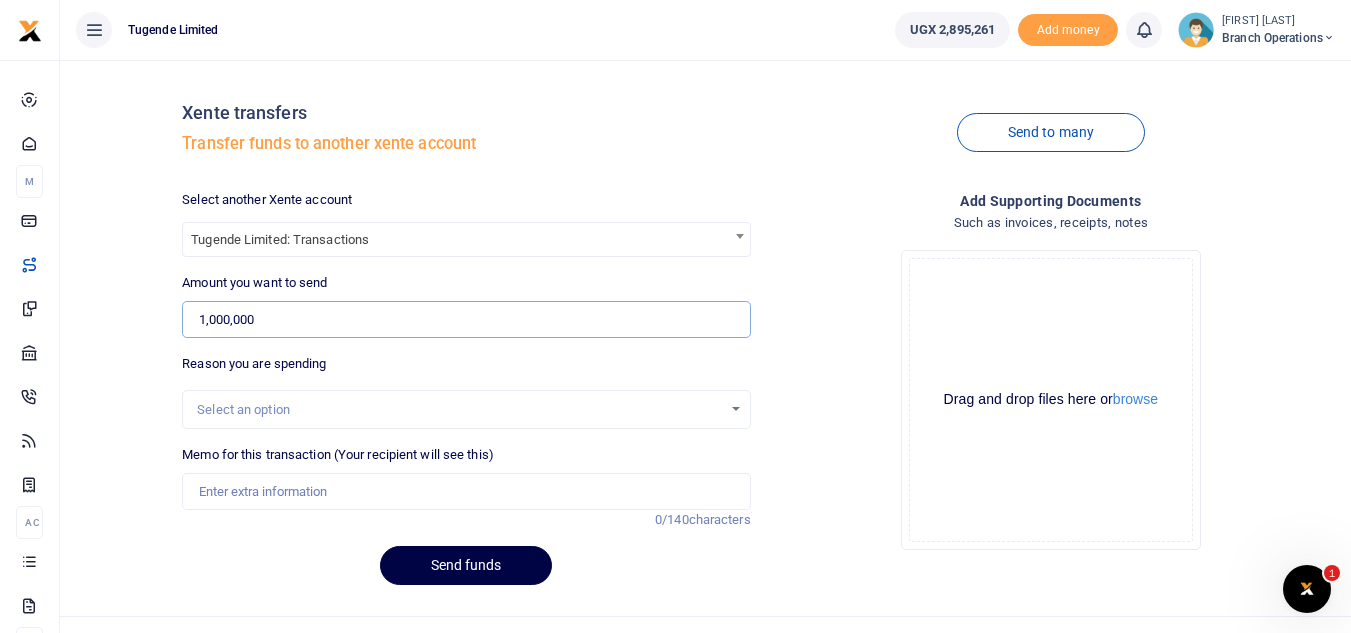 type on "1,000,000" 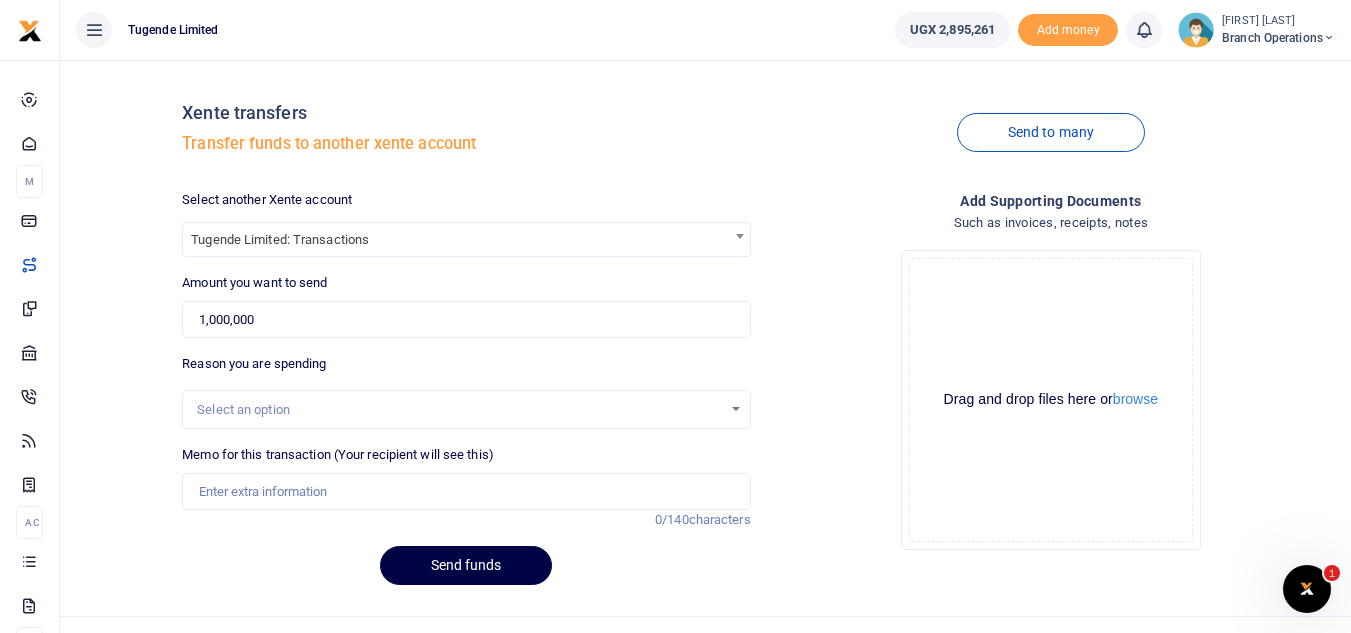 click on "Select an option" at bounding box center (459, 410) 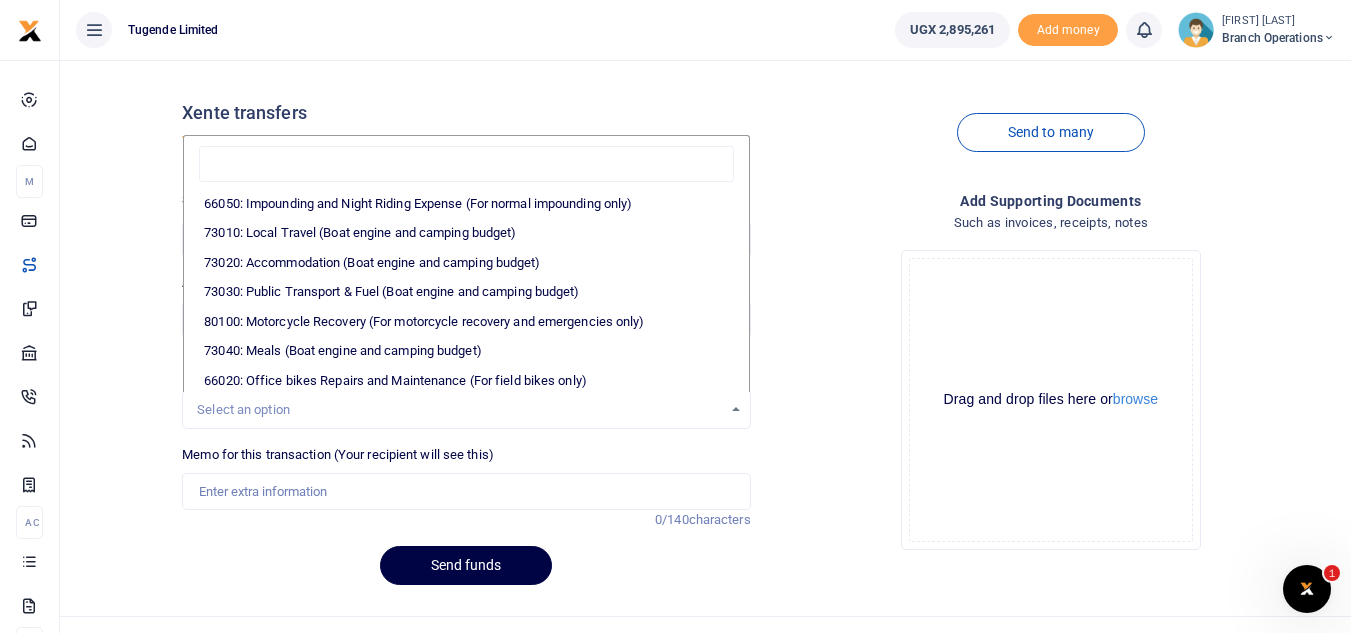 scroll, scrollTop: 160, scrollLeft: 0, axis: vertical 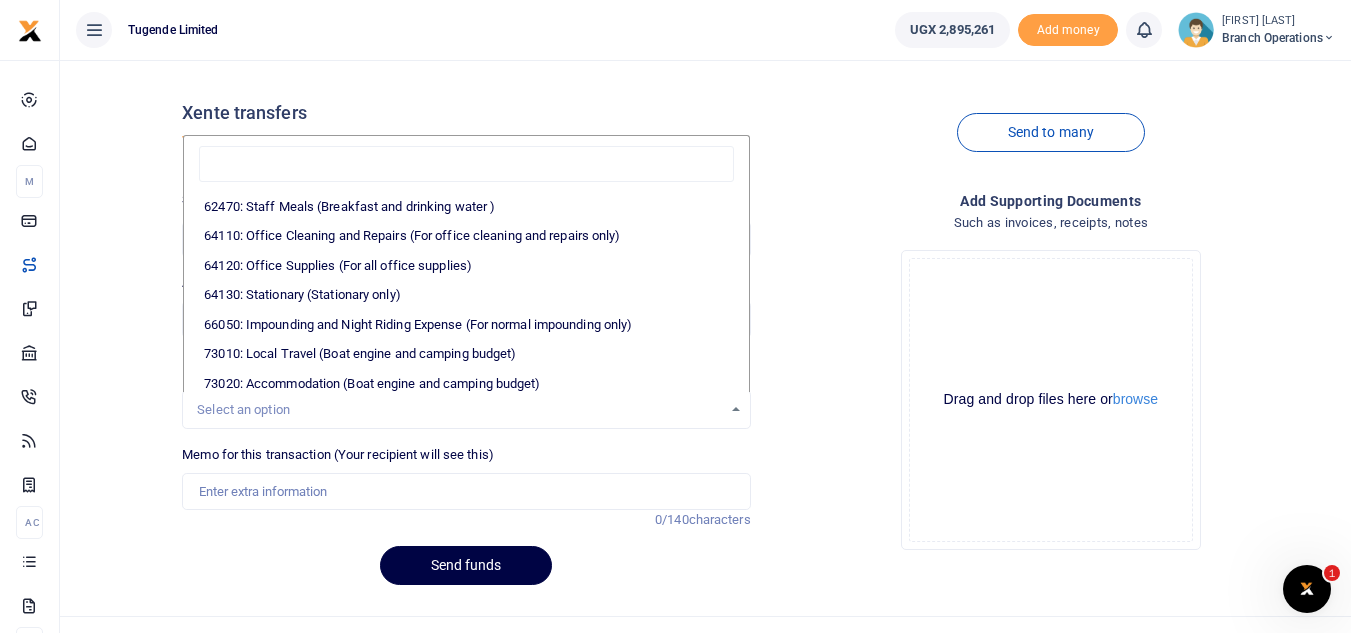 click on "Reason you are spending
Select an option 62470: Staff Meals (Breakfast and drinking water ) 64110: Office Cleaning and Repairs (For office cleaning and repairs only) 64120: Office Supplies (For all office supplies) 64130: Stationary (Stationary only) 66050: Impounding and Night Riding Expense (For normal impounding only) 73010: Local Travel (Boat engine and camping budget) 73020: Accommodation (Boat engine and camping budget) 73030: Public Transport & Fuel (Boat engine and camping budget) 80100: Motorcycle Recovery	 (For motorcycle recovery and  emergencies only) 73040: Meals (Boat engine and camping budget) 66020: Office bikes Repairs and Maintenance (For field bikes only) 65080: Office Internet (For office data only) 80200: Security Guard Expenses (Security guard expenses only) 68030: Rent (Rent only) 68020: Water (NWSC) 68010: Power  (Umeme) 66010: Office Vehicle Fuel (For field bikes and generator only)" at bounding box center [466, 391] 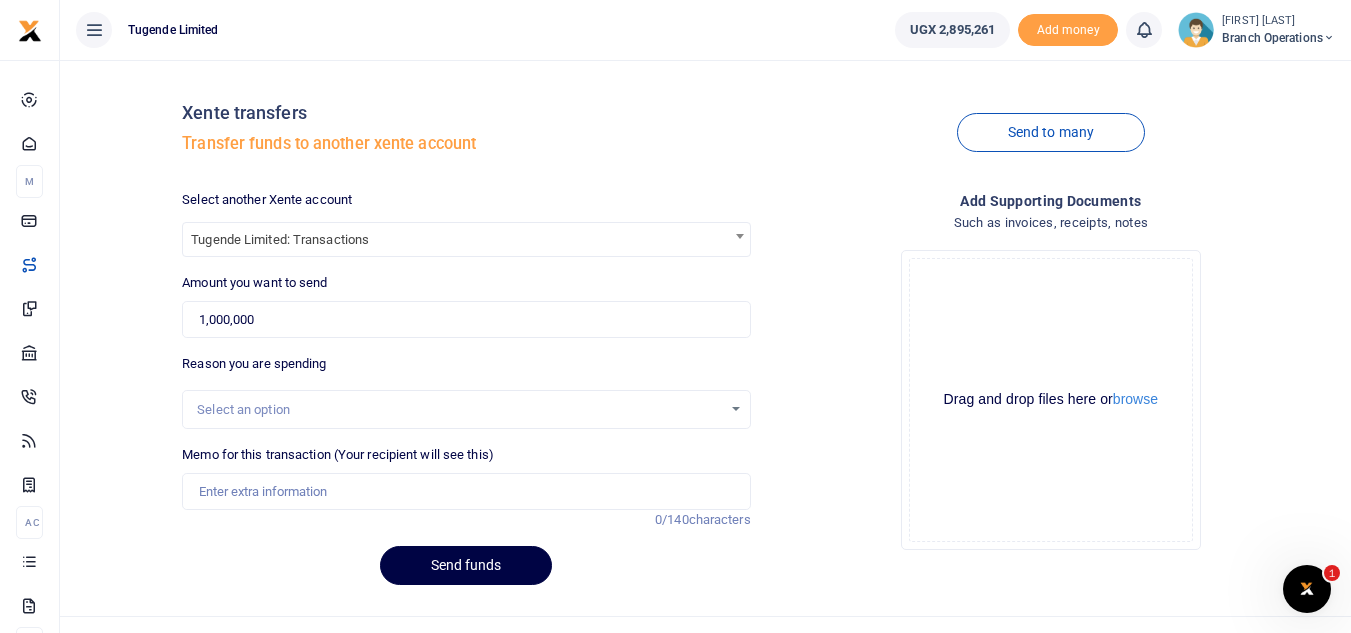 click on "Reason you are spending
Select an option" at bounding box center [466, 391] 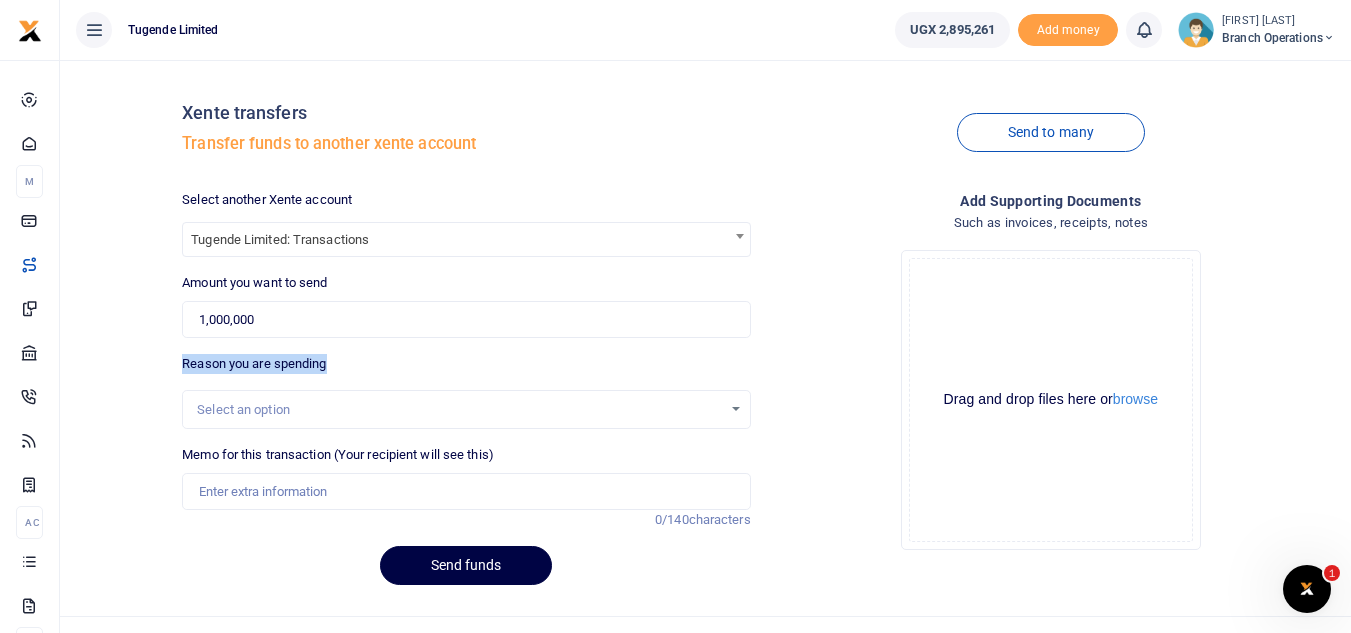 click on "Reason you are spending
Select an option" at bounding box center [466, 391] 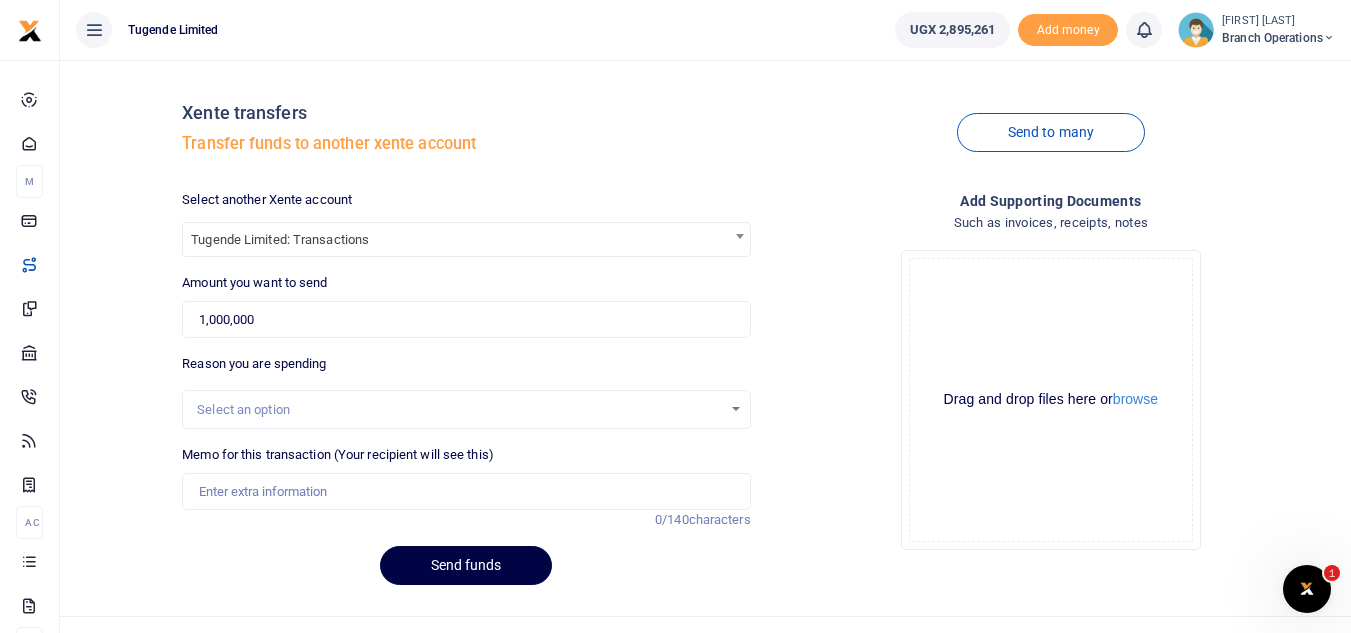 click on "Drop your files here Drag and drop files here or  browse Powered by  Uppy" at bounding box center [1051, 400] 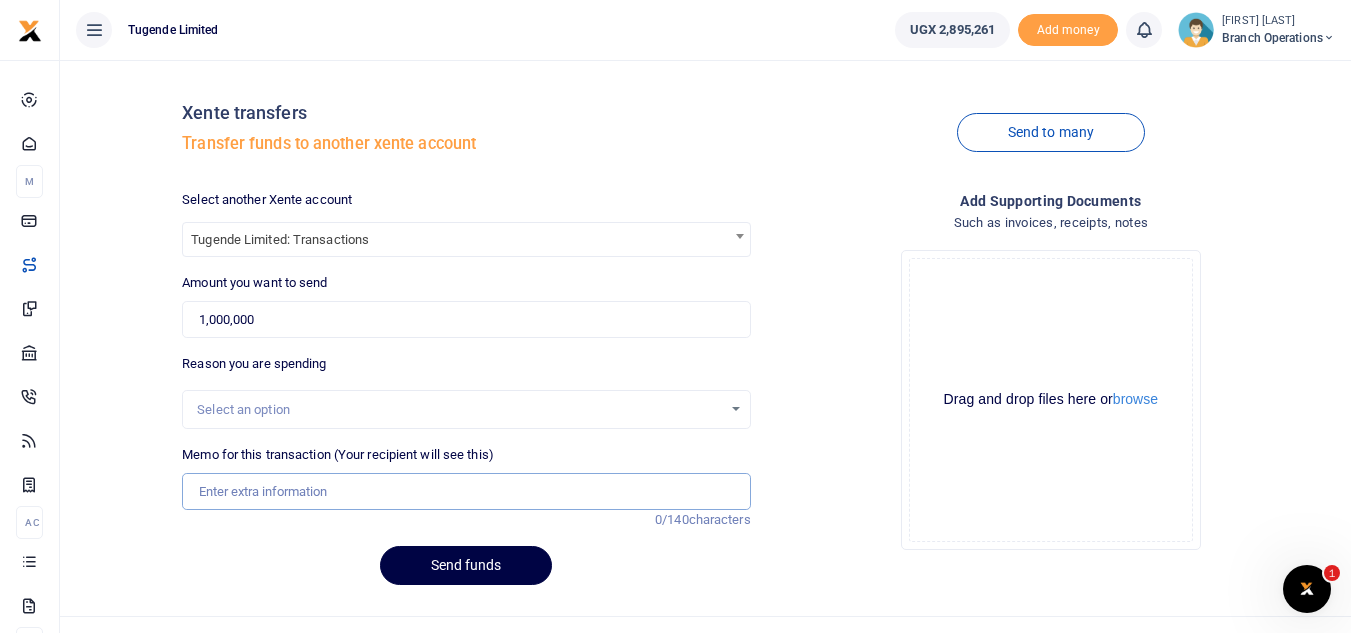 click on "Memo for this transaction (Your recipient will see this)" at bounding box center [466, 492] 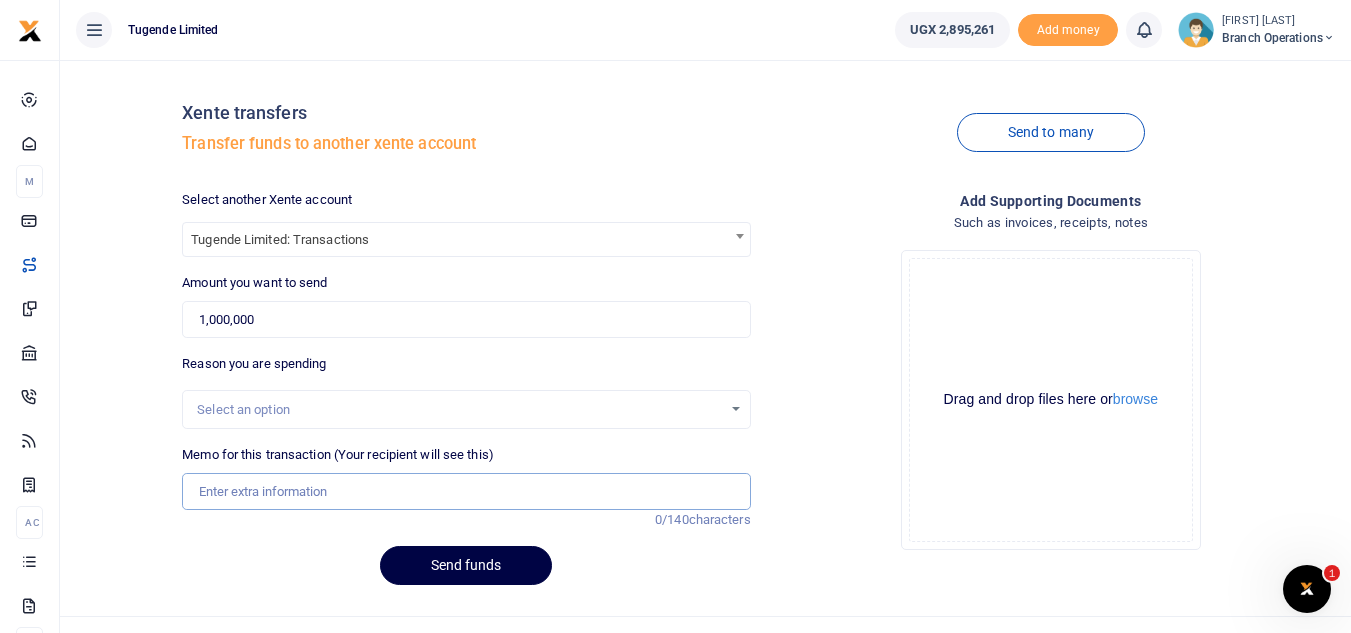 type on "Transfer to Transactions" 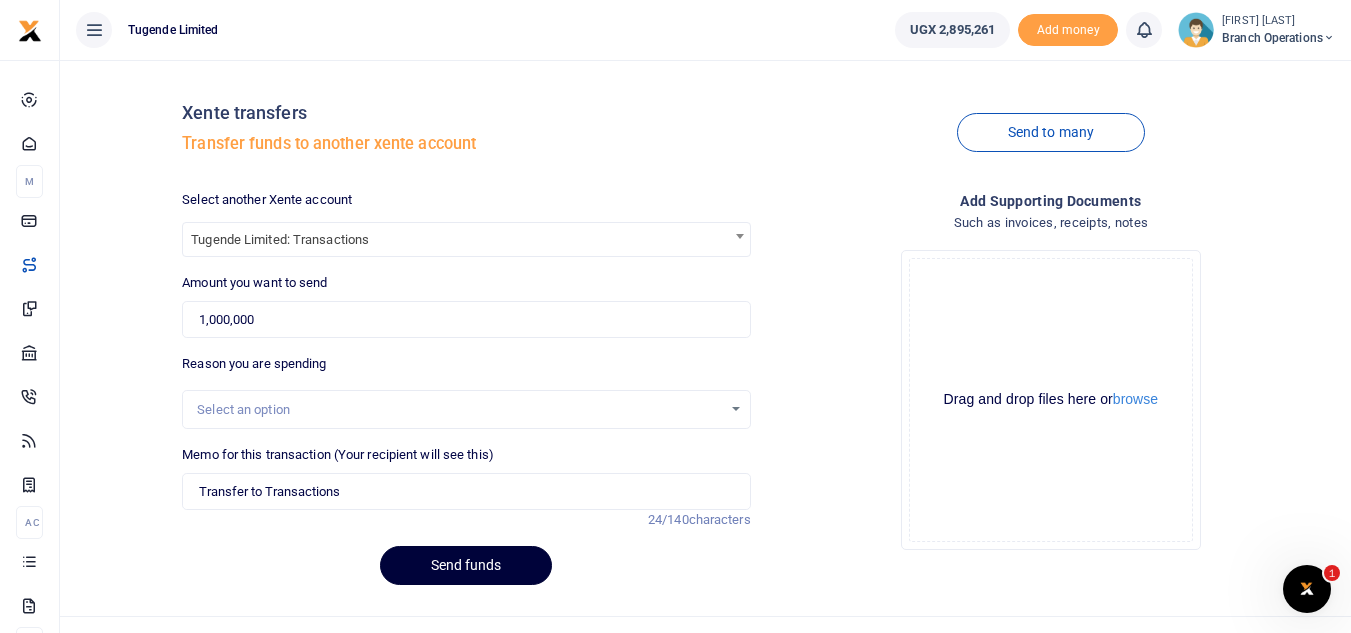 click on "Send funds" at bounding box center (466, 565) 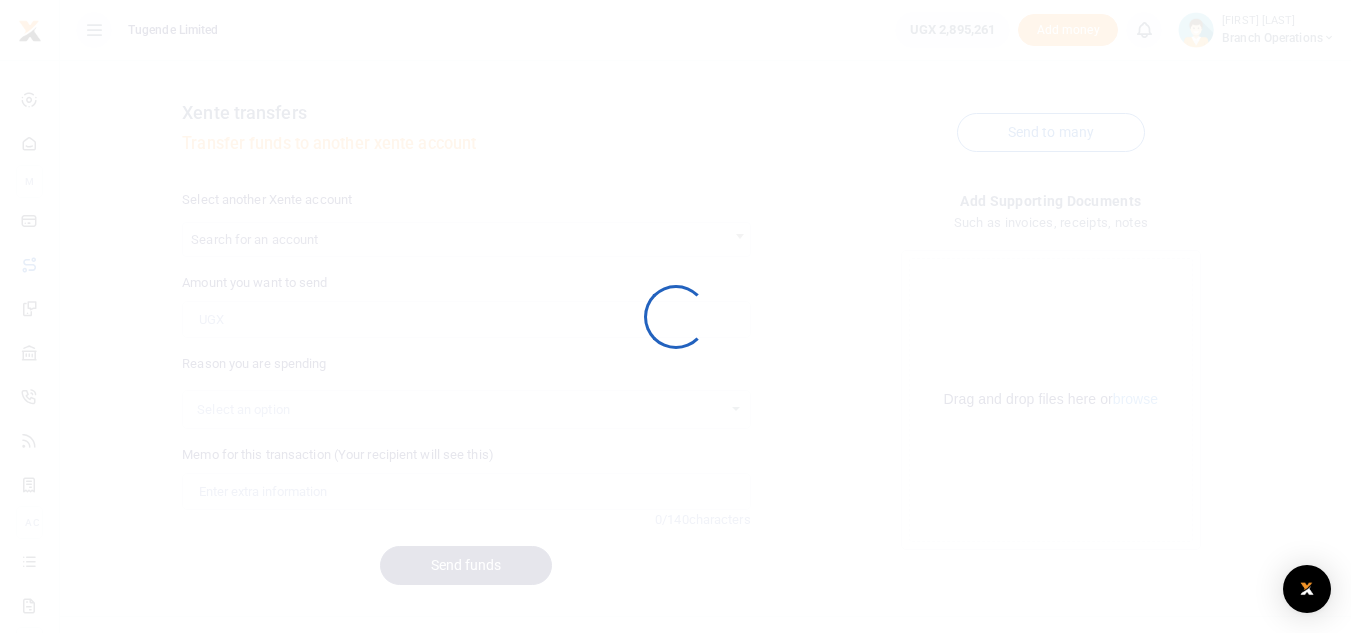 scroll, scrollTop: 0, scrollLeft: 0, axis: both 